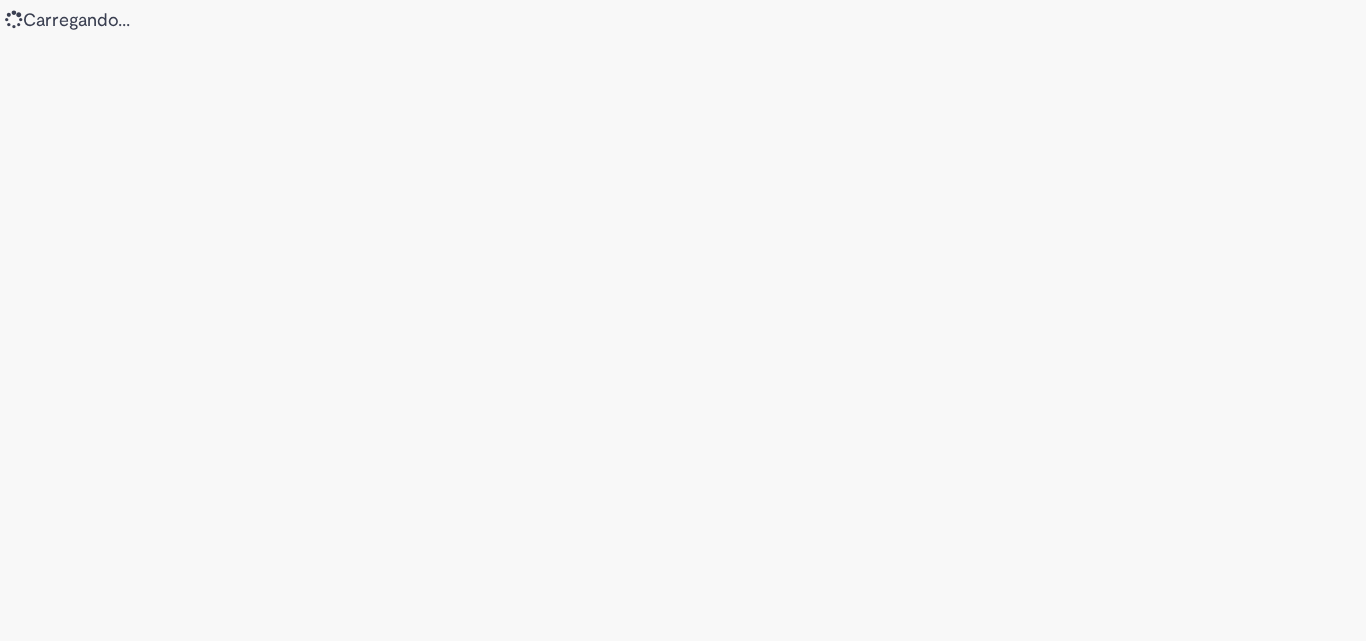 scroll, scrollTop: 0, scrollLeft: 0, axis: both 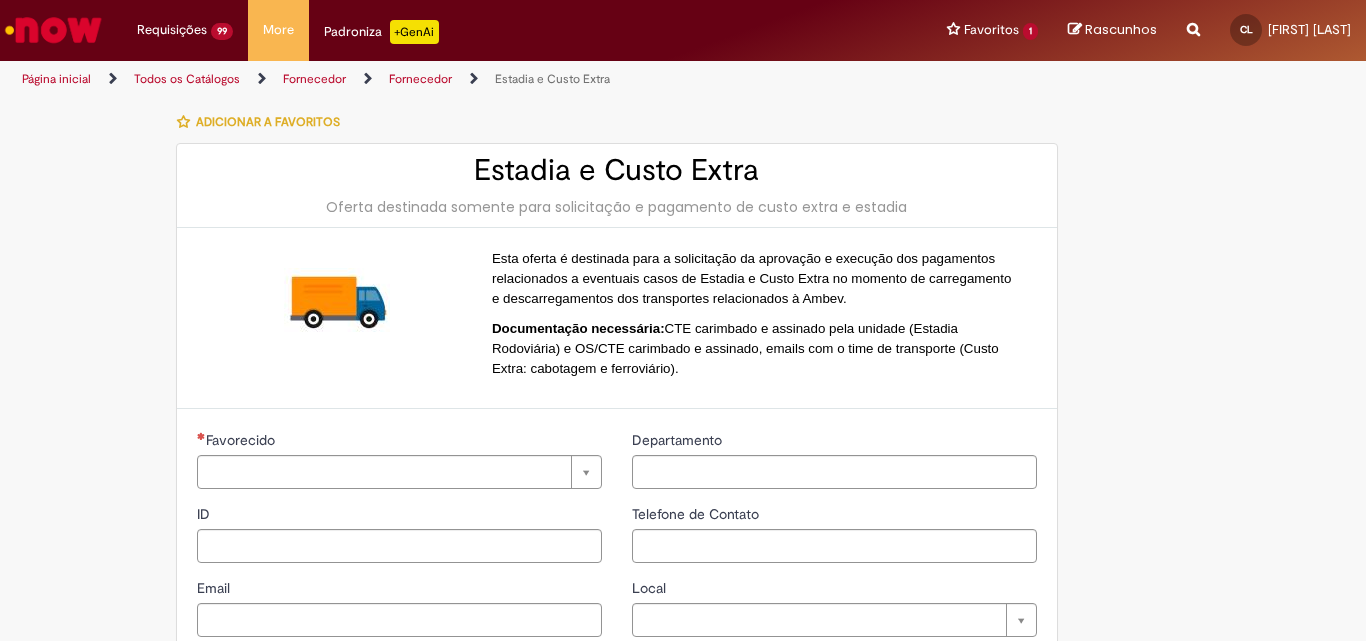 type on "**********" 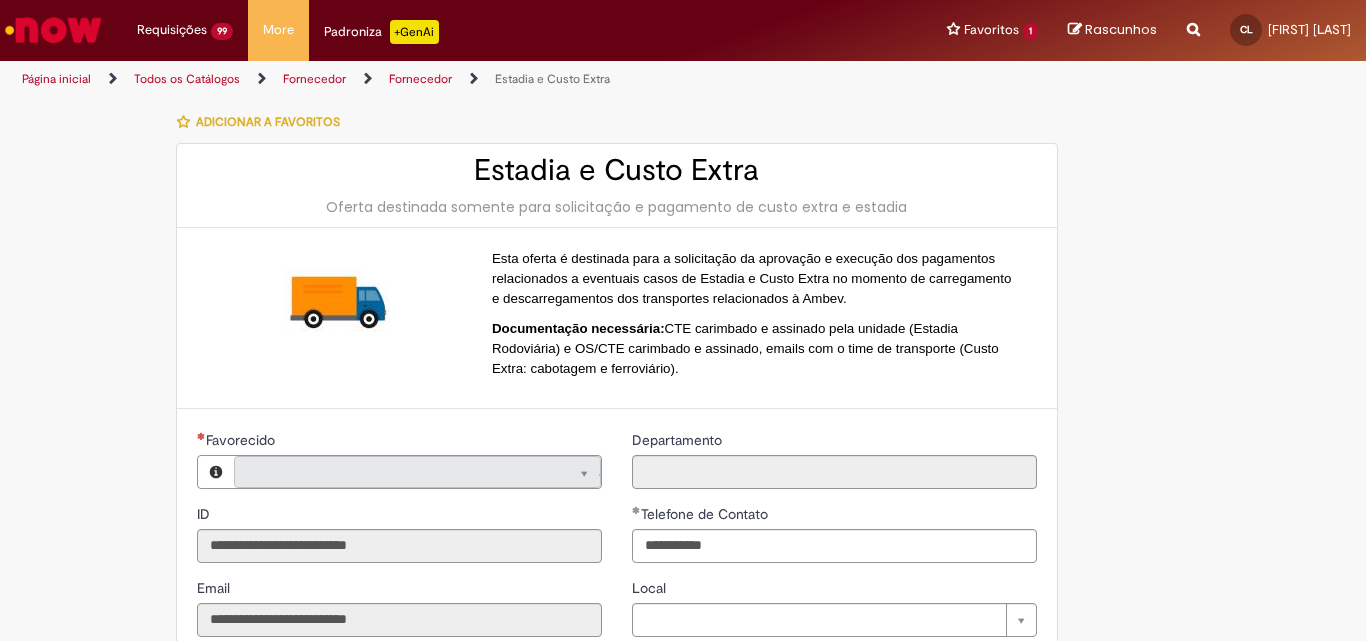 type on "**********" 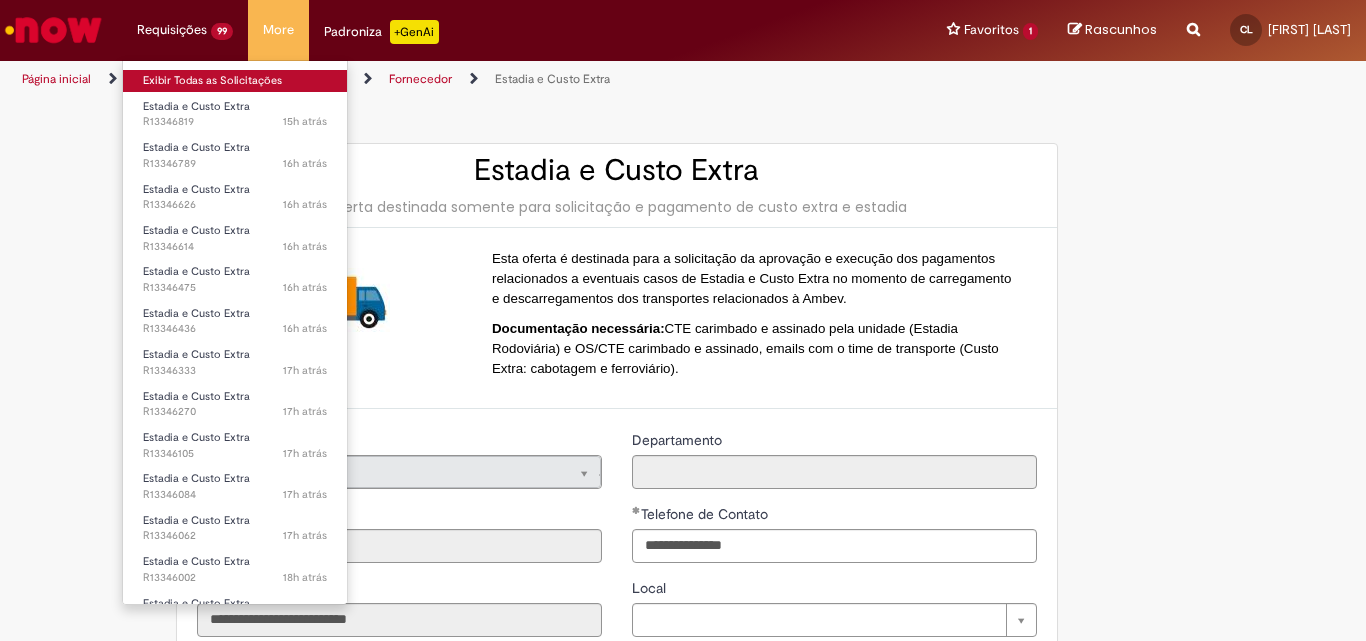 click on "Exibir Todas as Solicitações" at bounding box center [235, 81] 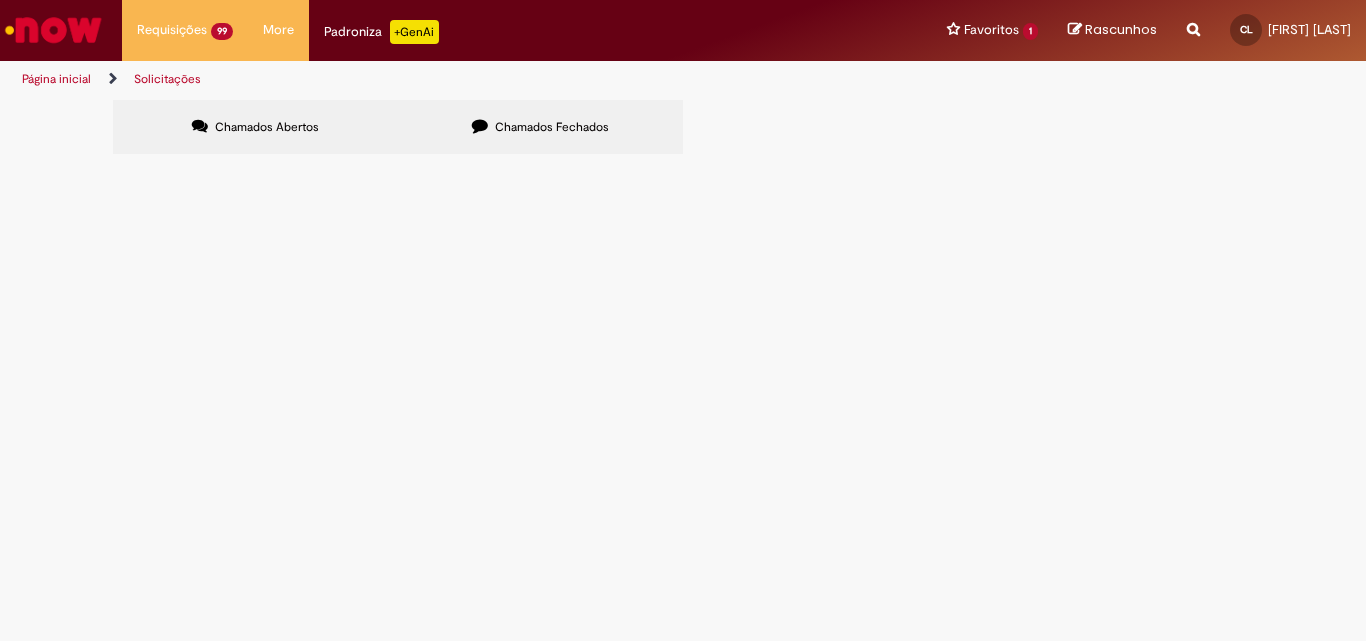 drag, startPoint x: 981, startPoint y: 204, endPoint x: 1001, endPoint y: 224, distance: 28.284271 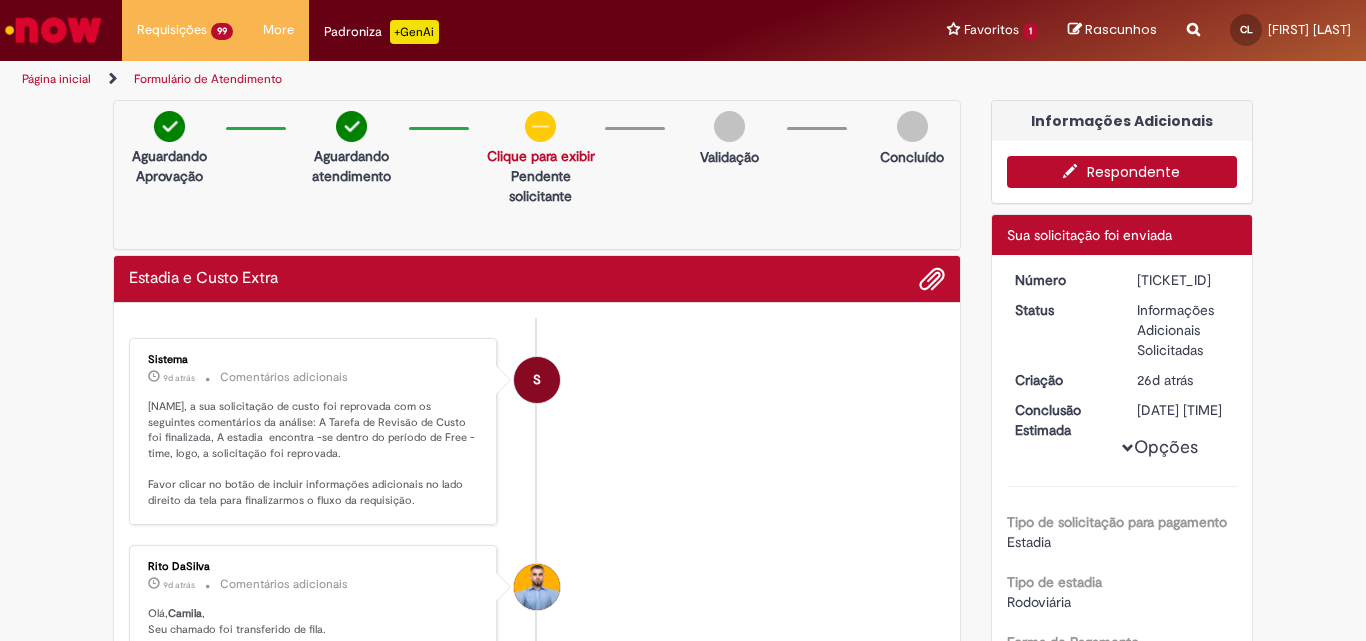 click on "Respondente" at bounding box center [1122, 172] 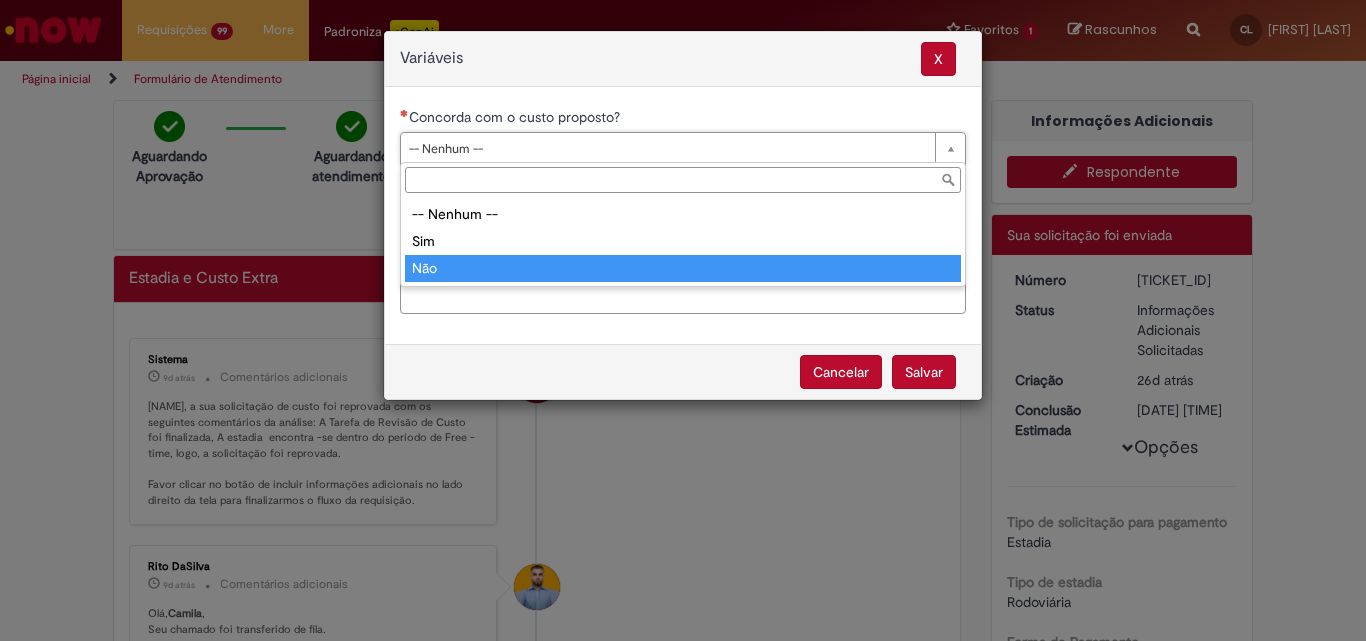 type on "***" 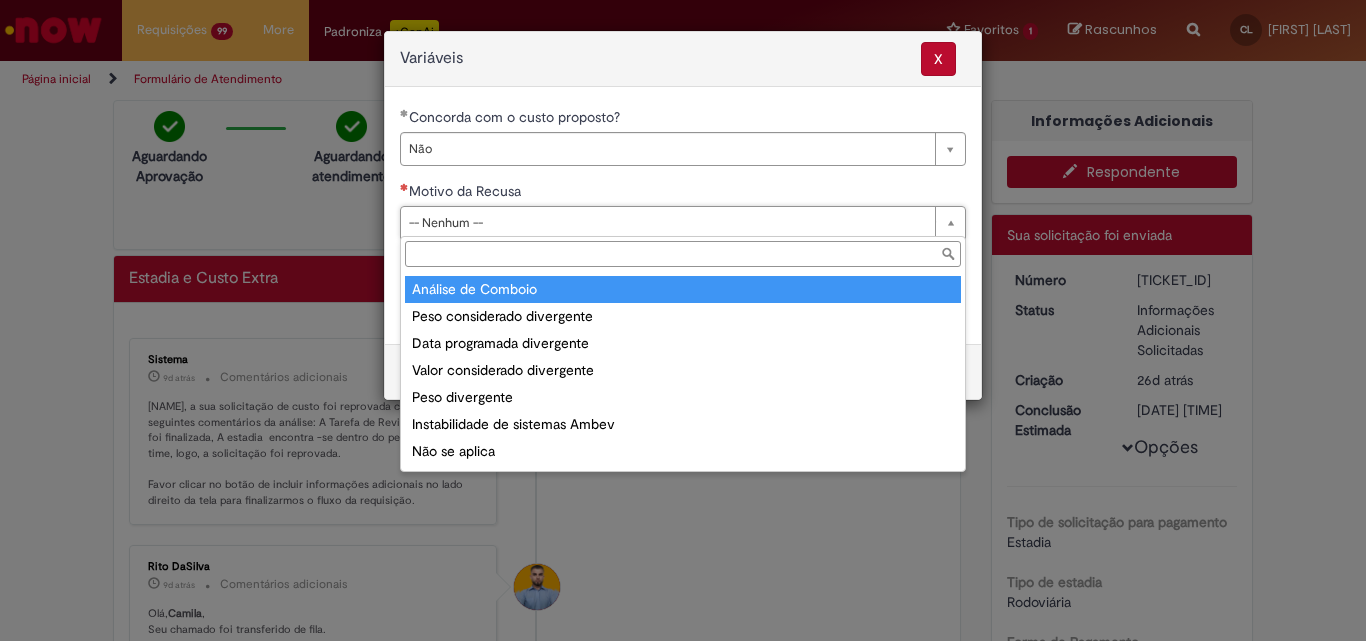 scroll, scrollTop: 78, scrollLeft: 0, axis: vertical 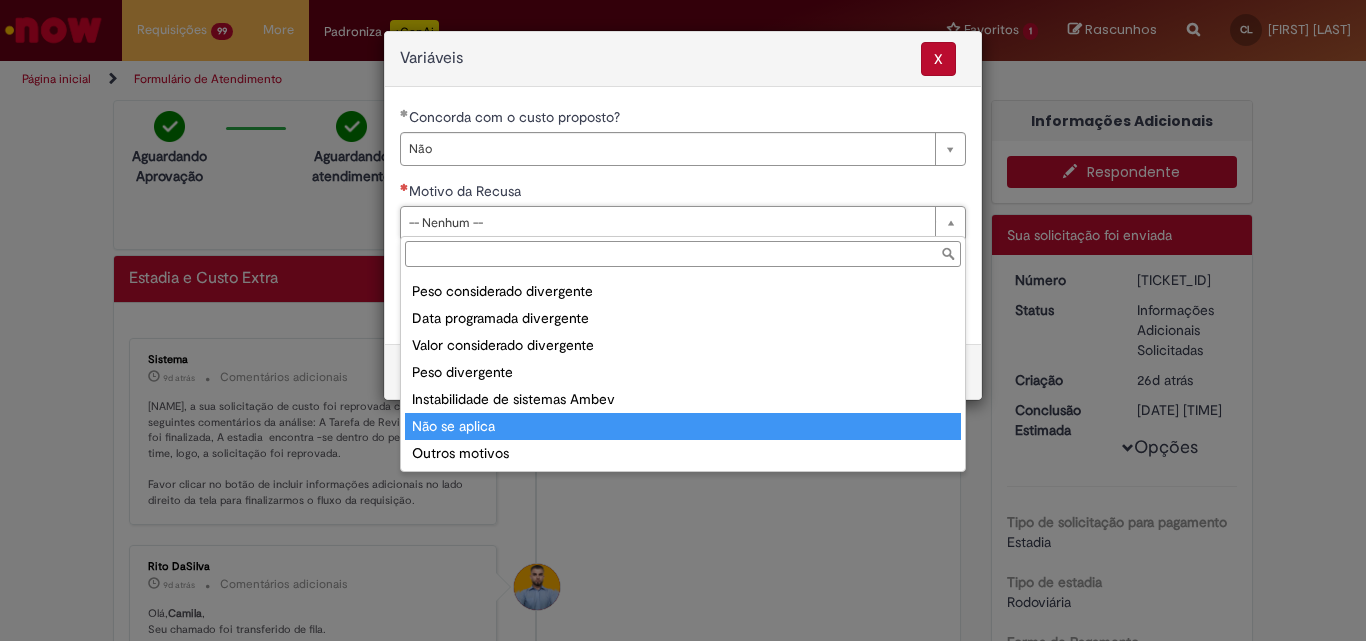 type on "**********" 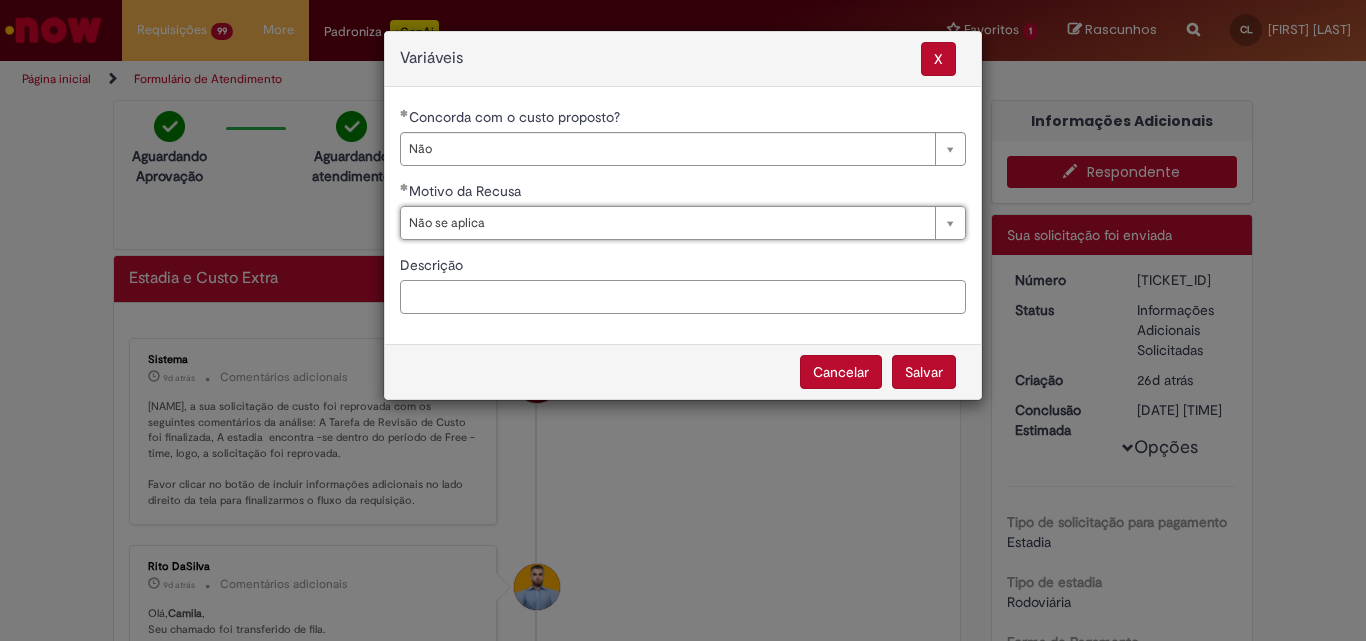 click on "Descrição" at bounding box center (683, 297) 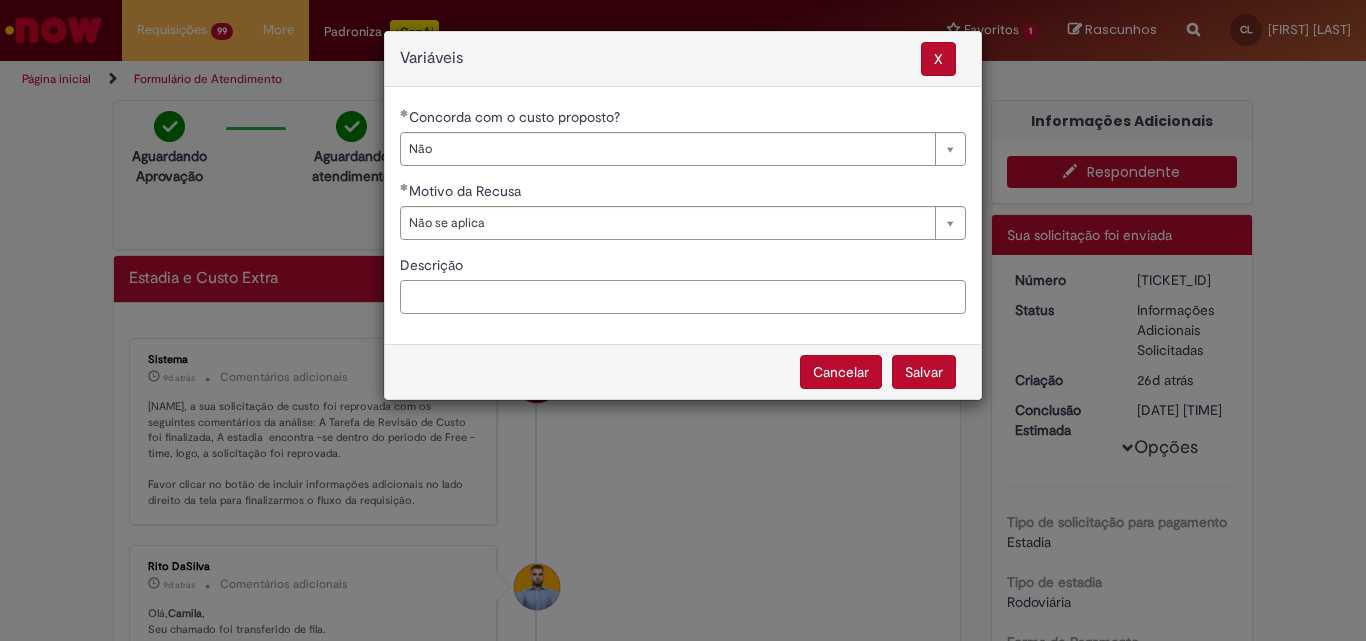 click on "Descrição" at bounding box center (683, 297) 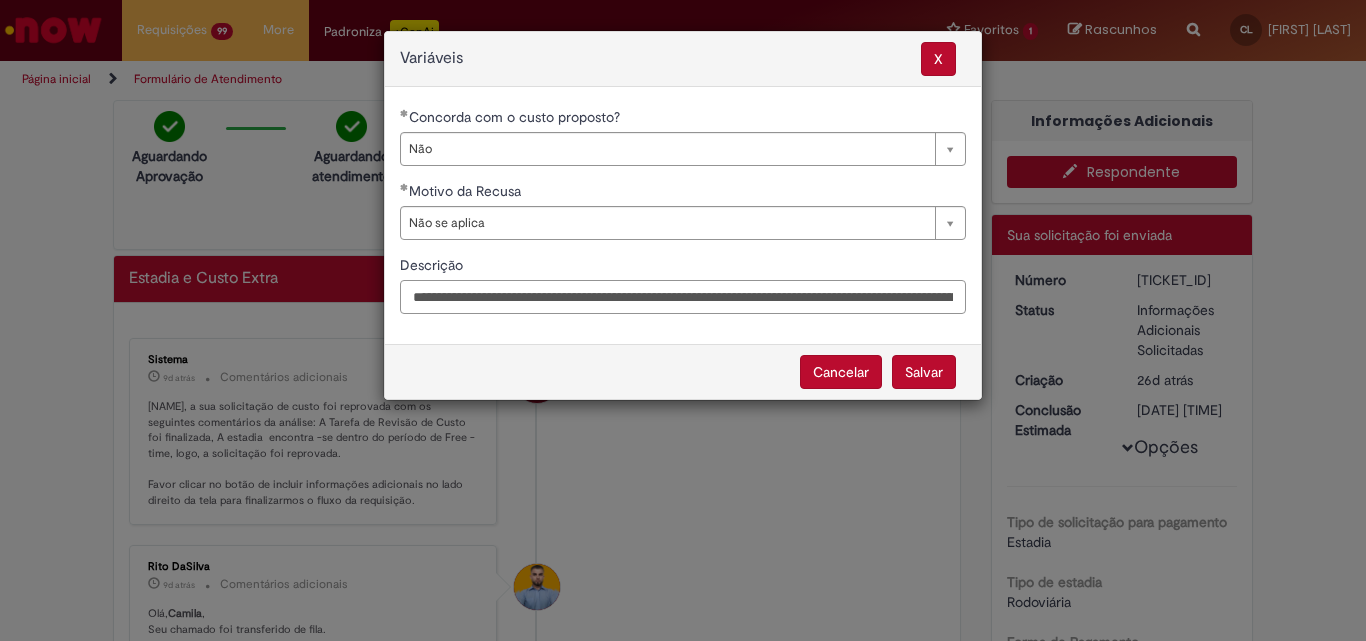 scroll, scrollTop: 0, scrollLeft: 932, axis: horizontal 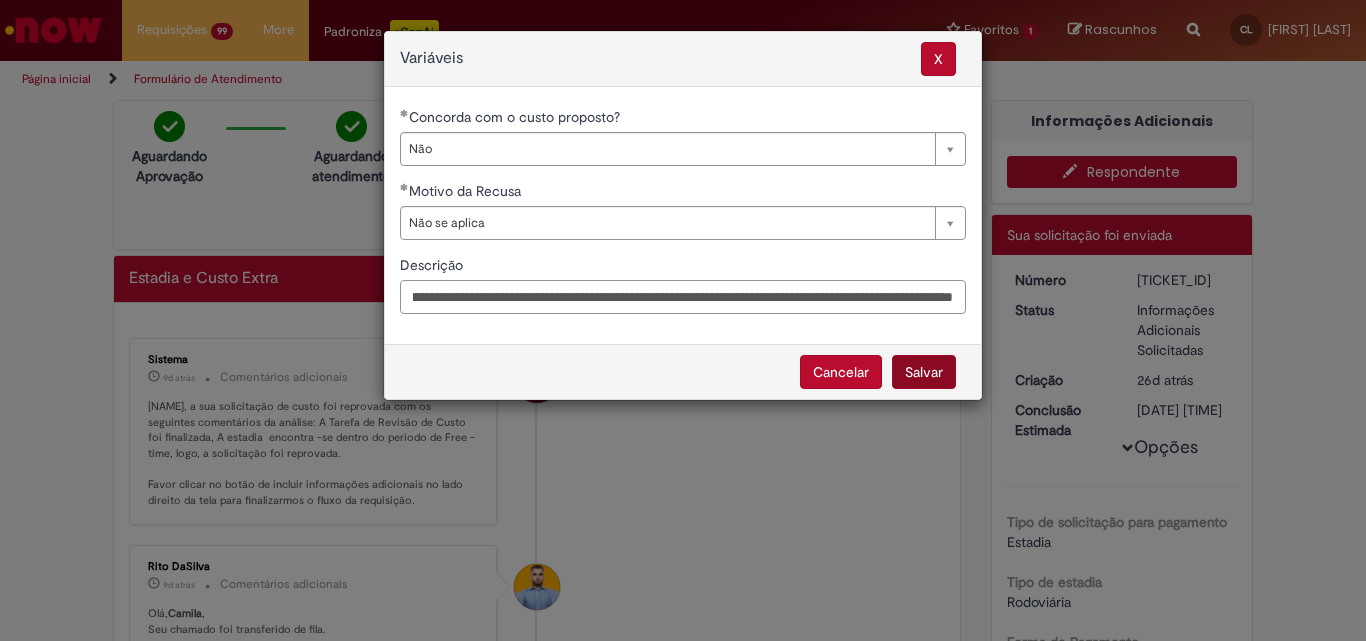 type on "**********" 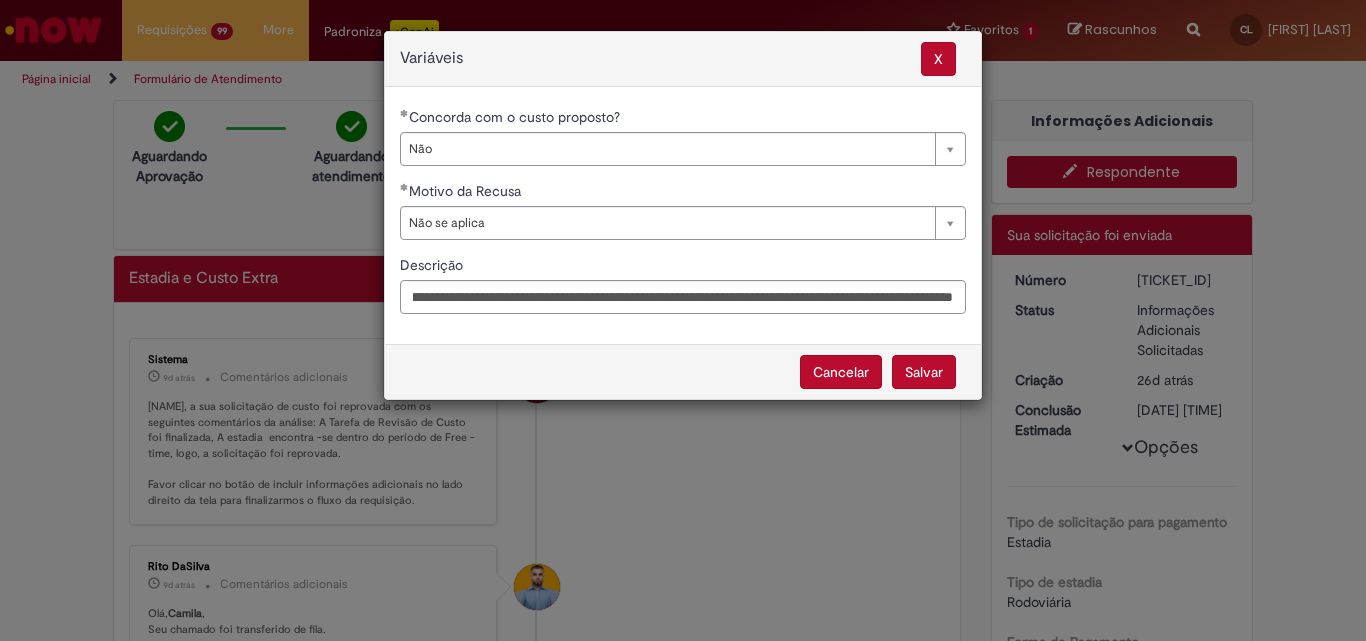 click on "Salvar" at bounding box center [924, 372] 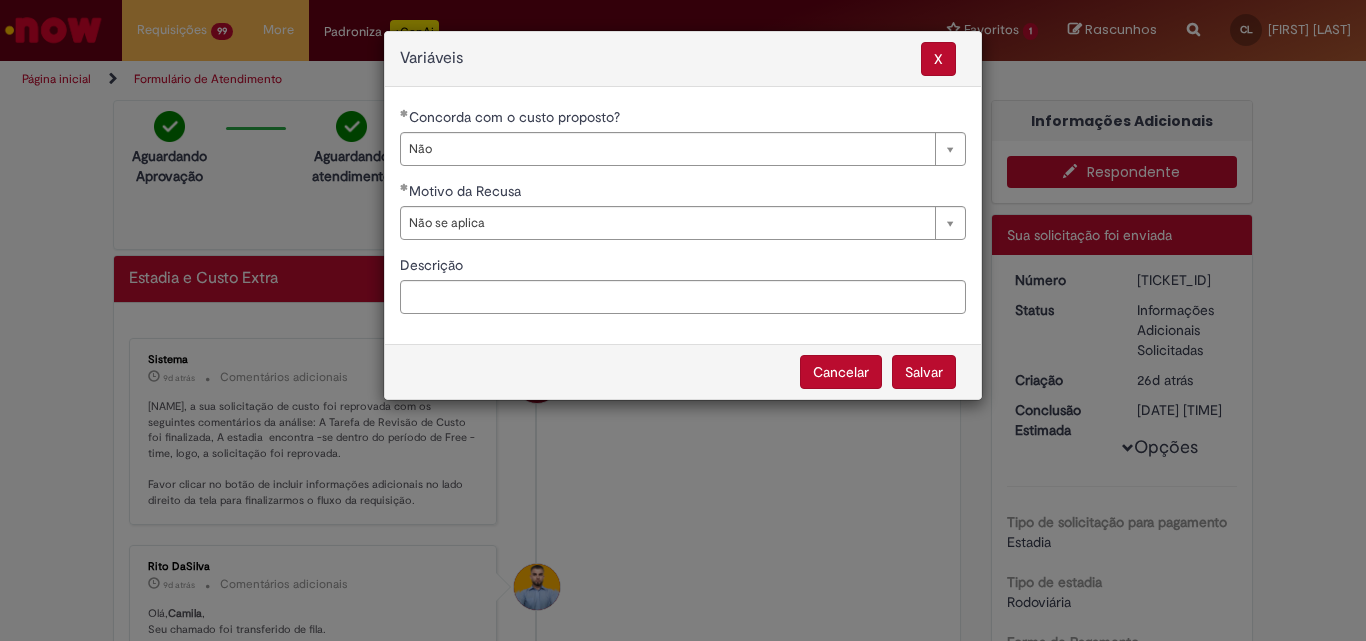 select on "**" 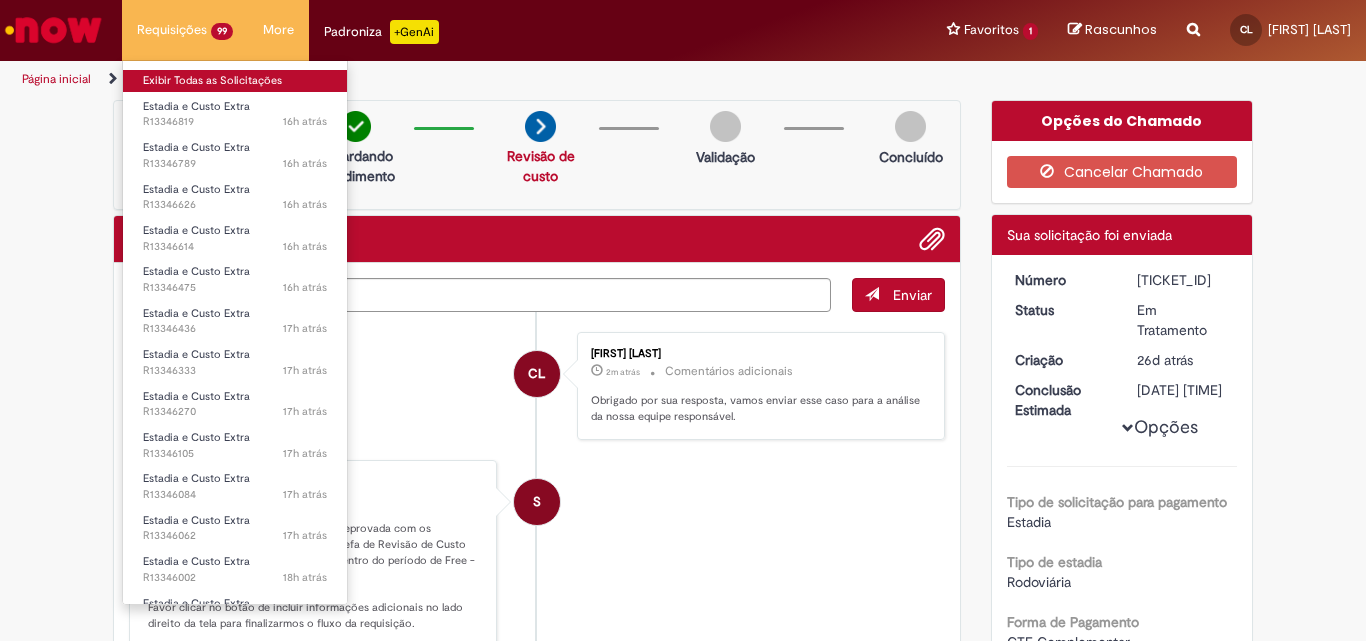 click on "Exibir Todas as Solicitações" at bounding box center (235, 81) 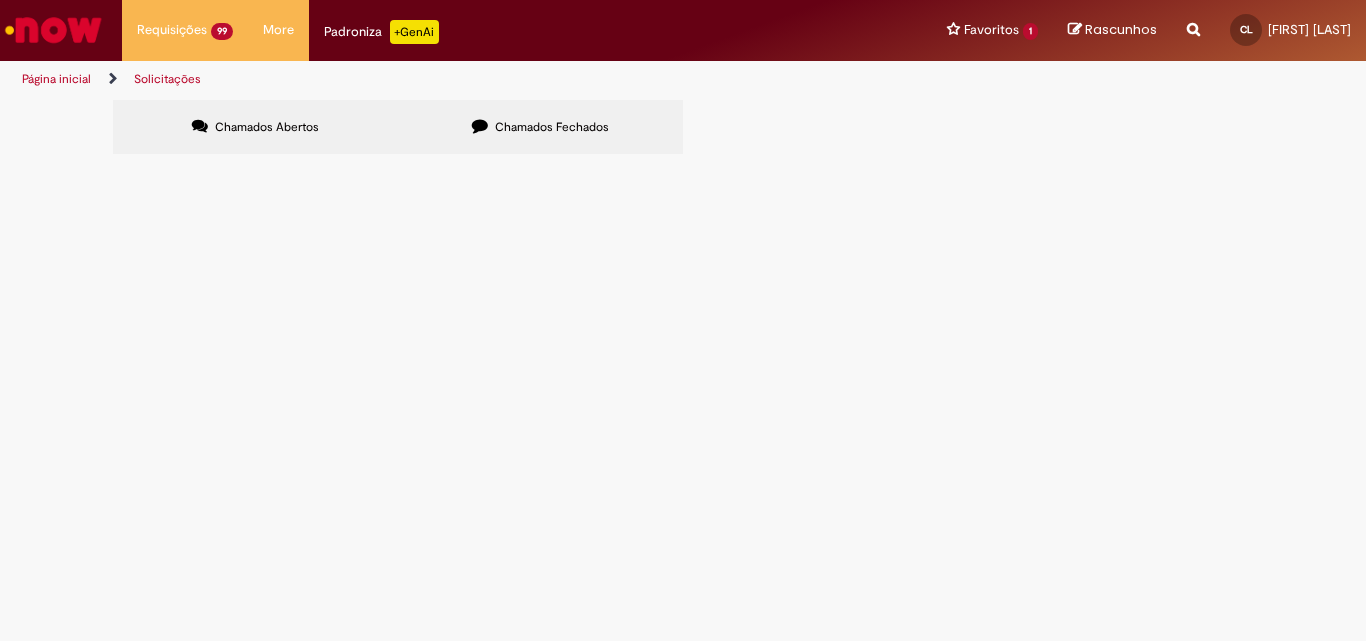 click at bounding box center [0, 0] 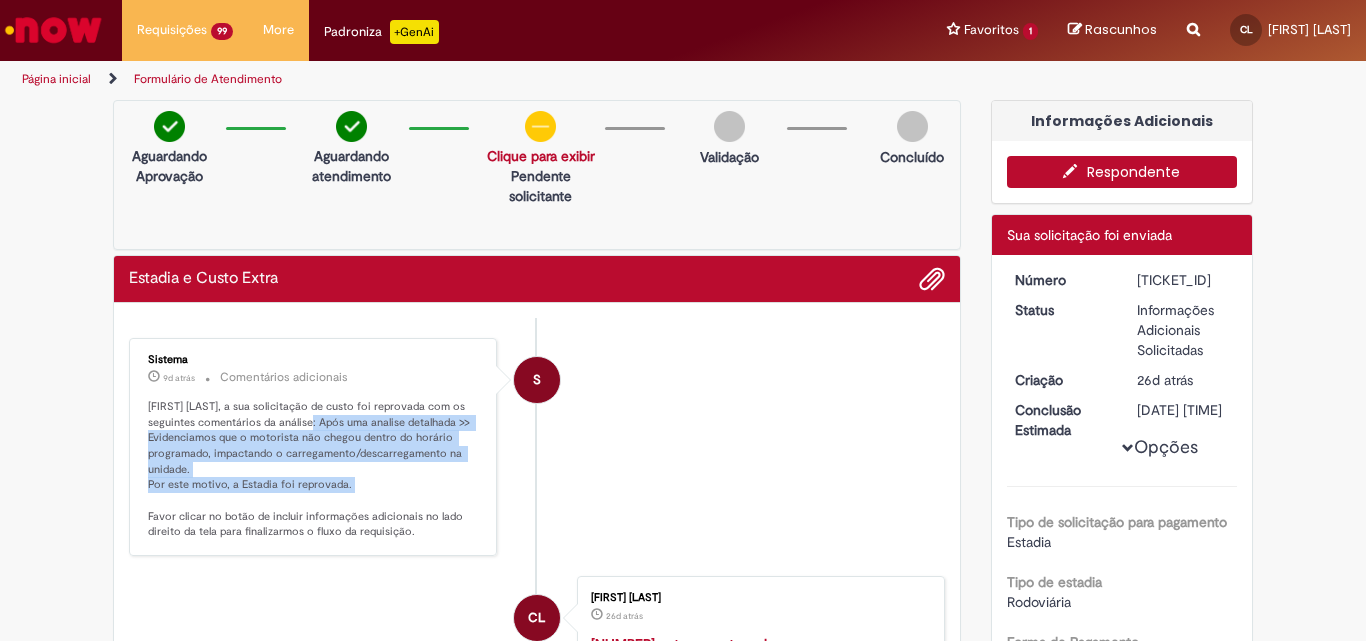 drag, startPoint x: 310, startPoint y: 418, endPoint x: 409, endPoint y: 503, distance: 130.48372 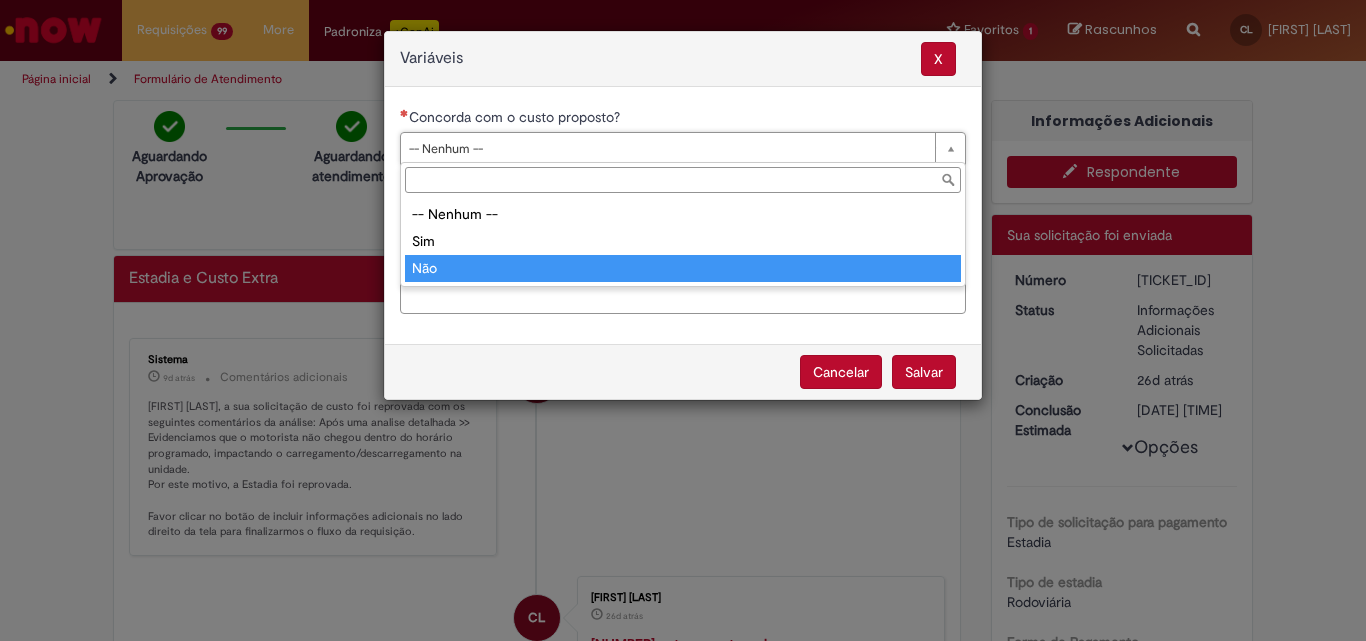 type on "***" 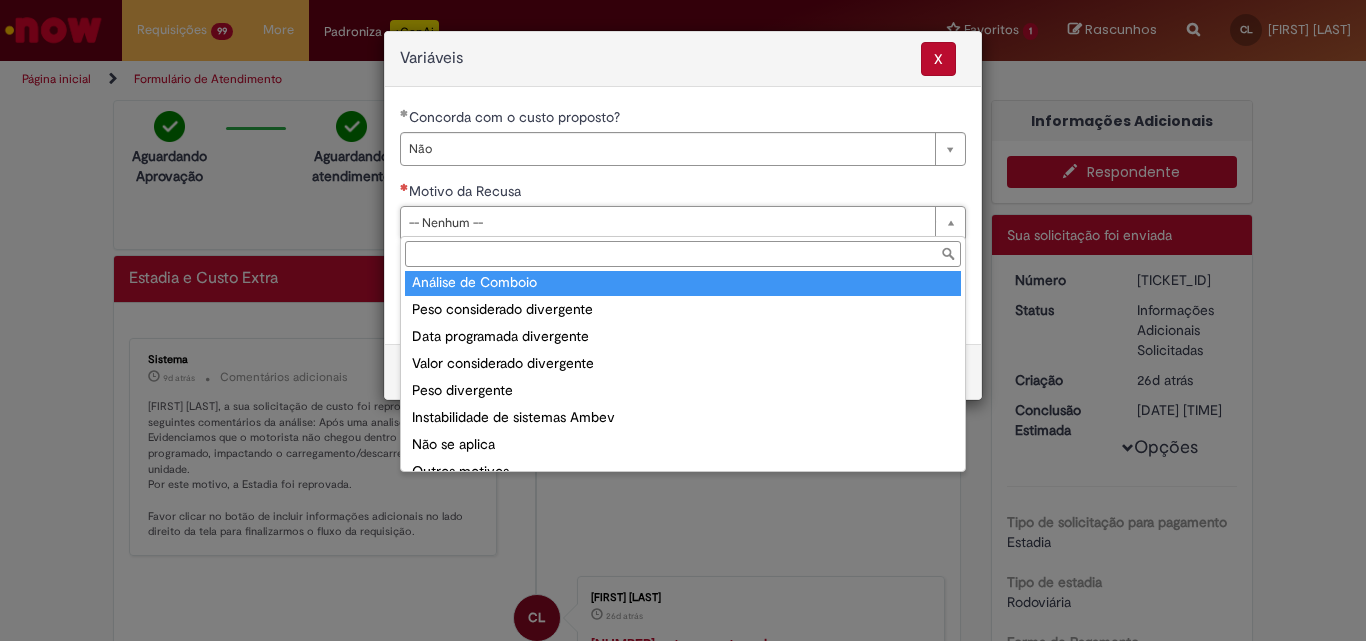 scroll, scrollTop: 78, scrollLeft: 0, axis: vertical 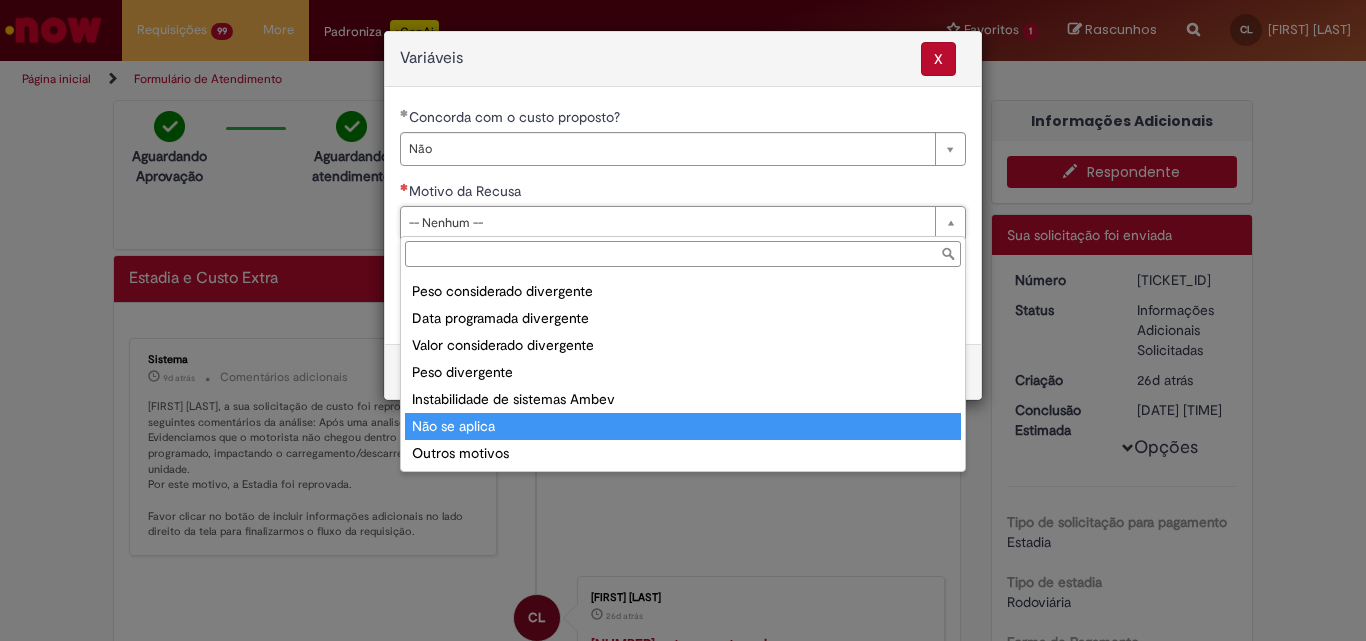 type on "**********" 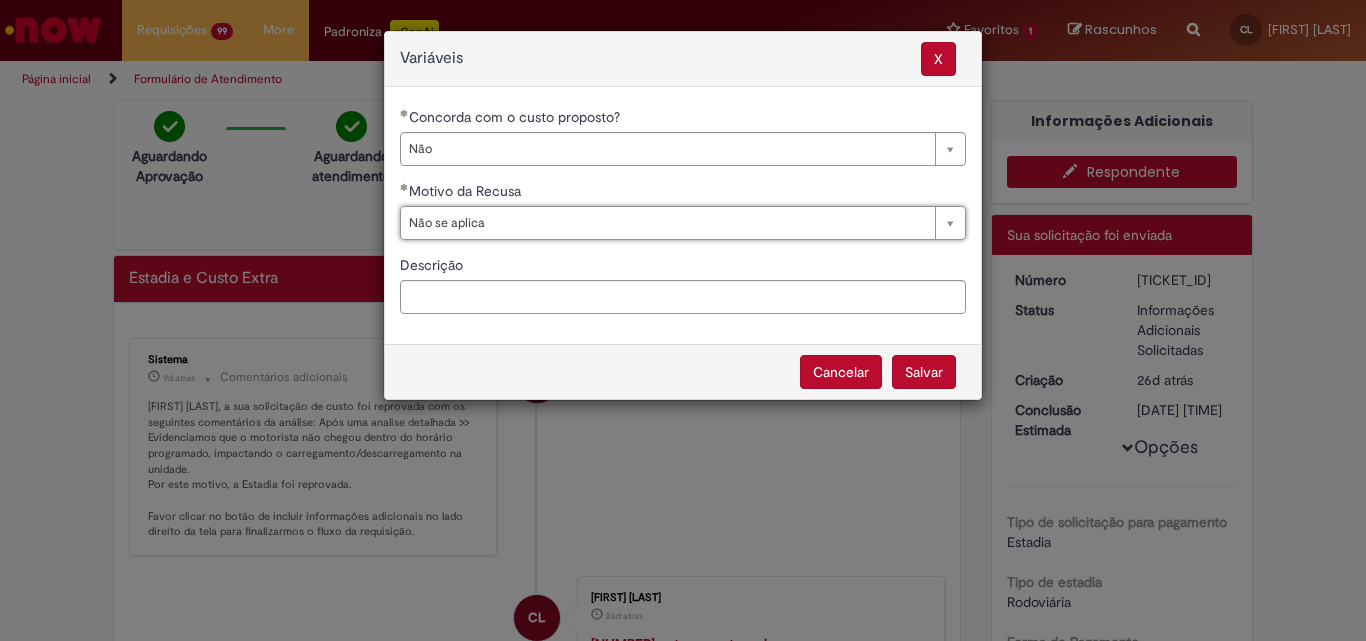 click on "**********" at bounding box center (683, 218) 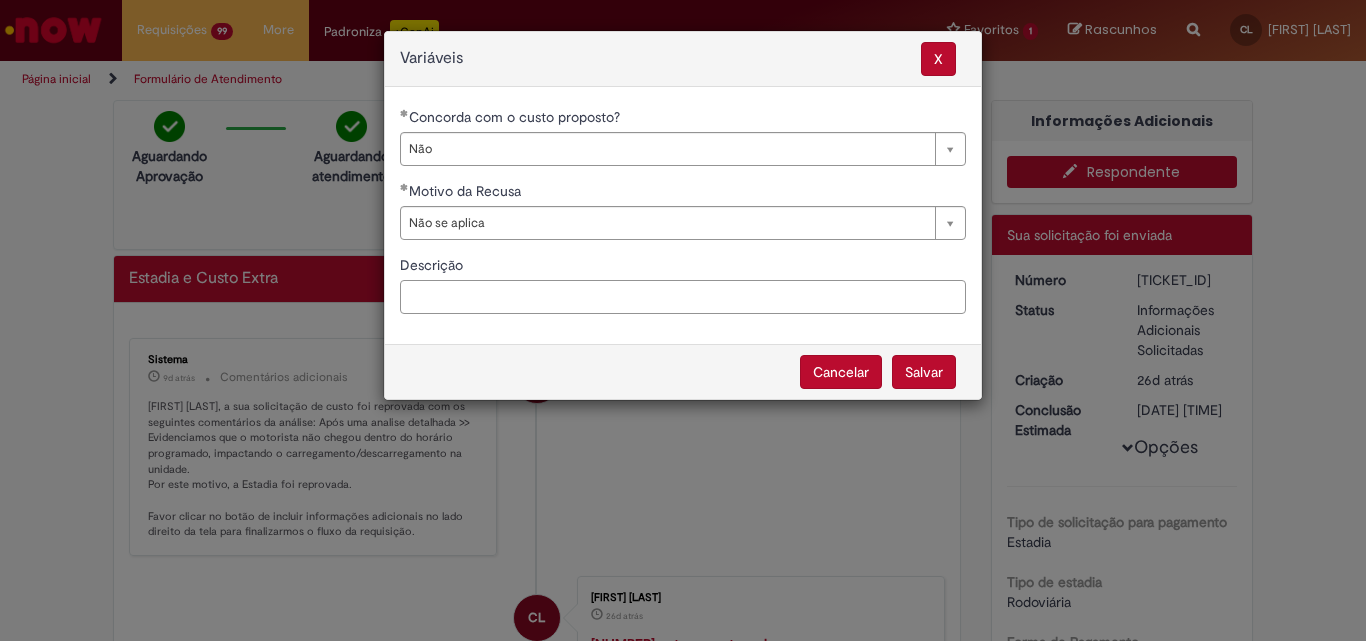 click on "Descrição" at bounding box center [683, 297] 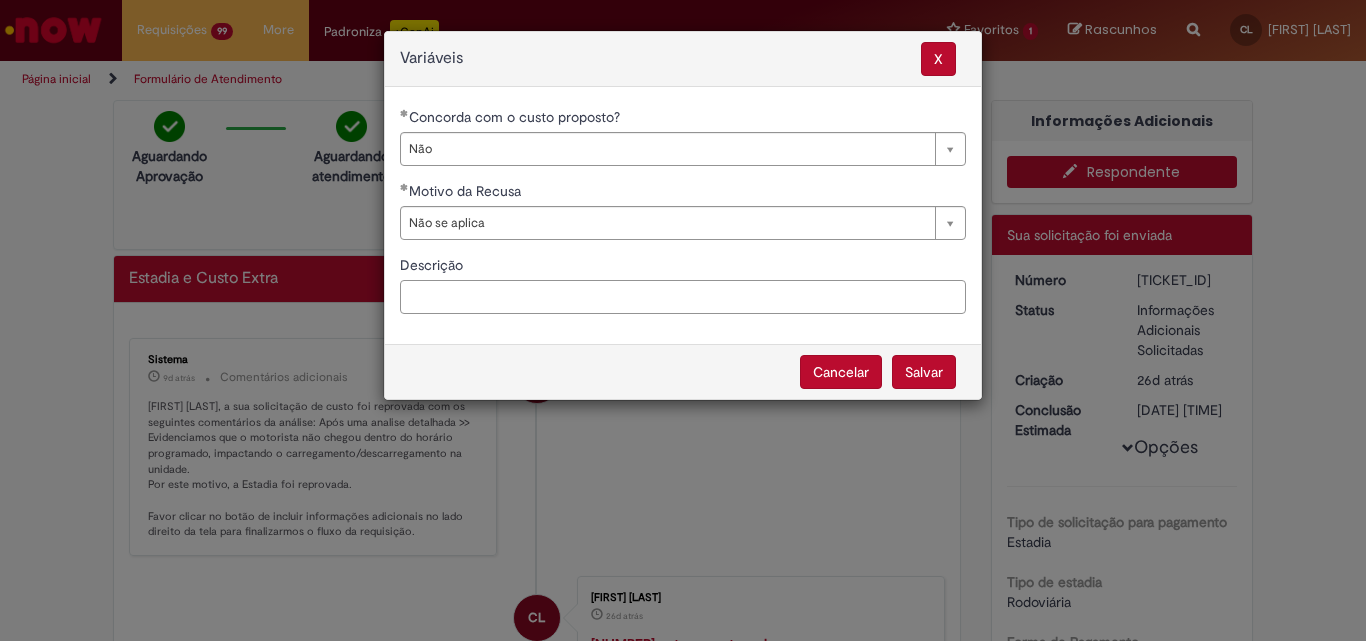 click on "Descrição" at bounding box center (683, 297) 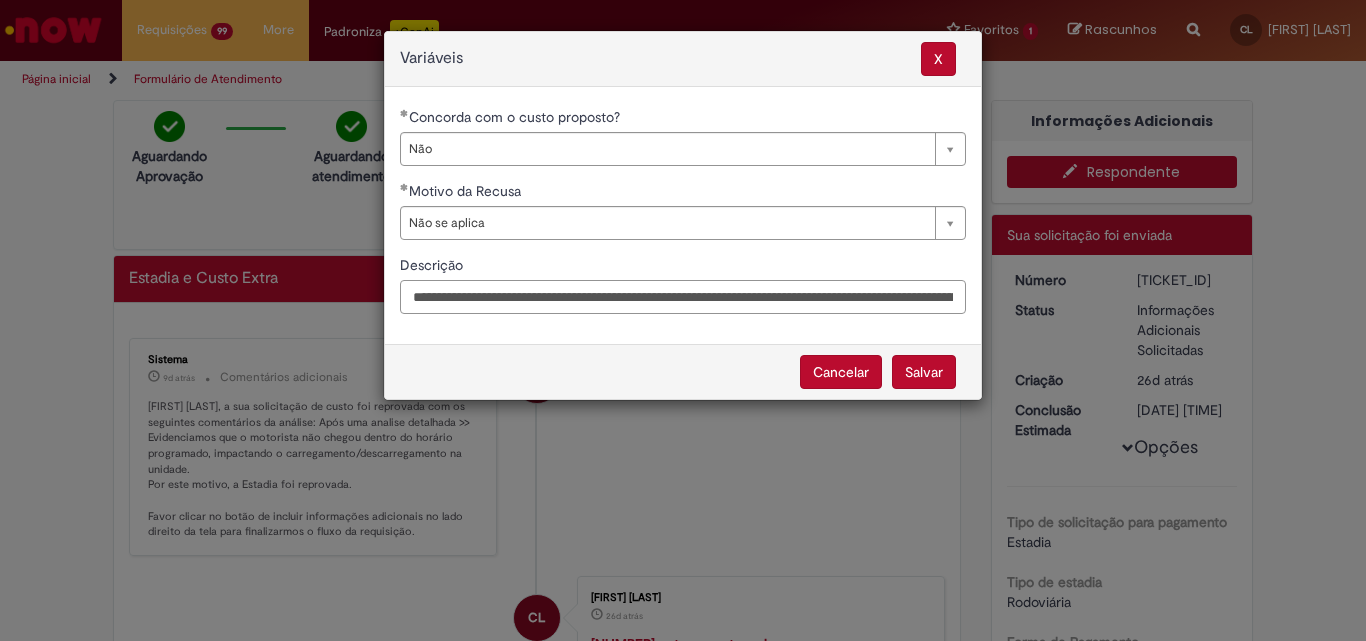 scroll, scrollTop: 0, scrollLeft: 267, axis: horizontal 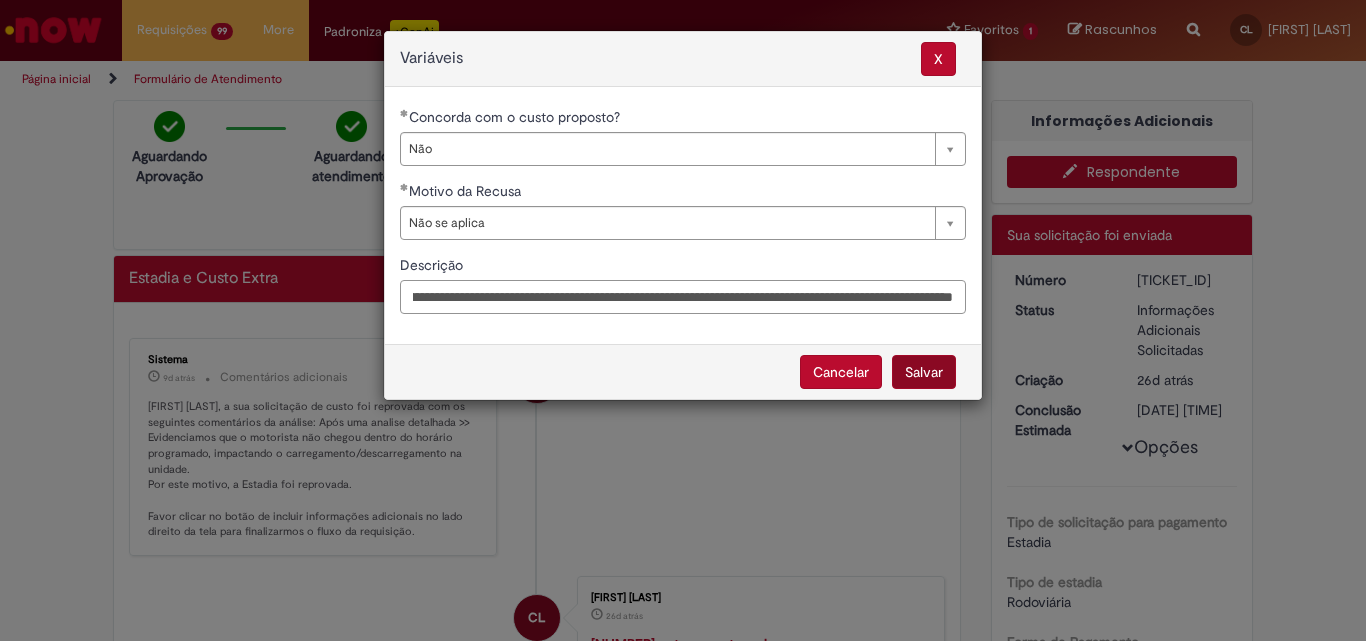 type on "**********" 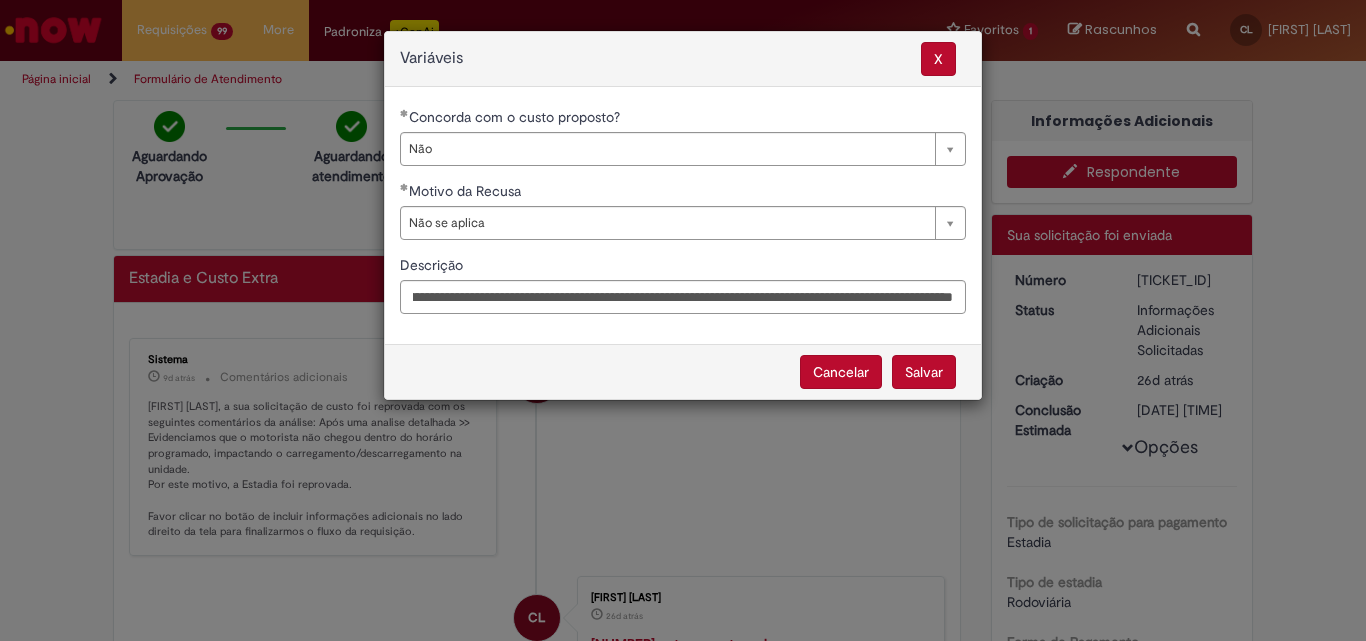 click on "Salvar" at bounding box center [924, 372] 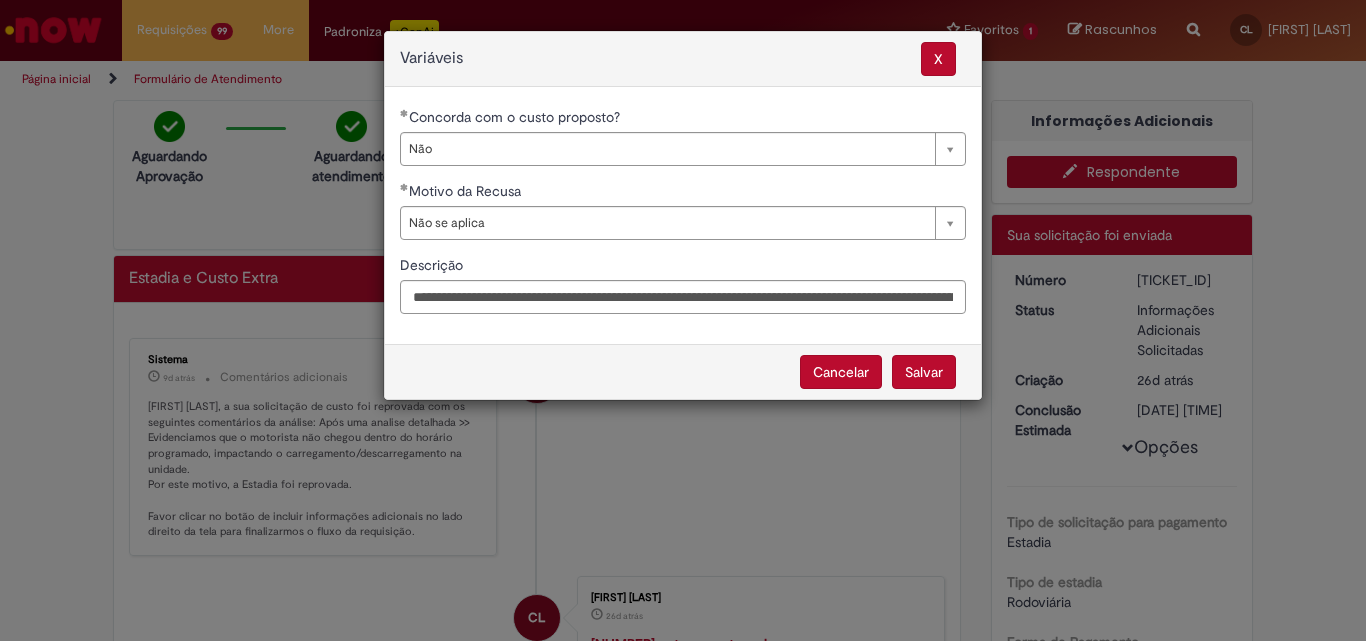 click on "Salvar" at bounding box center (924, 372) 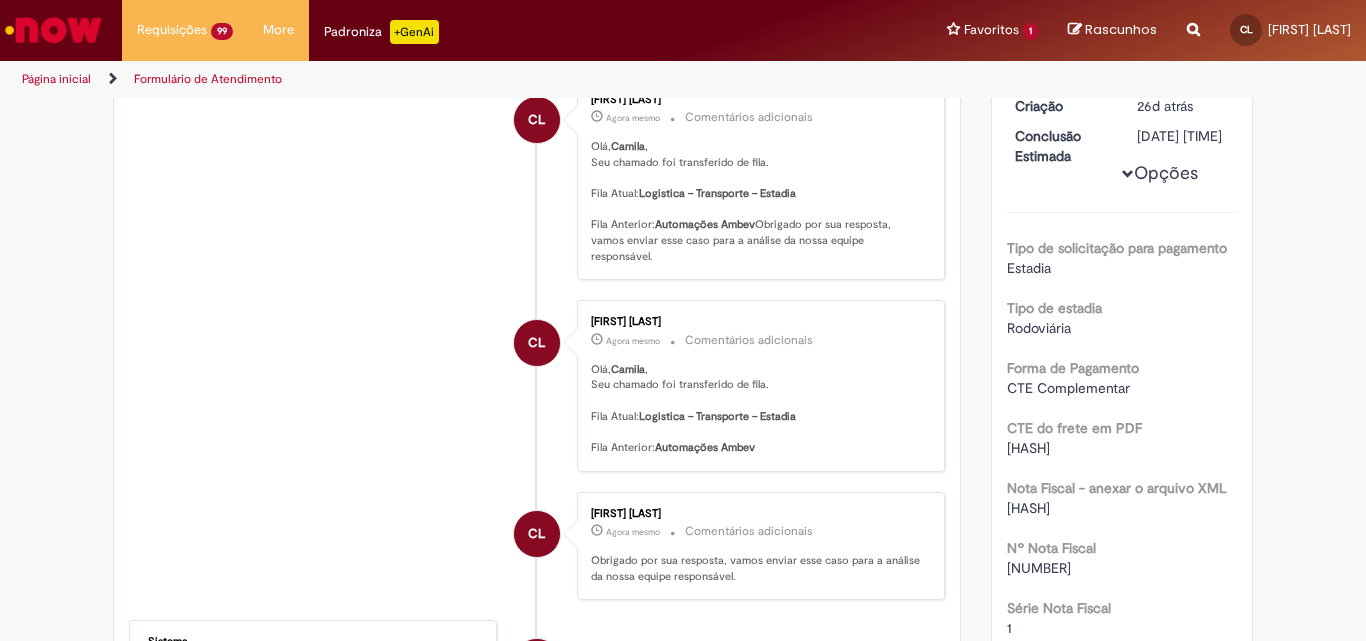 scroll, scrollTop: 0, scrollLeft: 0, axis: both 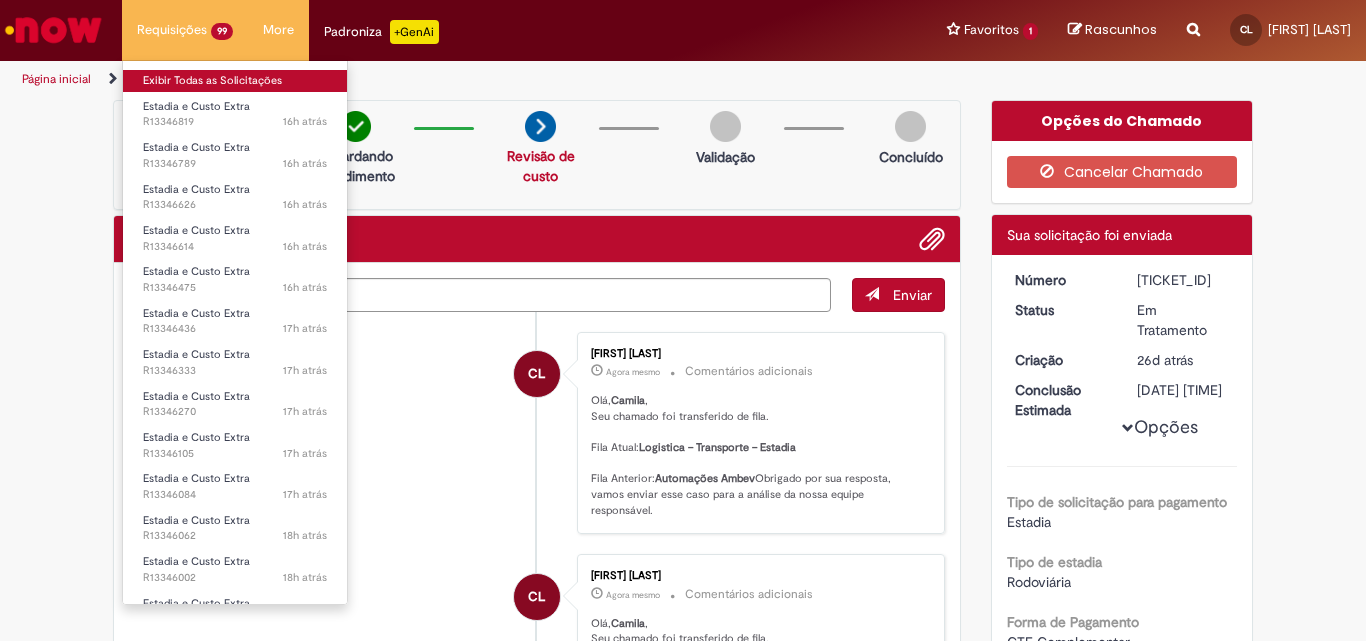 click on "Exibir Todas as Solicitações" at bounding box center (235, 81) 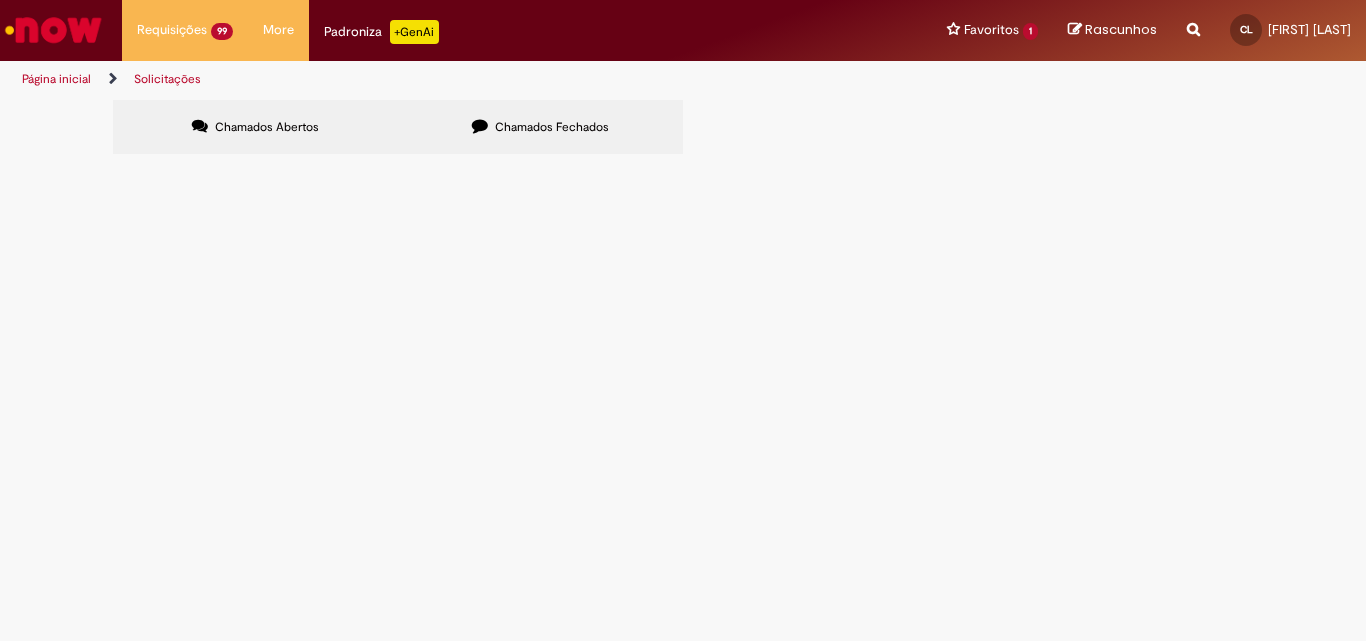 drag, startPoint x: 1041, startPoint y: 177, endPoint x: 1041, endPoint y: 199, distance: 22 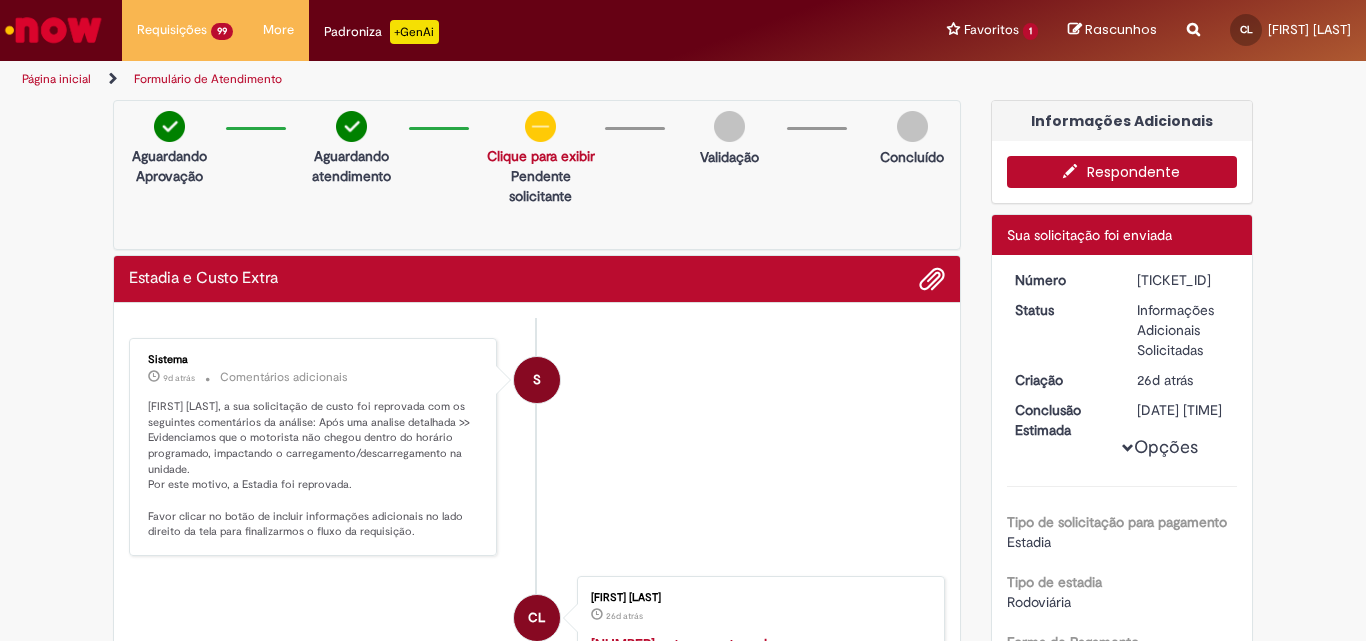 click on "Respondente" at bounding box center (1122, 172) 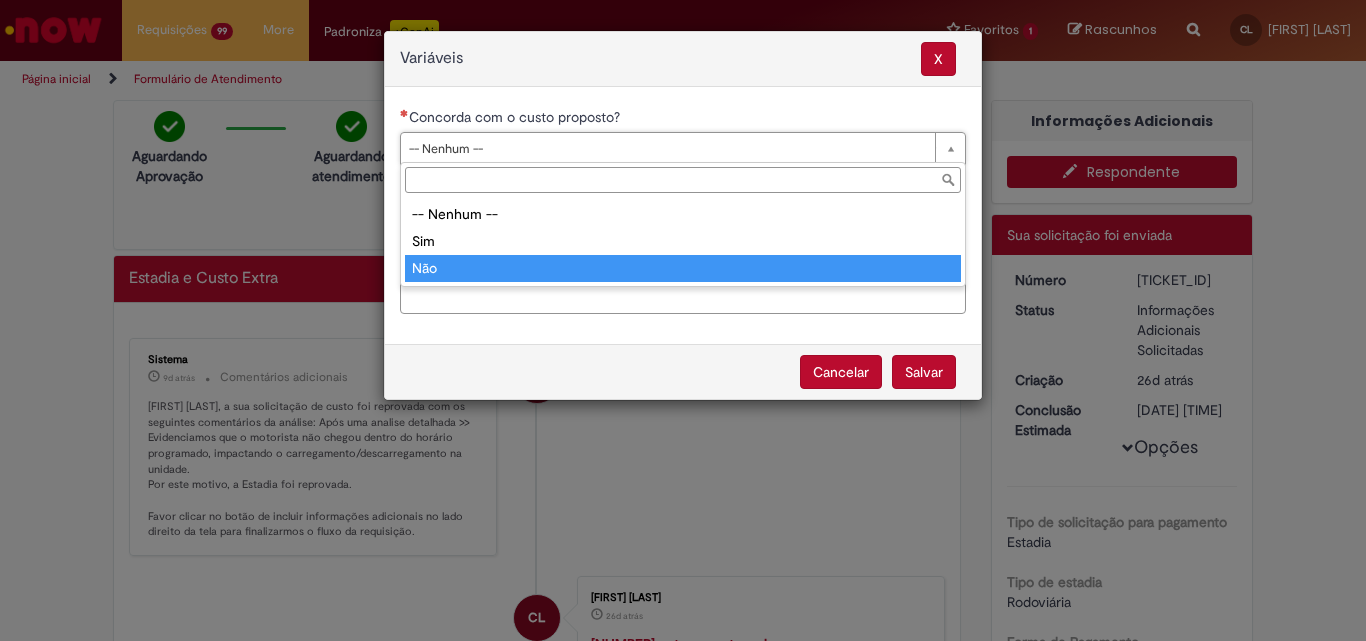type on "***" 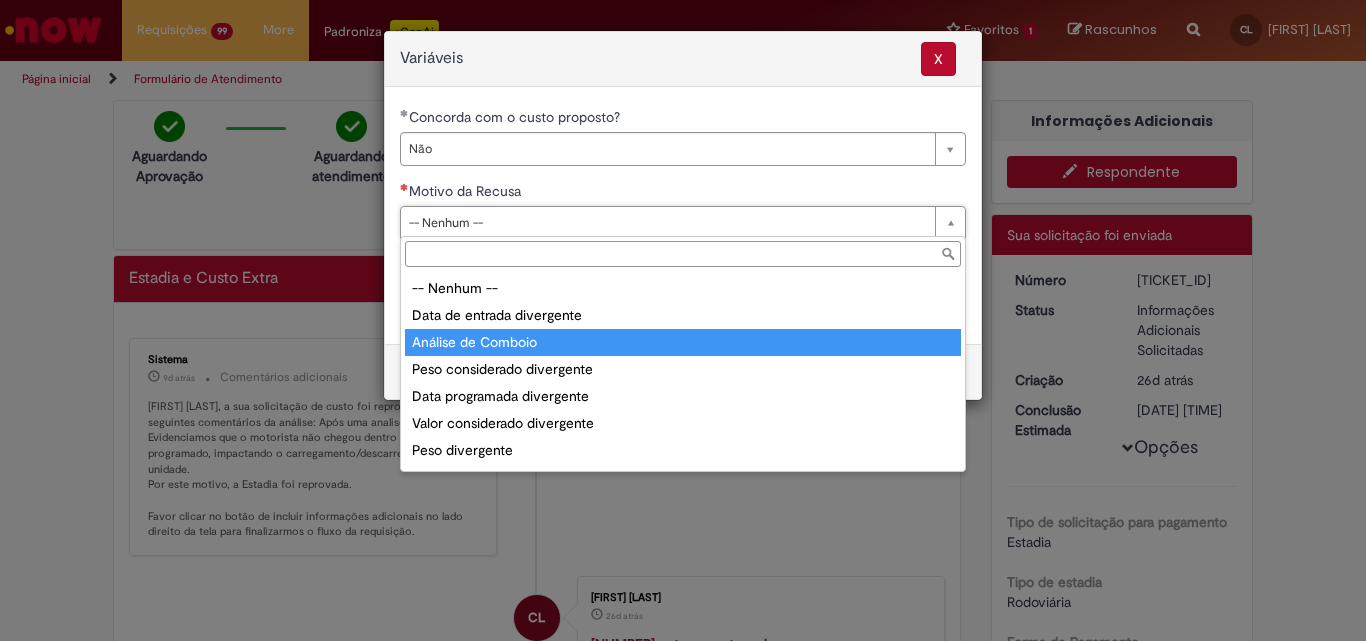 scroll, scrollTop: 78, scrollLeft: 0, axis: vertical 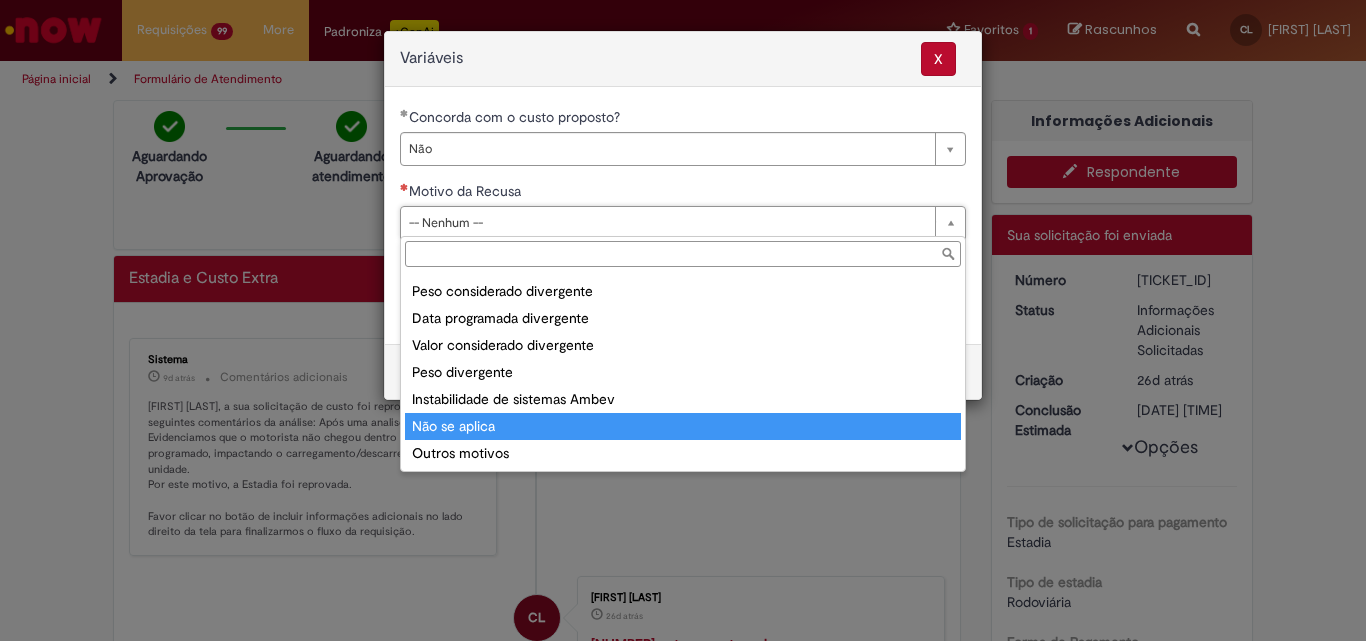 type on "**********" 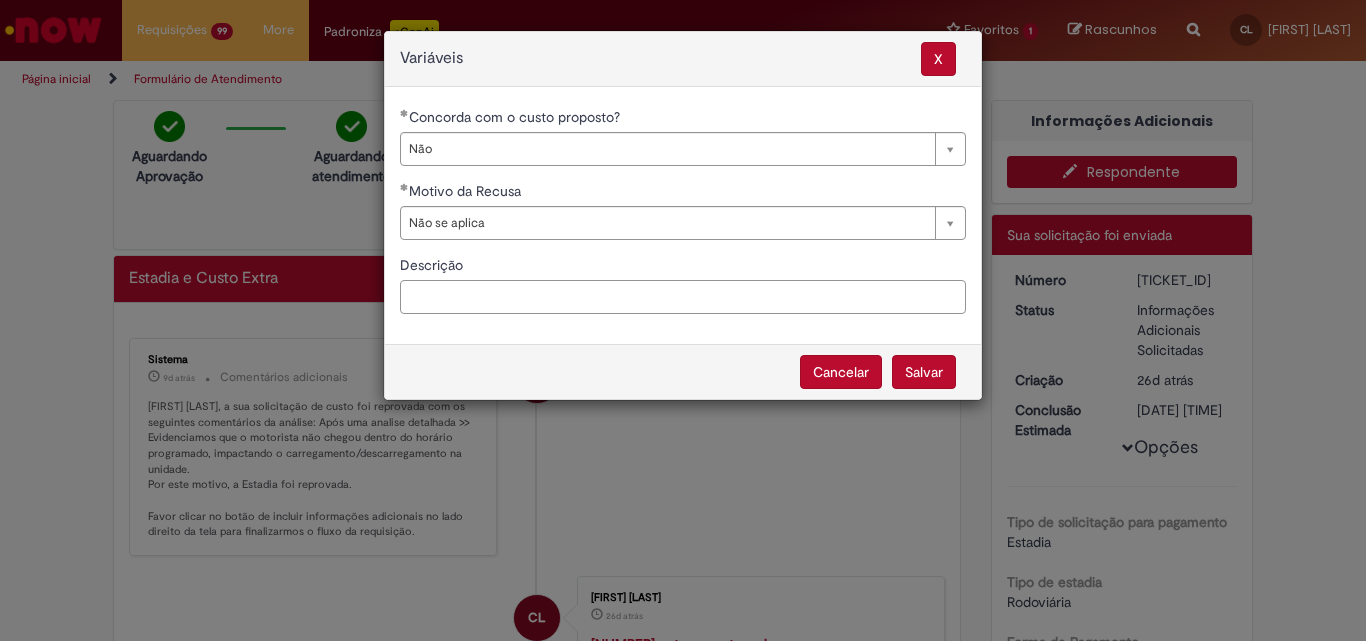 click on "Descrição" at bounding box center [683, 297] 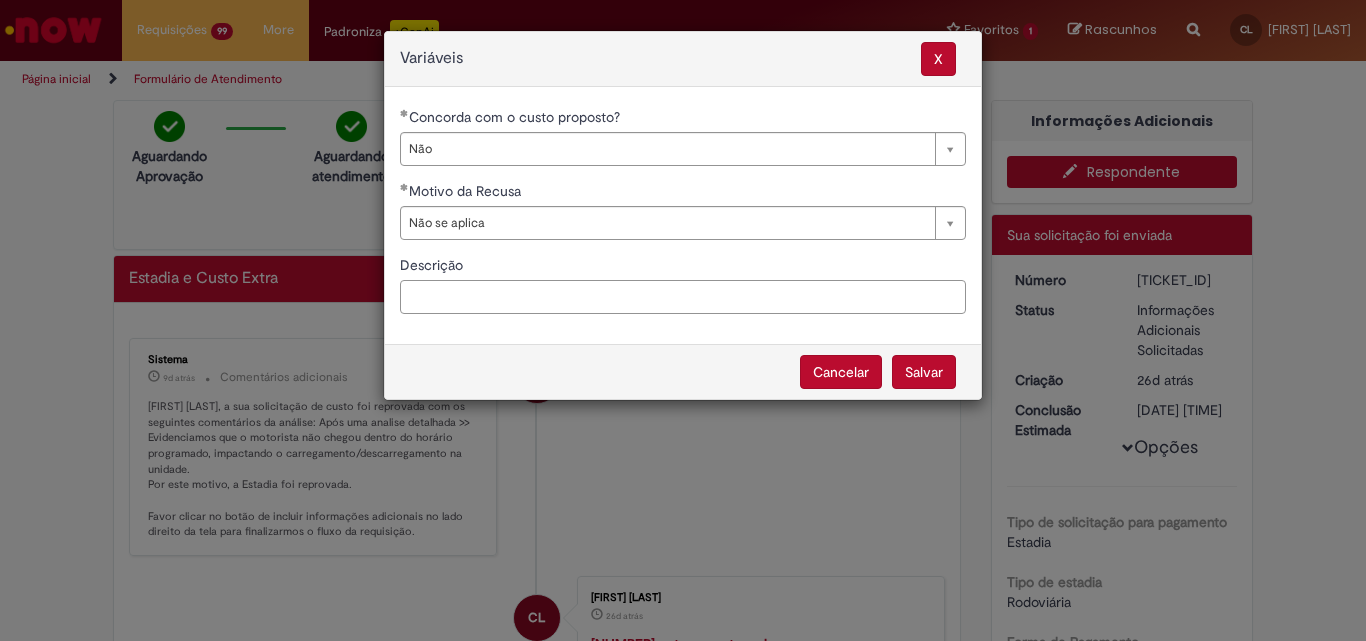 click on "Descrição" at bounding box center (683, 297) 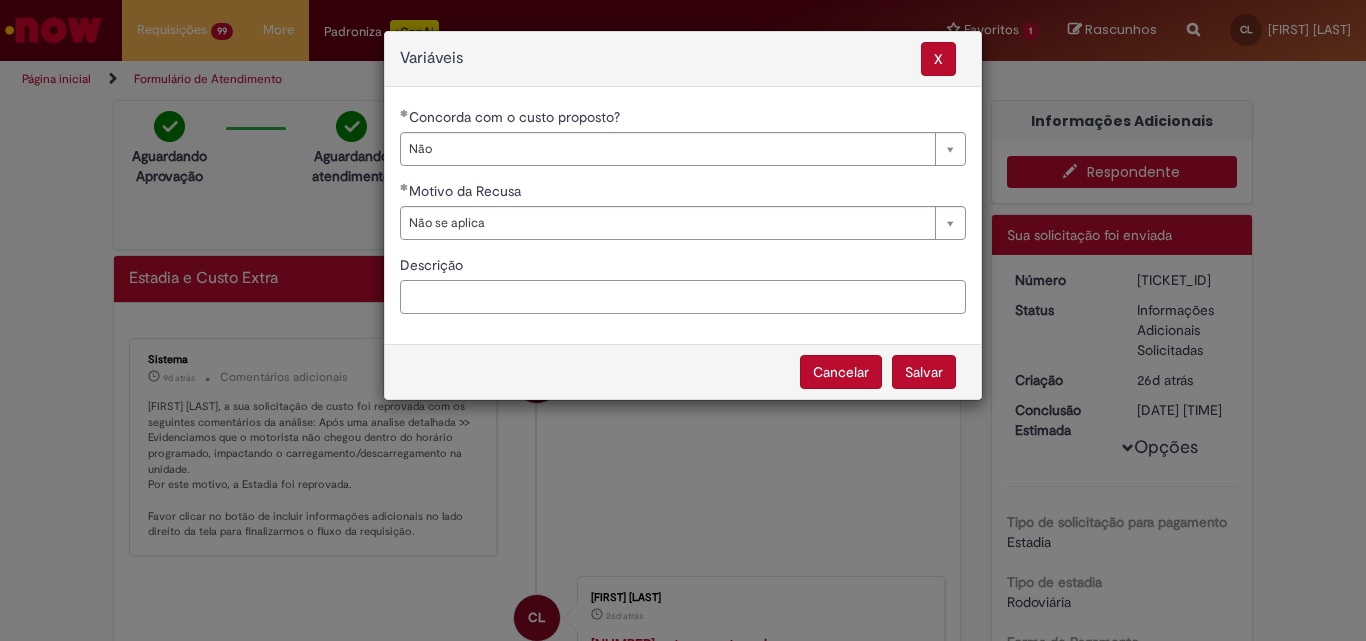 paste on "**********" 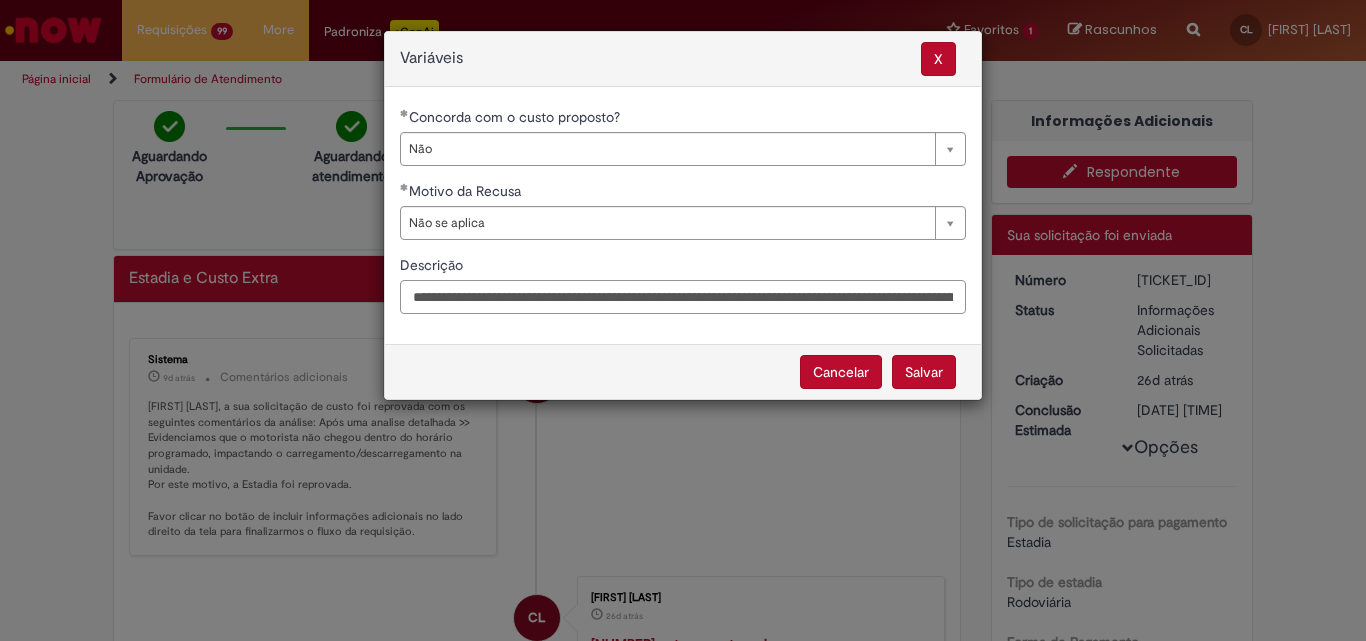 scroll, scrollTop: 0, scrollLeft: 267, axis: horizontal 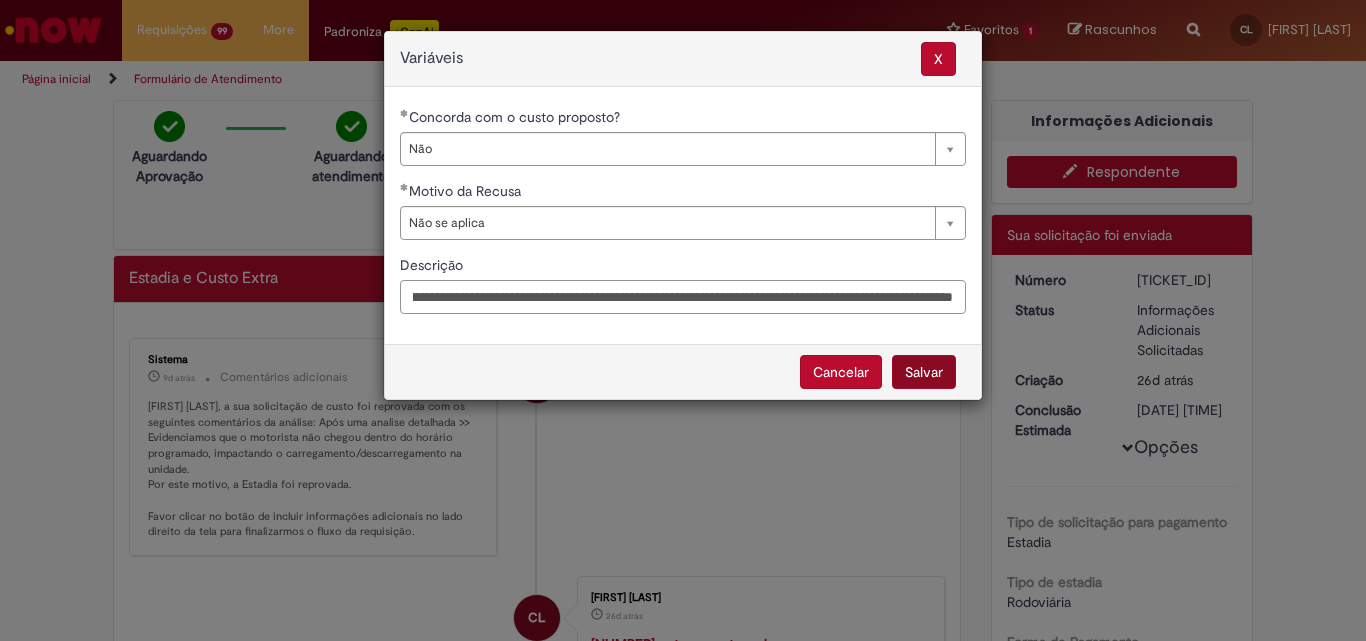 type on "**********" 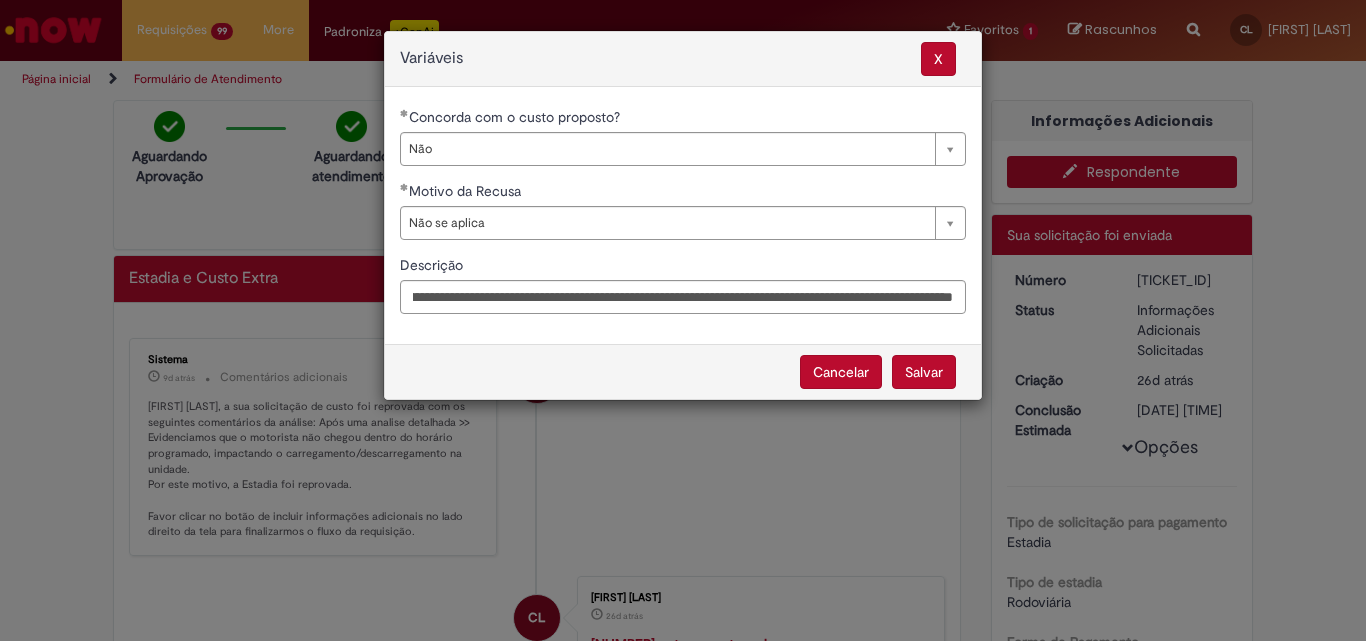 click on "Salvar" at bounding box center [924, 372] 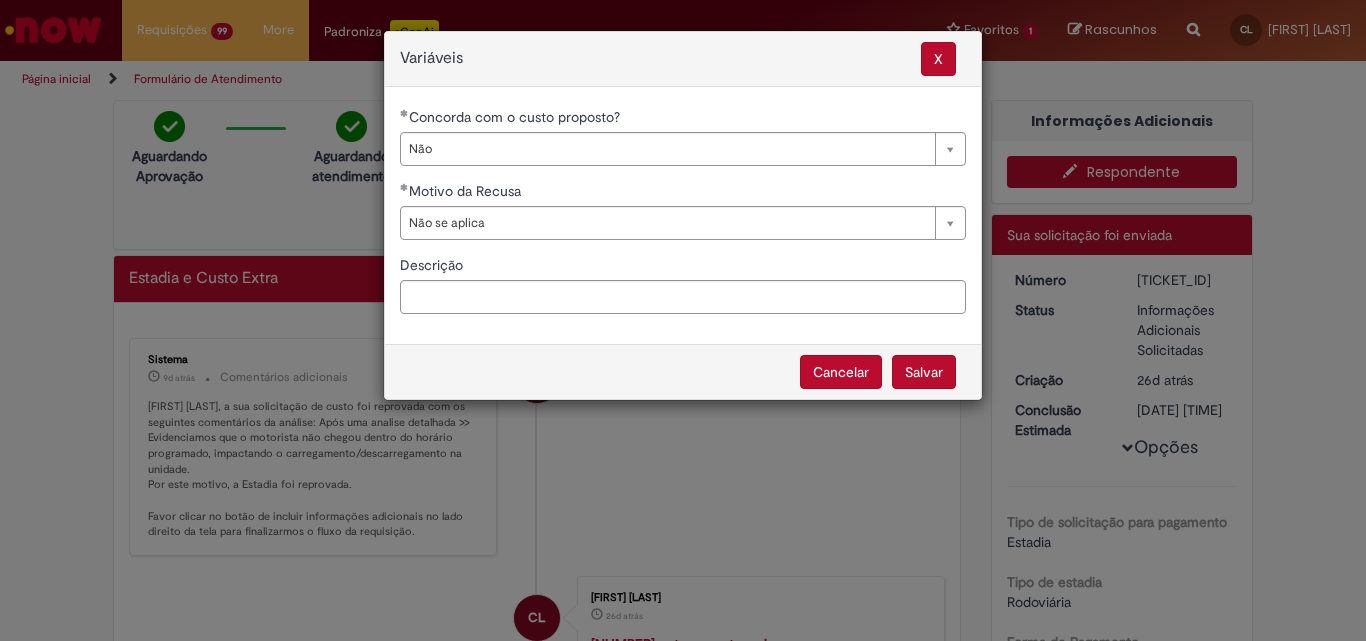 select on "**" 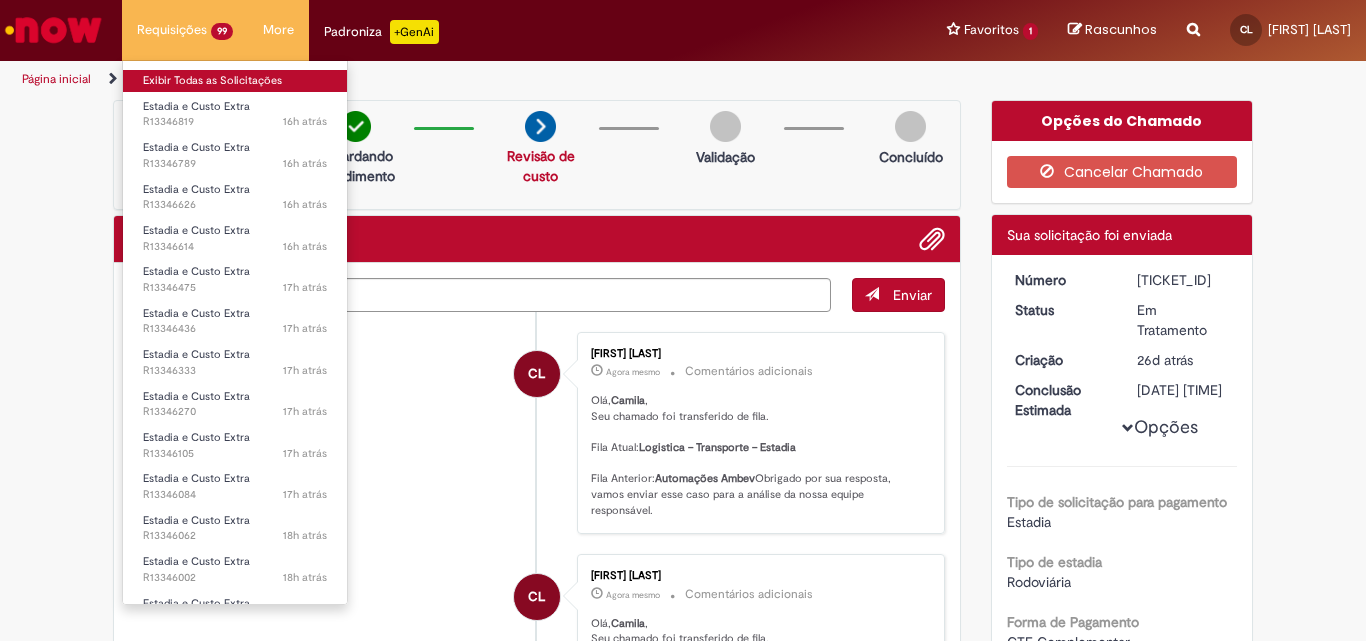 click on "Exibir Todas as Solicitações" at bounding box center [235, 81] 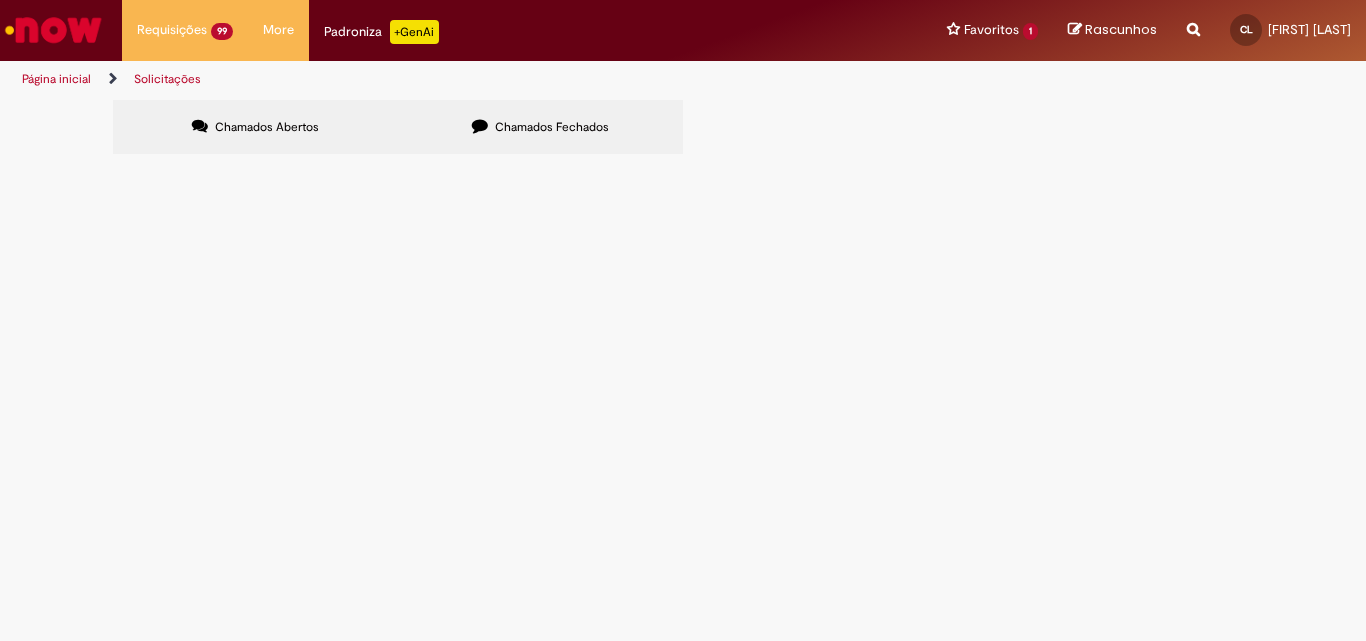 click at bounding box center (0, 0) 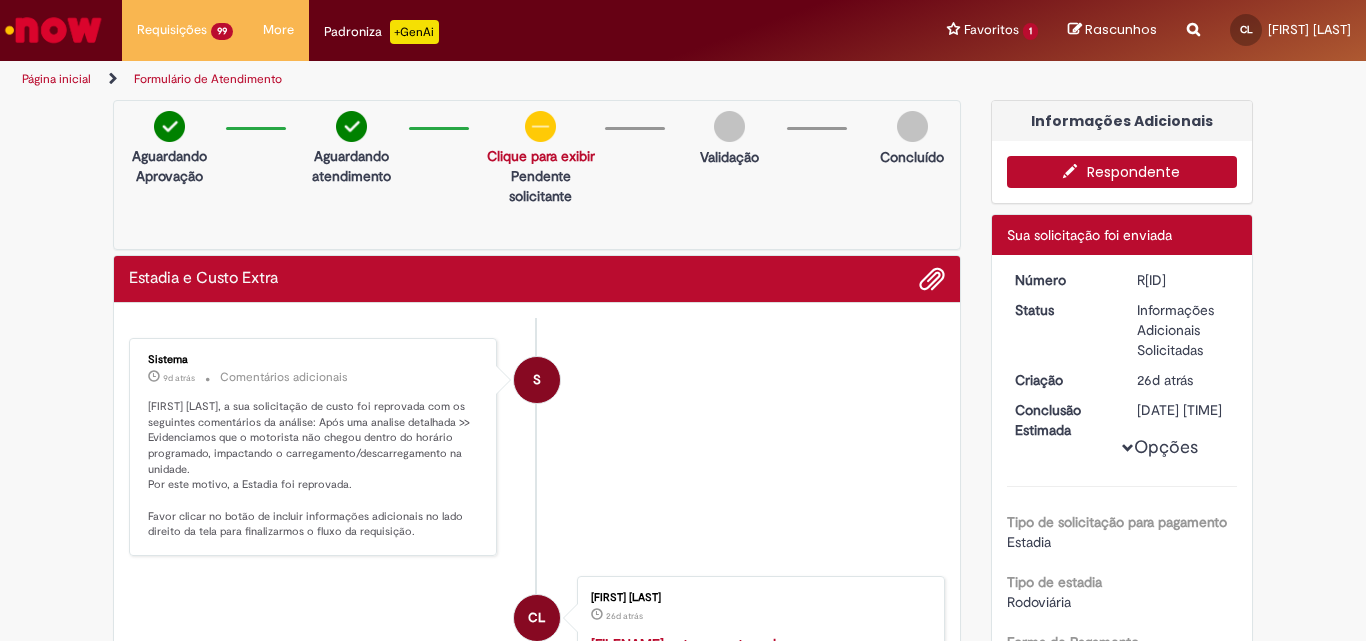drag, startPoint x: 360, startPoint y: 259, endPoint x: 384, endPoint y: 321, distance: 66.48308 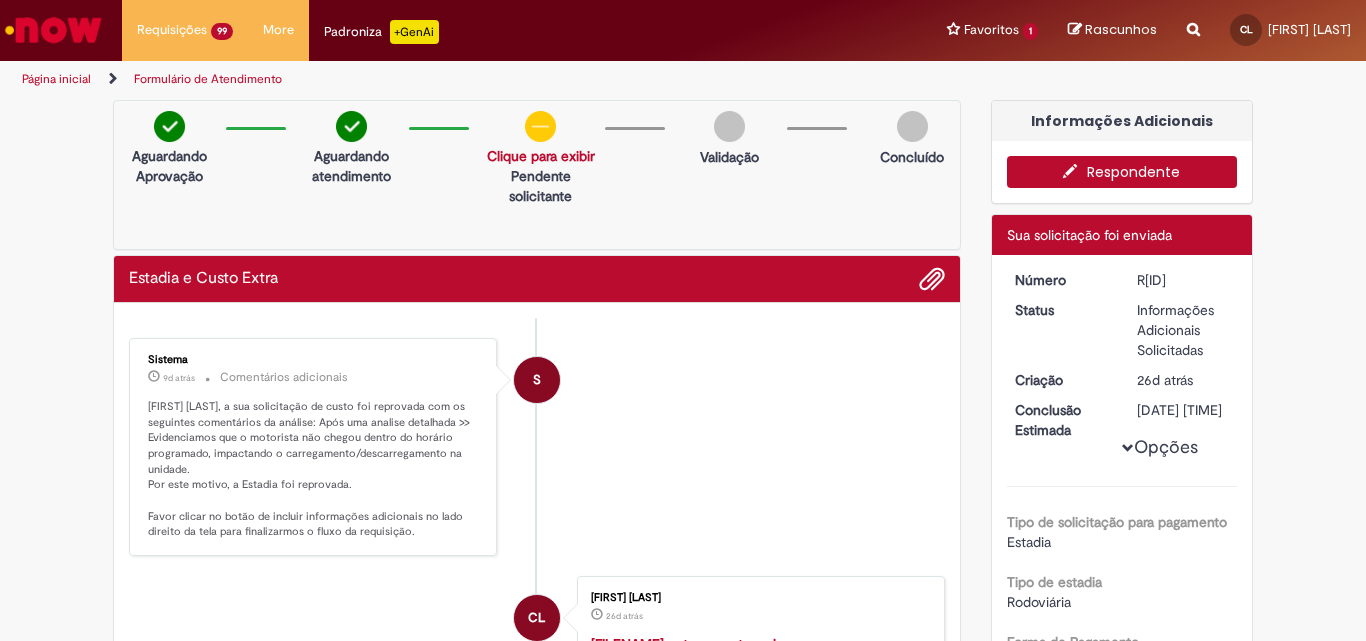 drag, startPoint x: 337, startPoint y: 404, endPoint x: 362, endPoint y: 442, distance: 45.486263 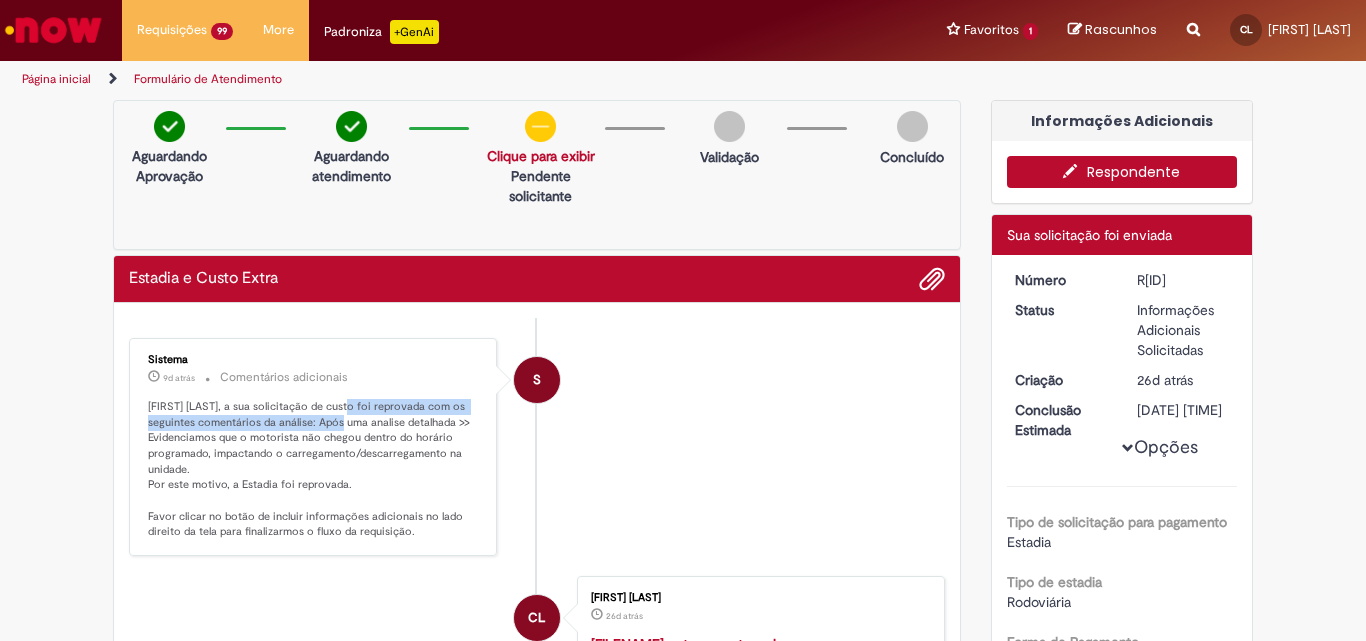 click on "Respondente" at bounding box center [1122, 172] 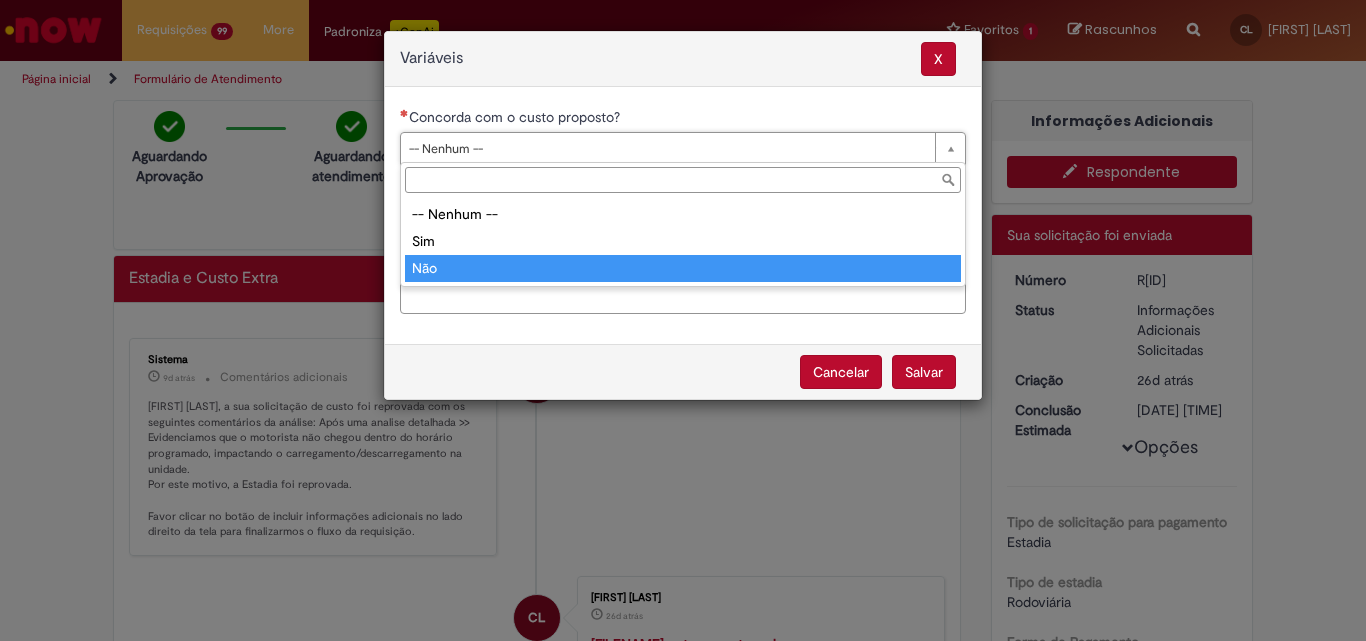 drag, startPoint x: 556, startPoint y: 263, endPoint x: 554, endPoint y: 237, distance: 26.076809 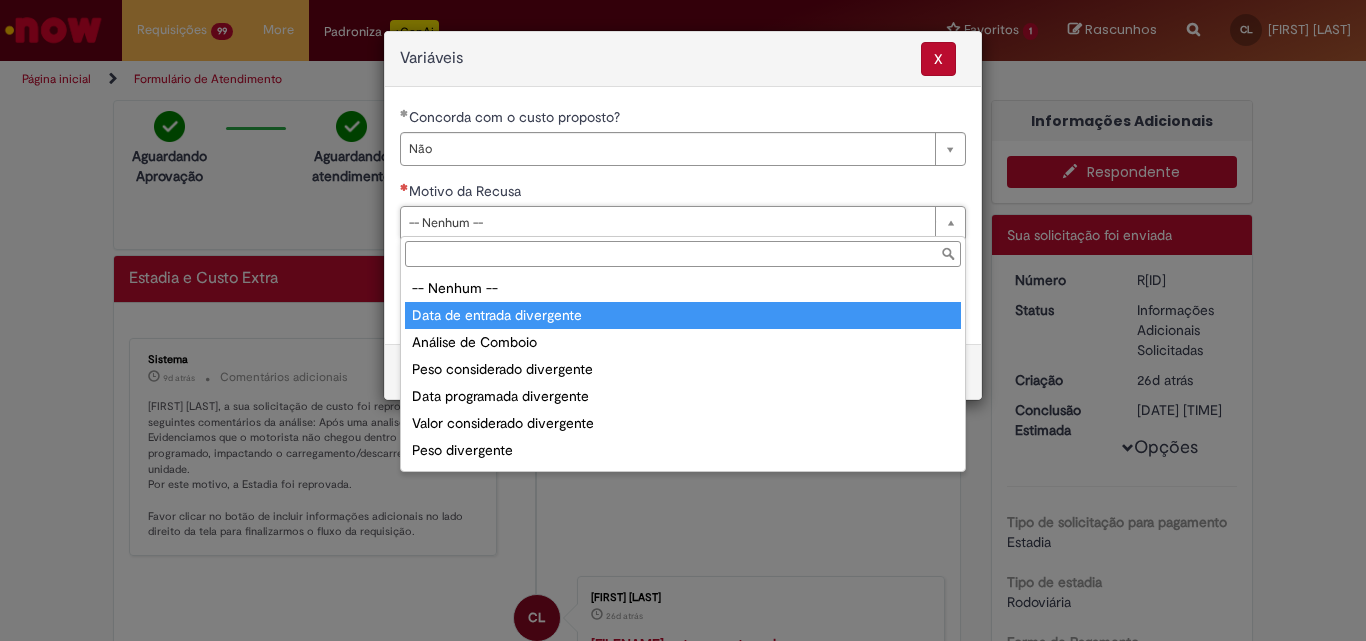 scroll, scrollTop: 78, scrollLeft: 0, axis: vertical 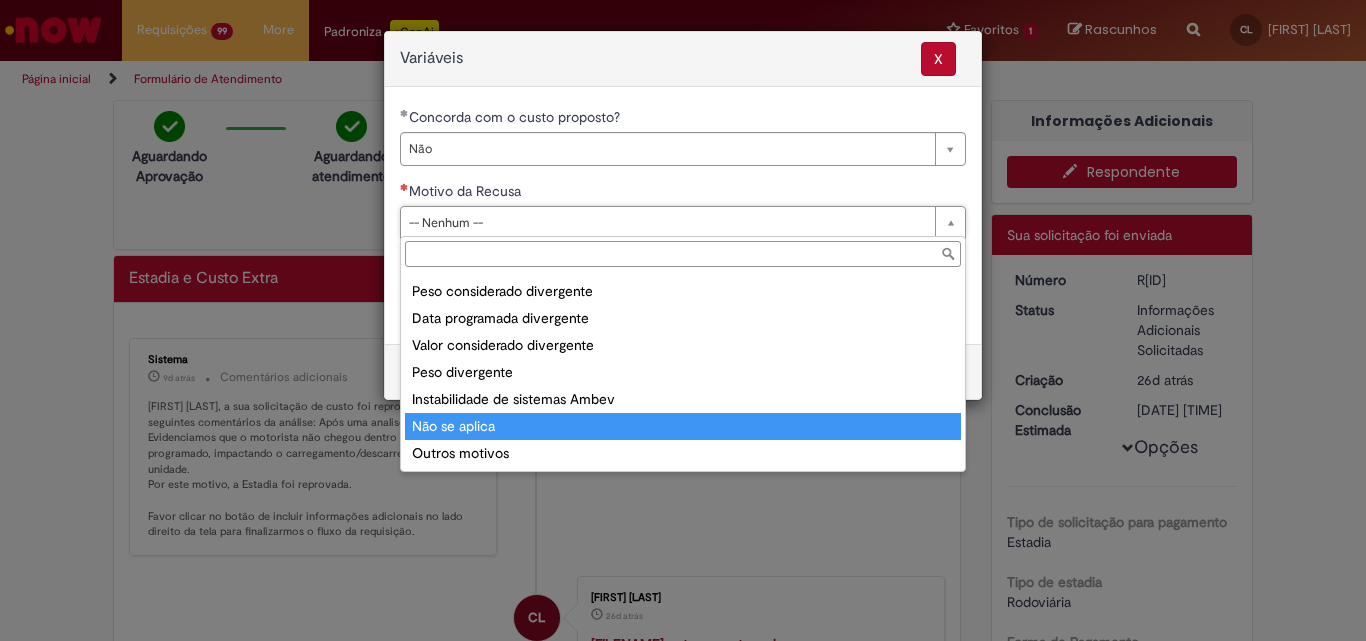 type on "**********" 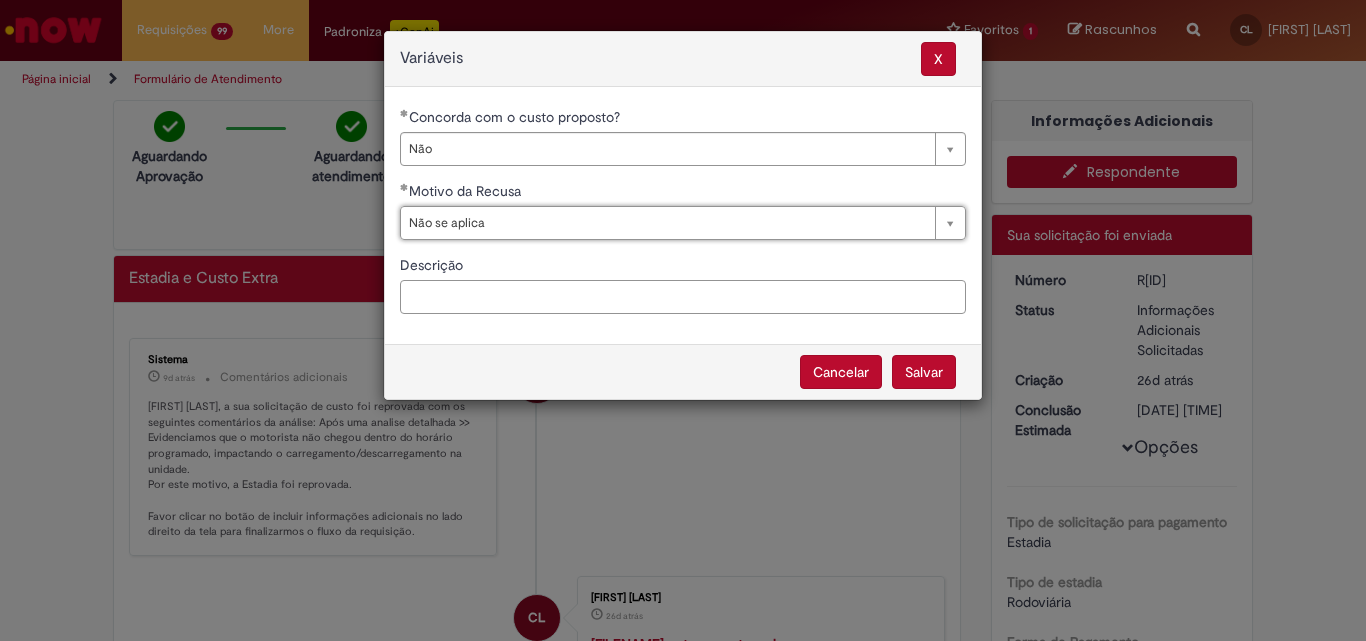 click on "Descrição" at bounding box center [683, 297] 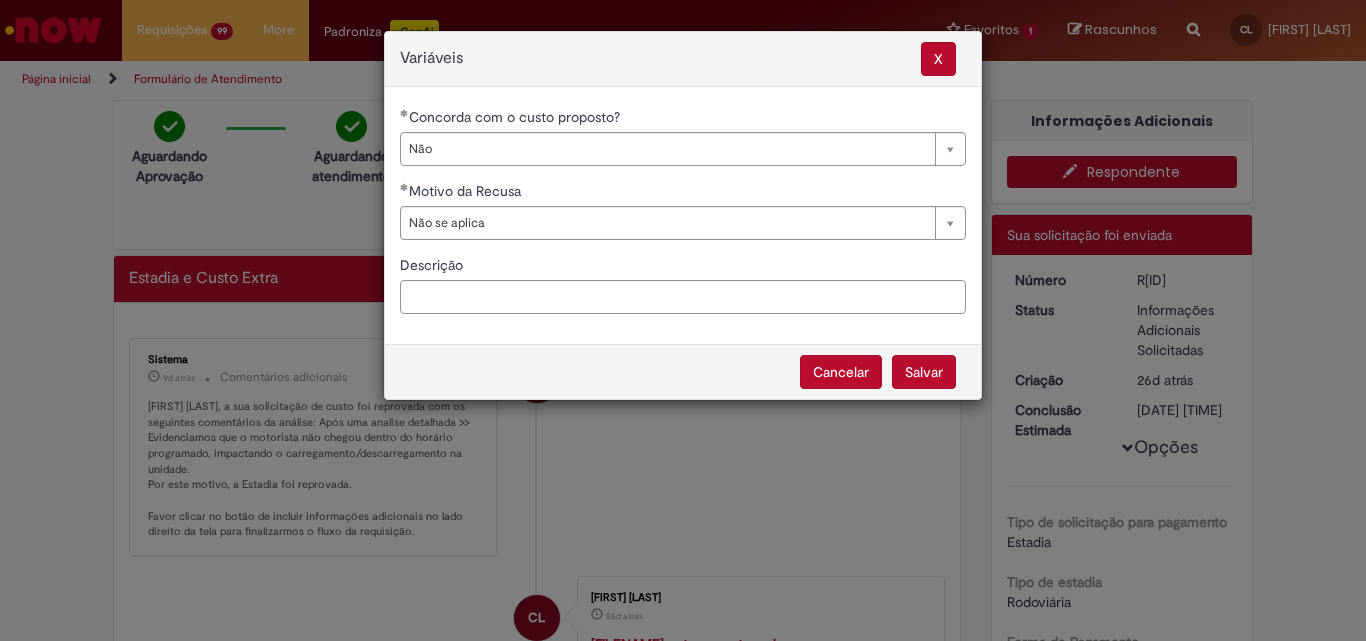 click on "Descrição" at bounding box center (683, 297) 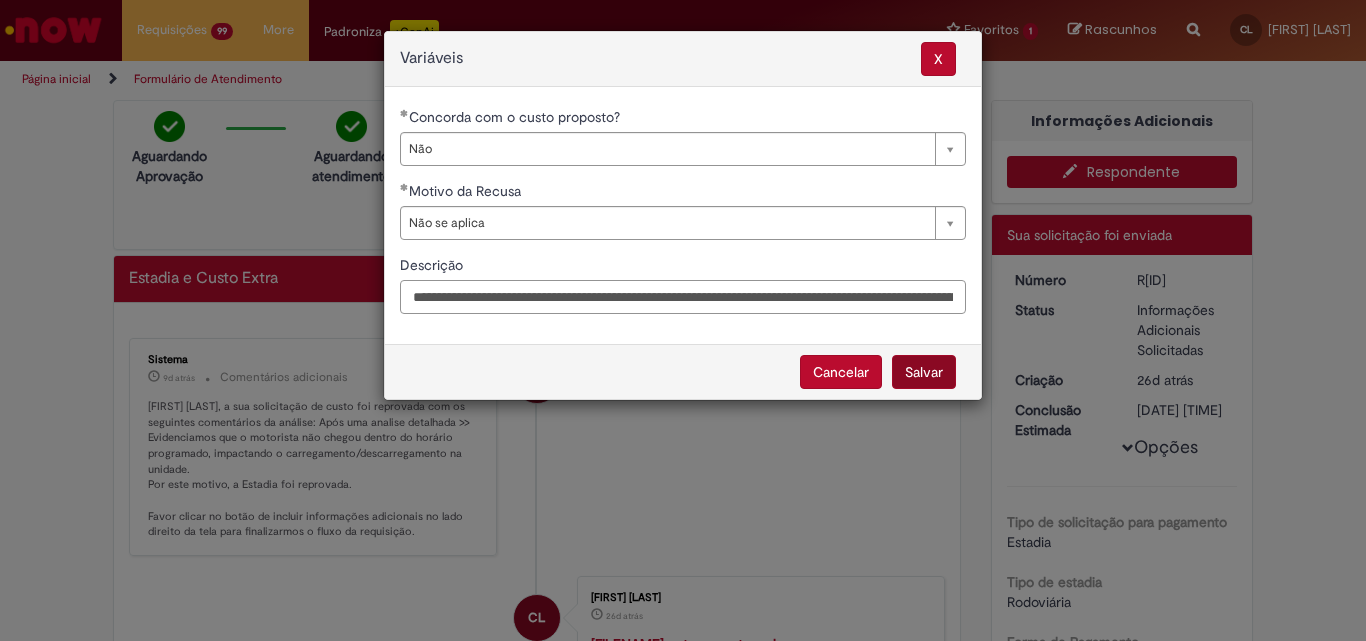 scroll, scrollTop: 0, scrollLeft: 267, axis: horizontal 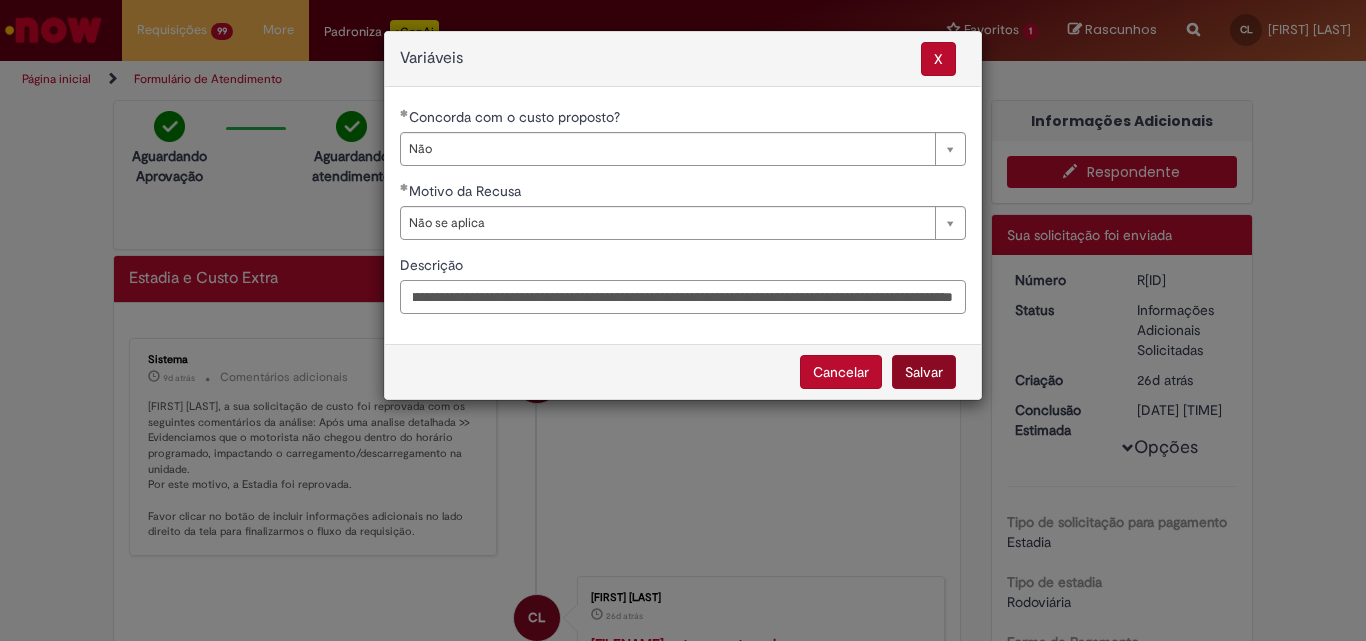 type on "**********" 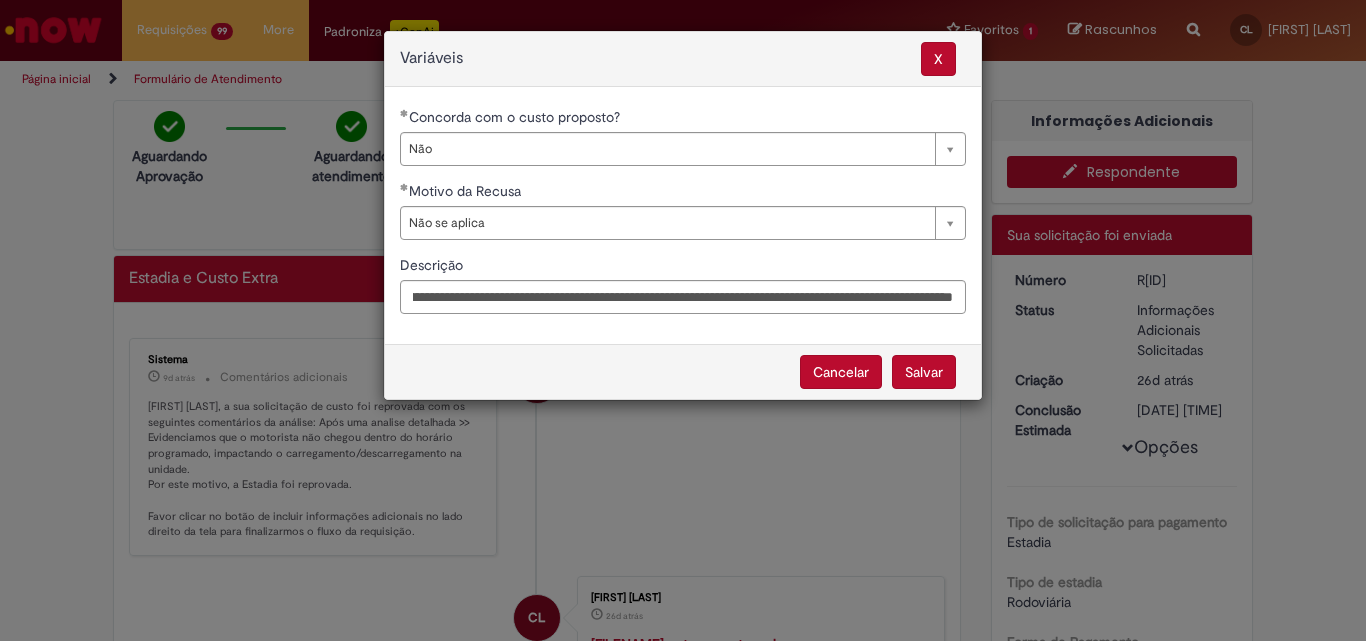 click on "Salvar" at bounding box center (924, 372) 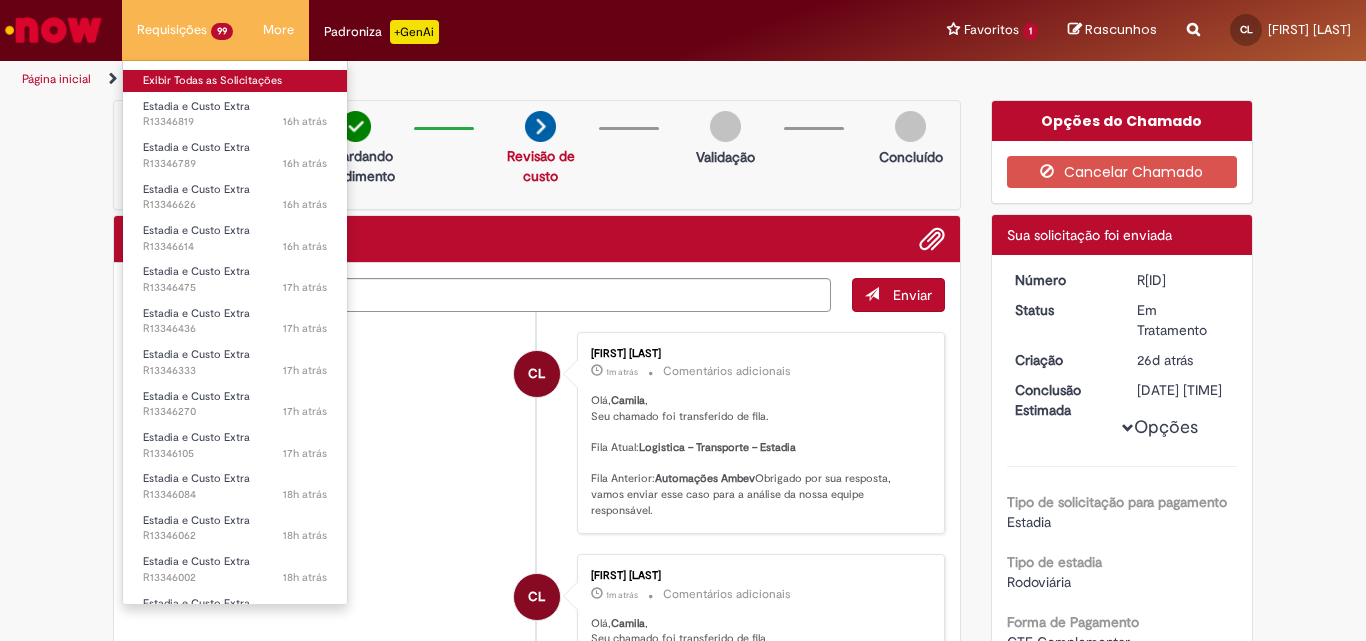 click on "Exibir Todas as Solicitações" at bounding box center [235, 81] 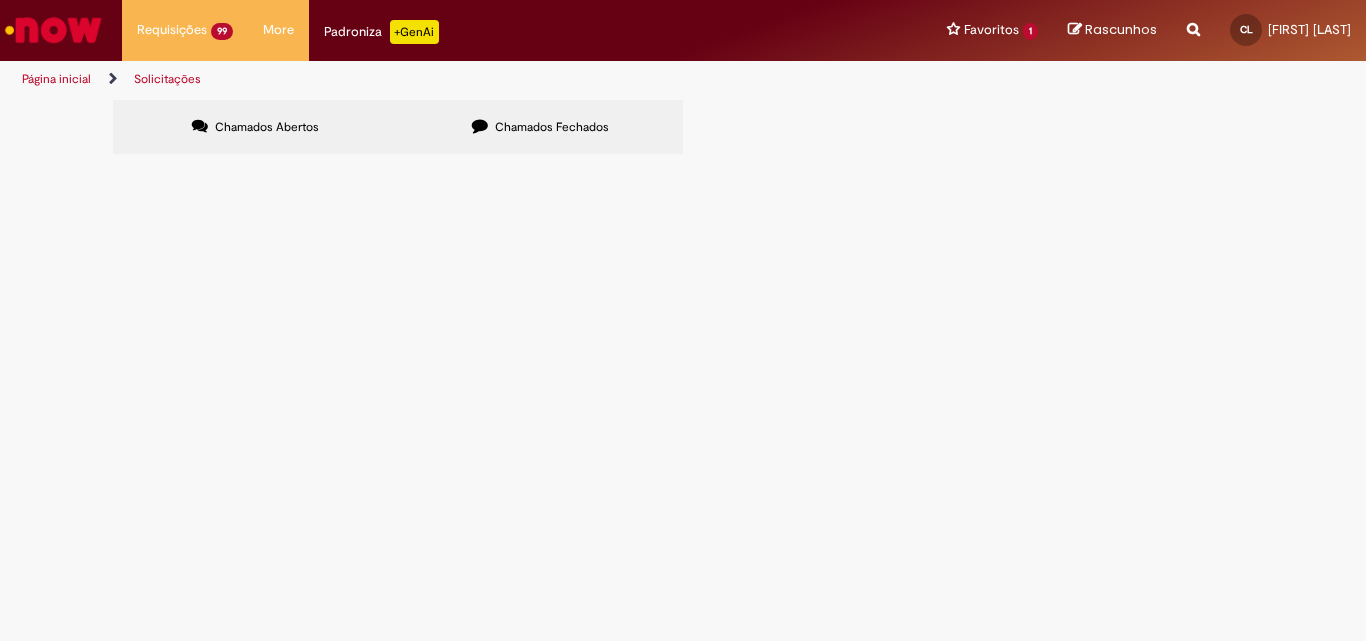 click at bounding box center [0, 0] 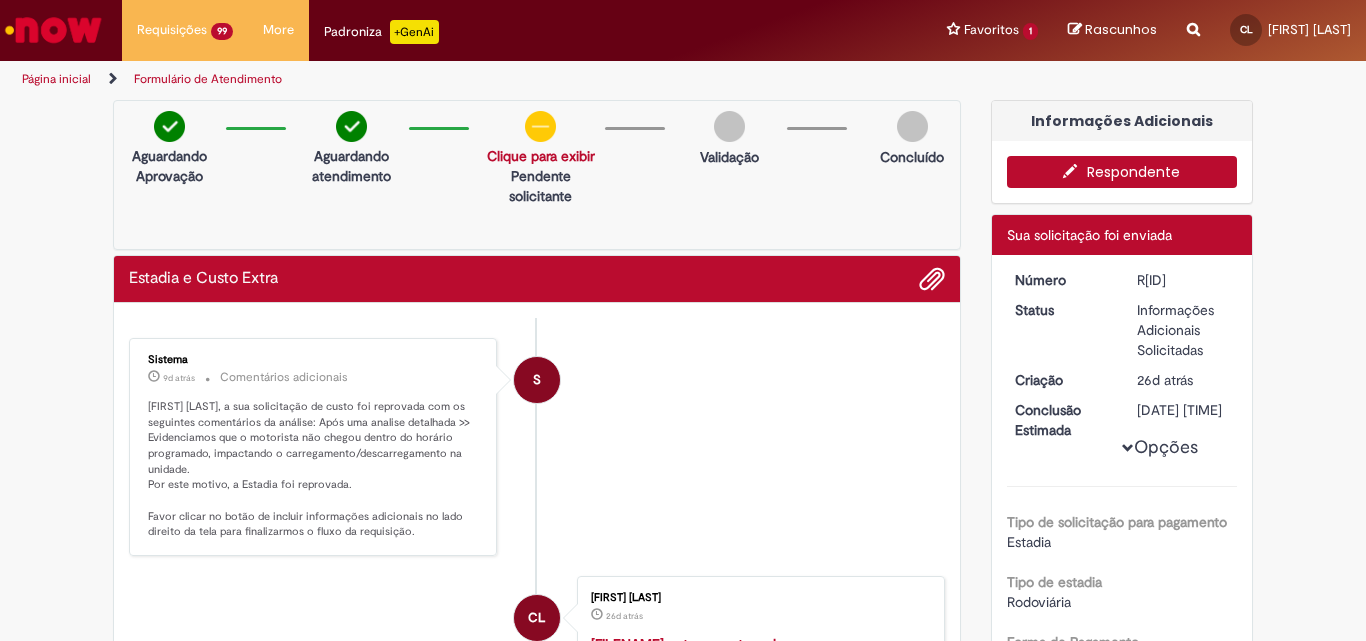 click on "Respondente" at bounding box center (1122, 172) 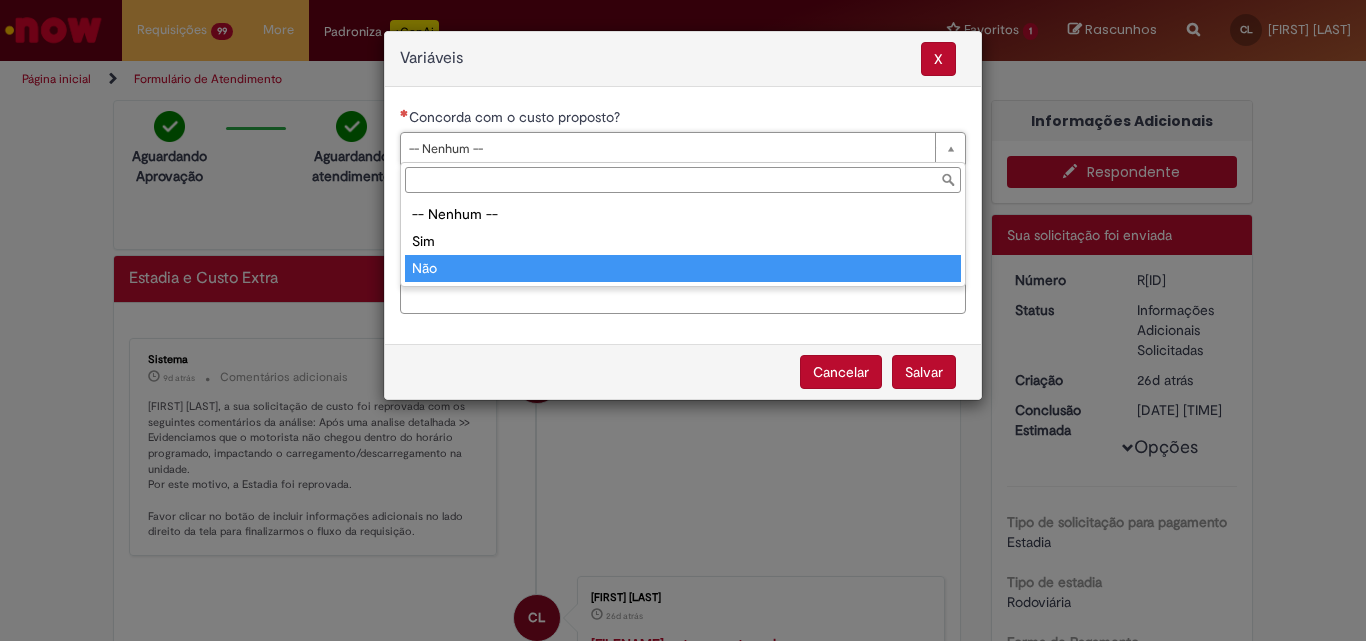 type on "***" 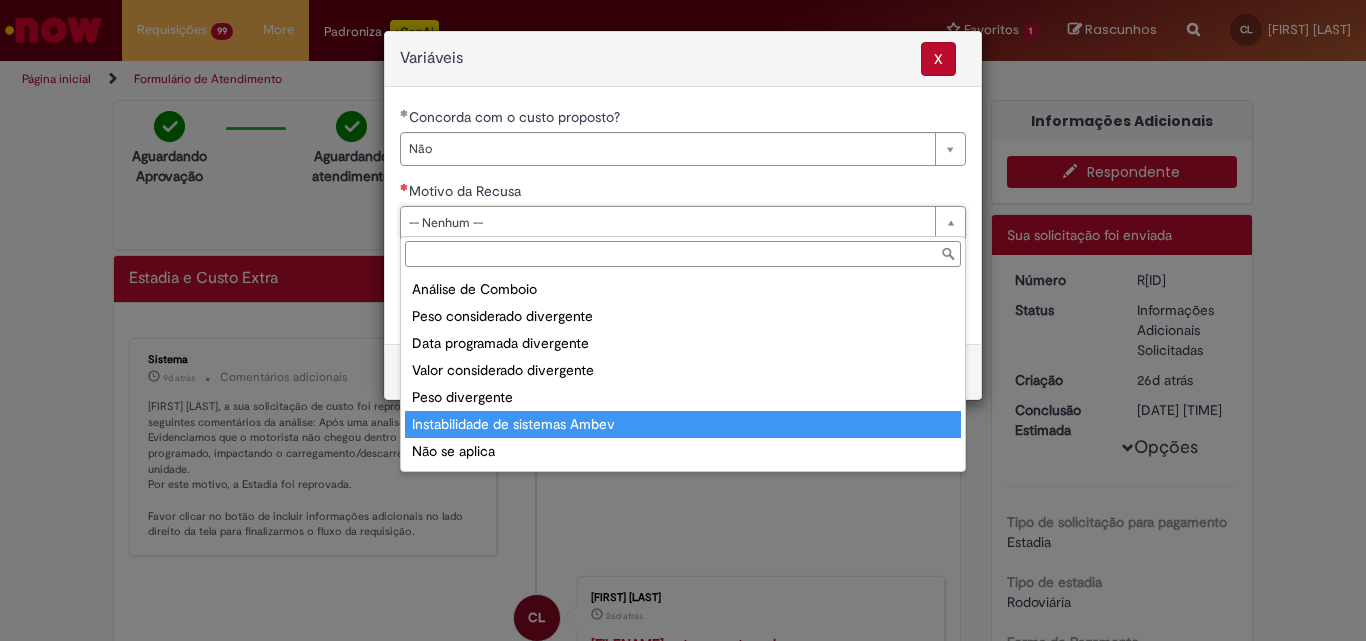 scroll, scrollTop: 78, scrollLeft: 0, axis: vertical 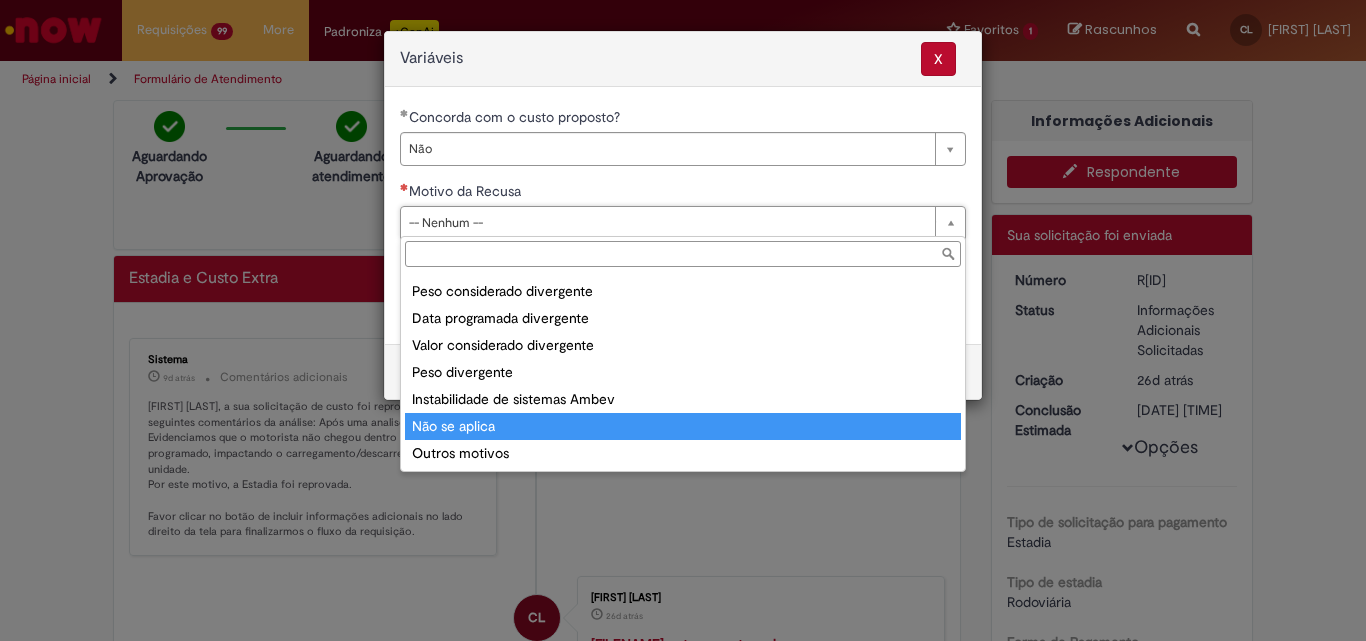 type on "**********" 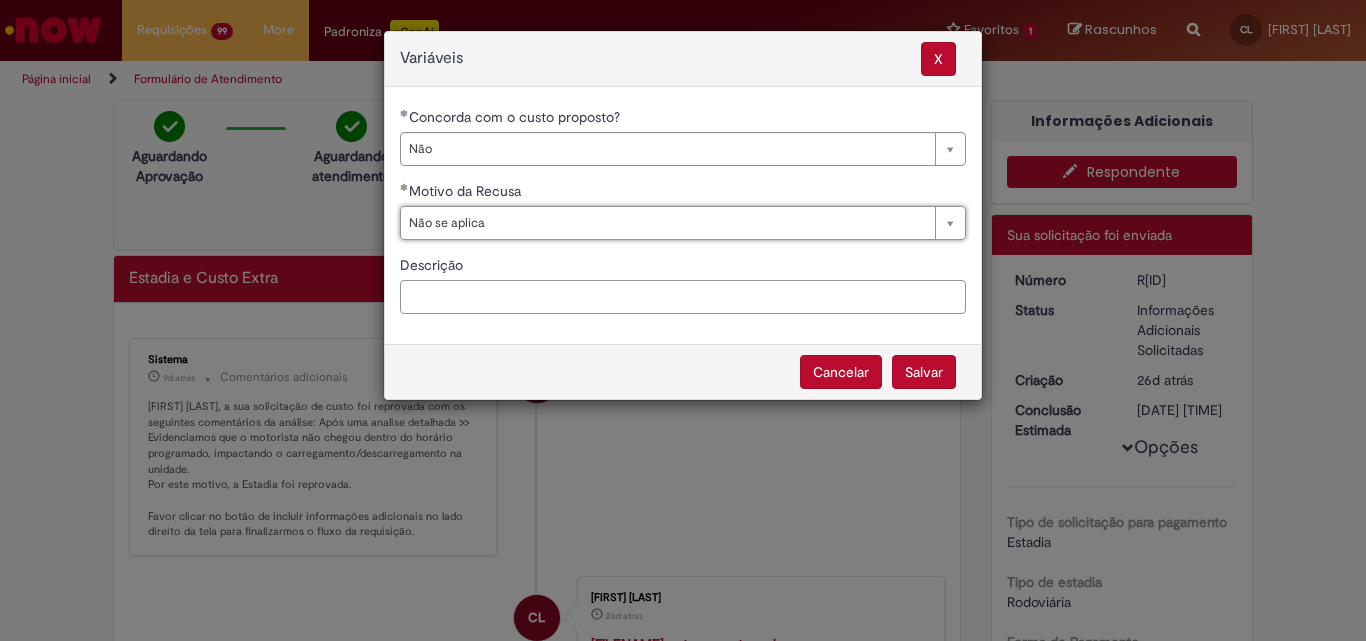 click on "Descrição" at bounding box center (683, 297) 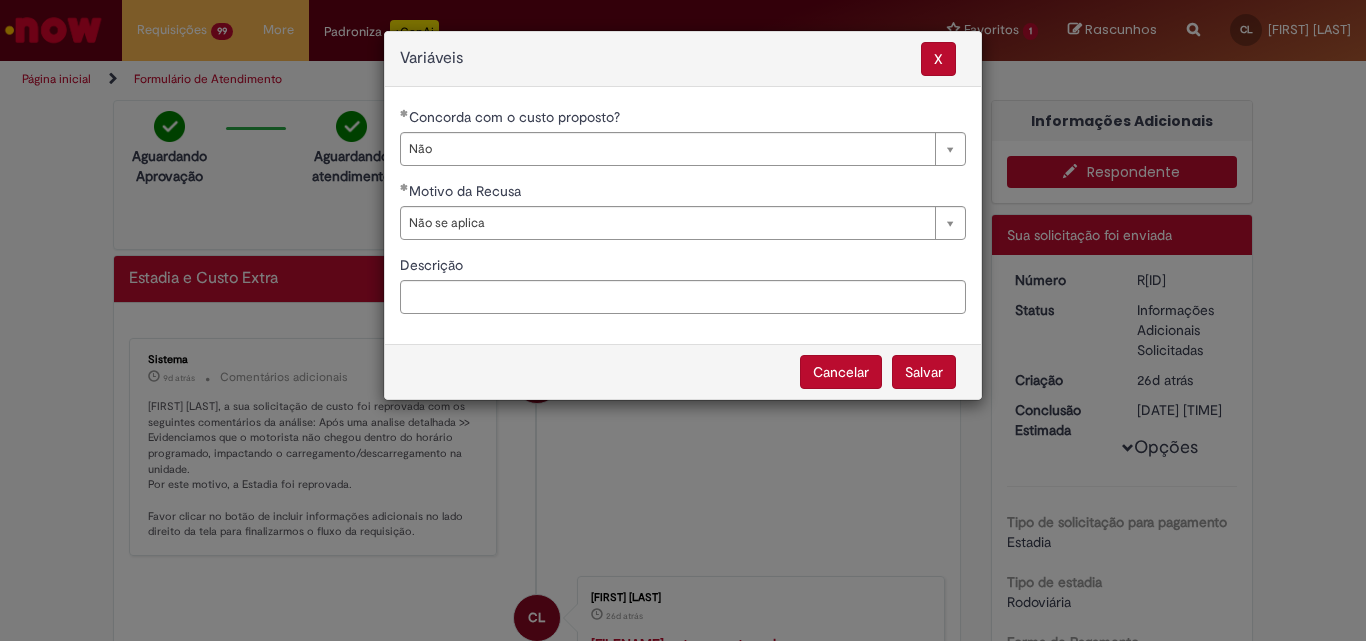 drag, startPoint x: 525, startPoint y: 320, endPoint x: 528, endPoint y: 309, distance: 11.401754 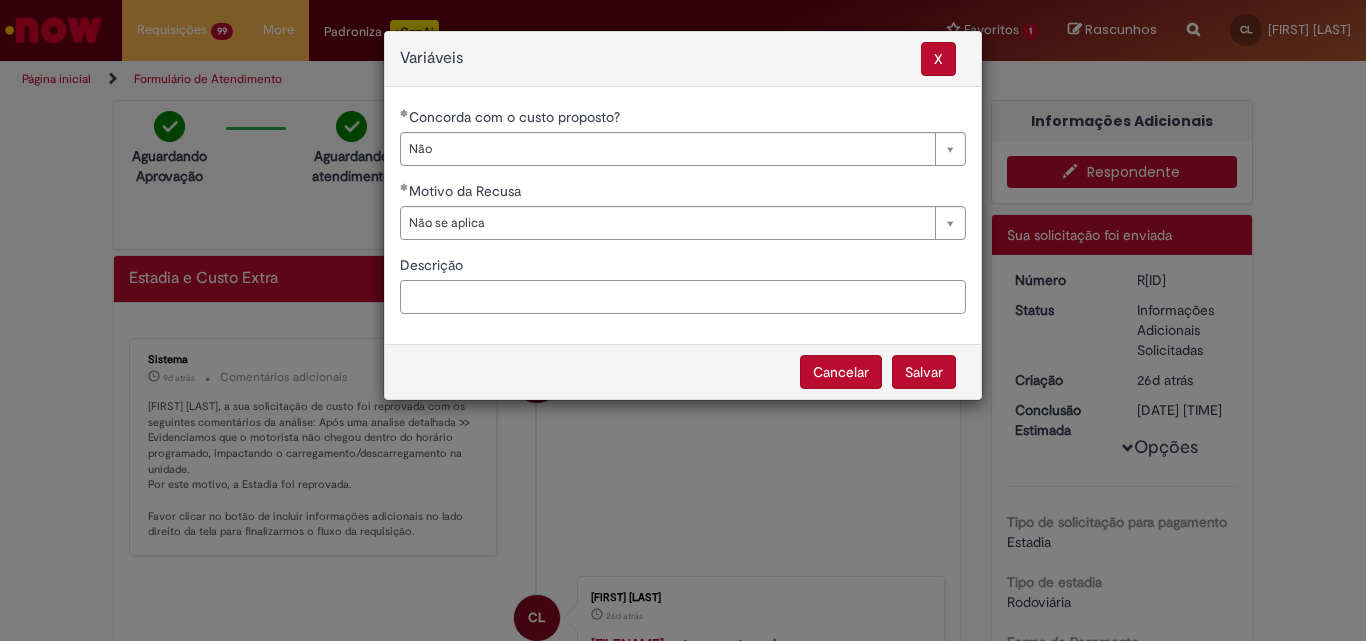 click on "Descrição" at bounding box center (683, 297) 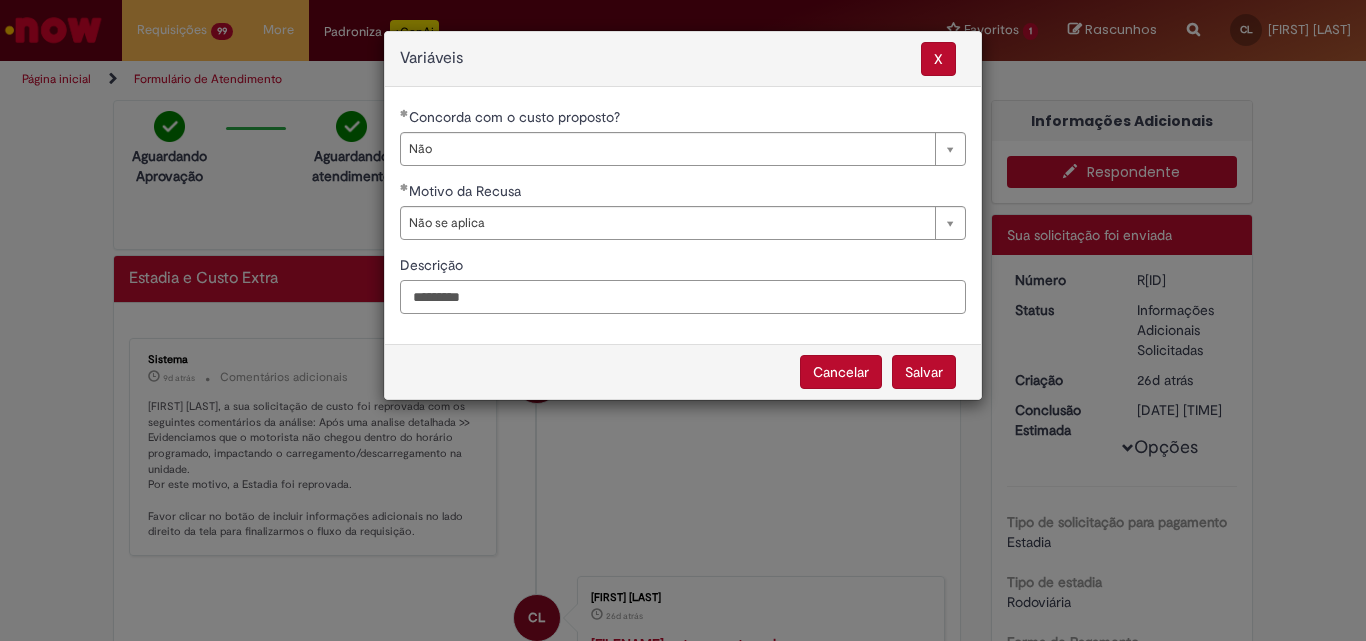 drag, startPoint x: 574, startPoint y: 299, endPoint x: 389, endPoint y: 304, distance: 185.06755 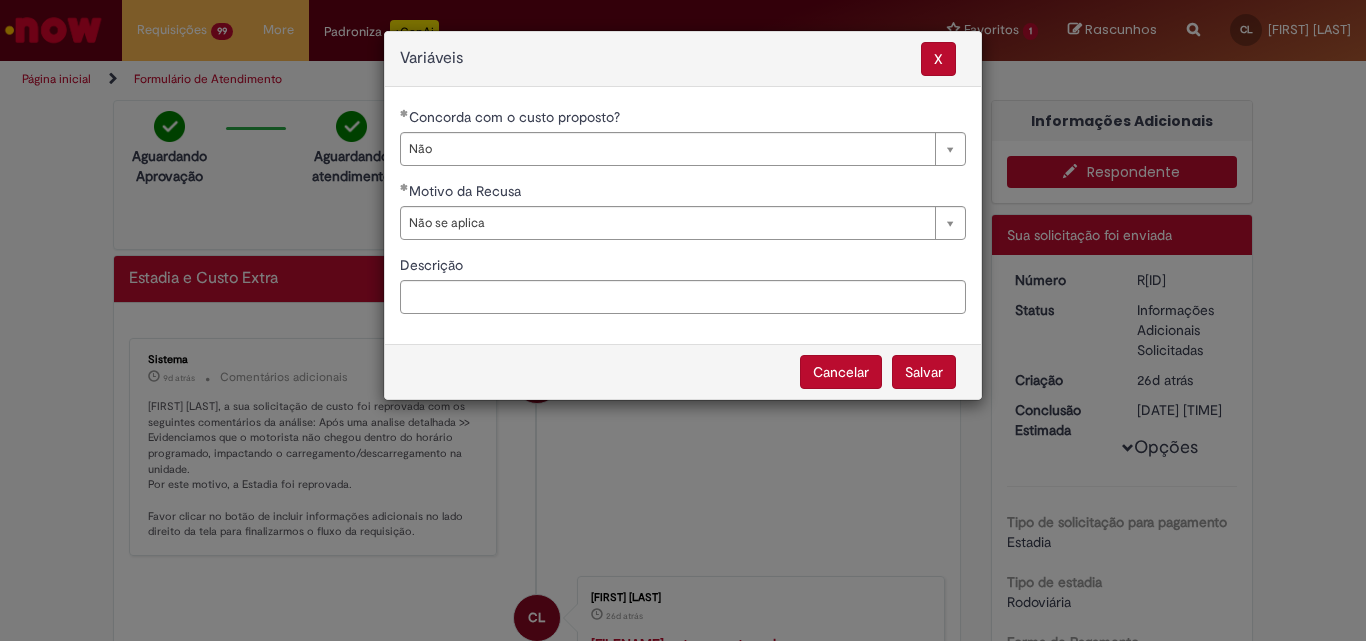 click on "Descrição" at bounding box center (683, 267) 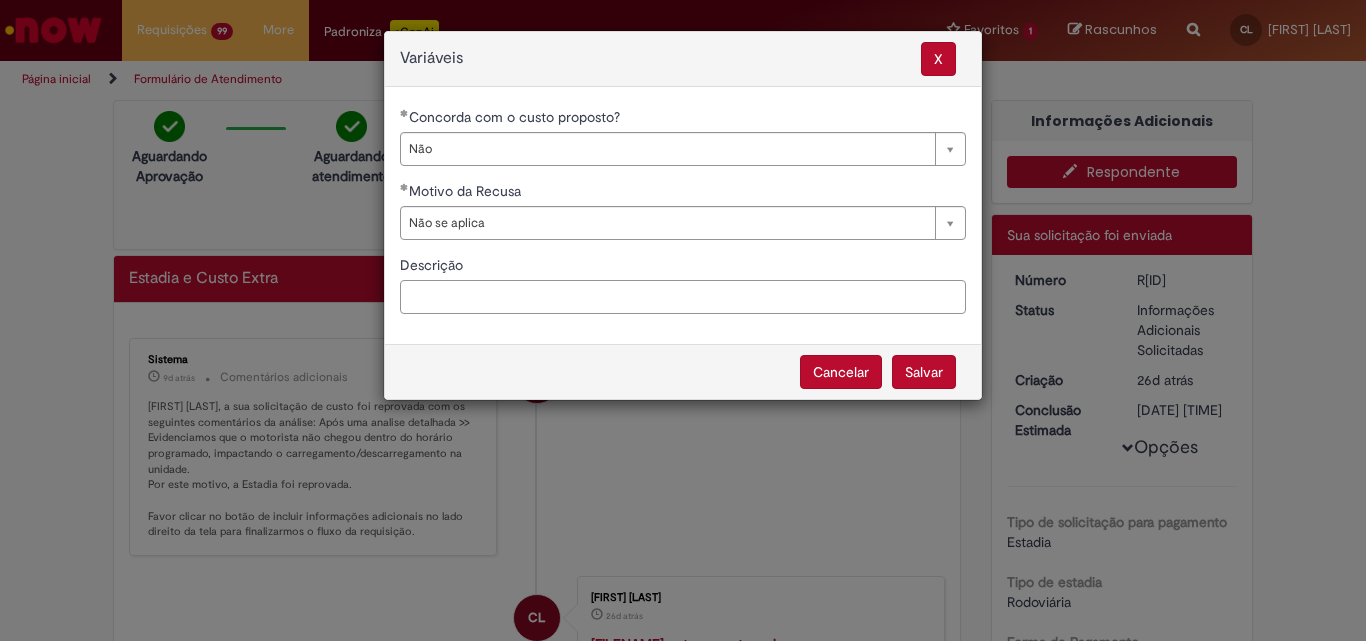 click on "Descrição" at bounding box center (683, 297) 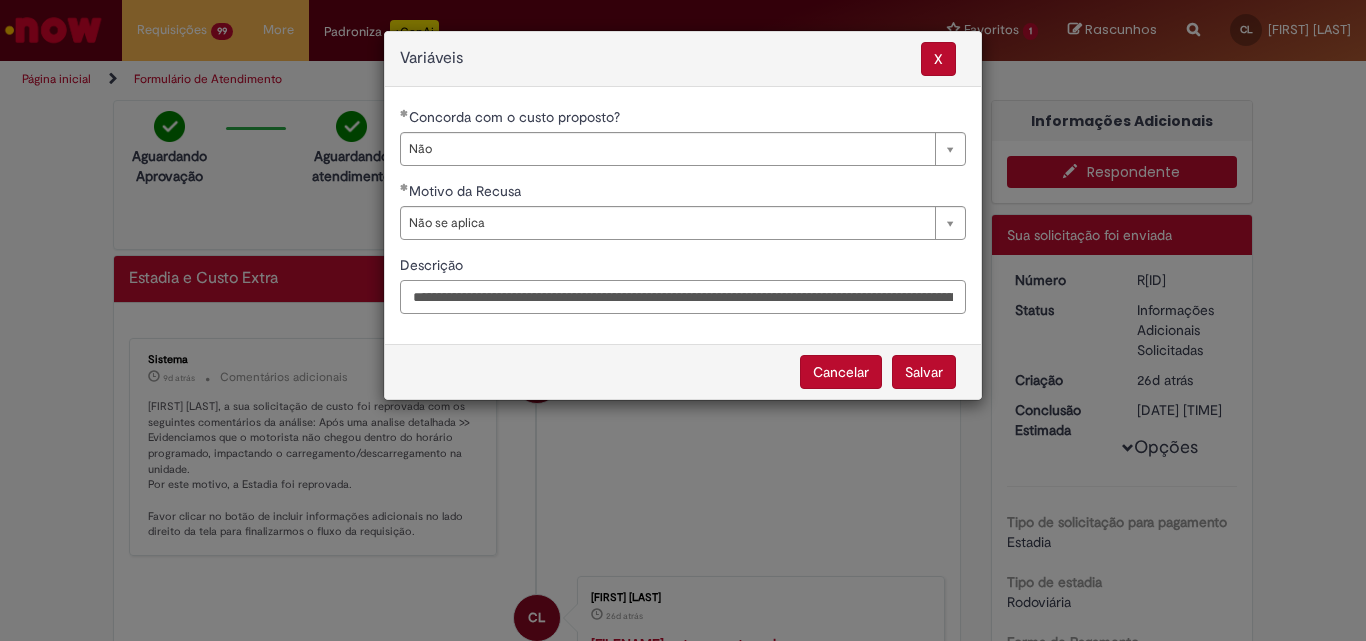 scroll, scrollTop: 0, scrollLeft: 267, axis: horizontal 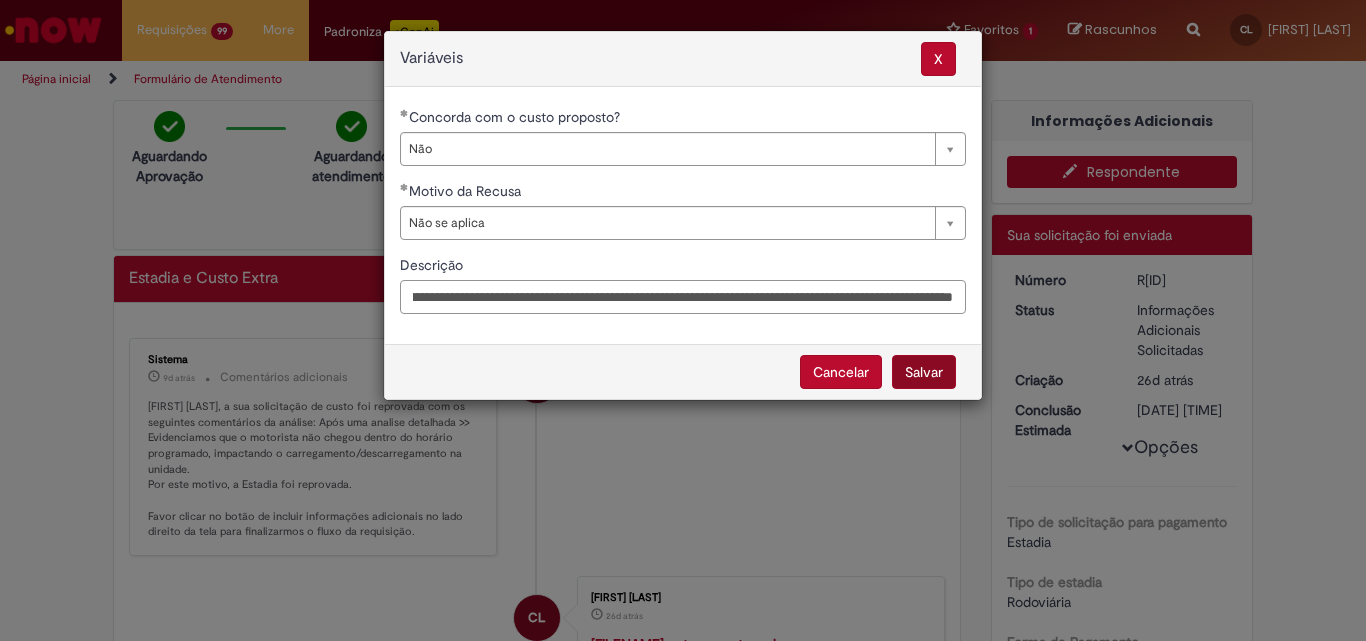 type on "**********" 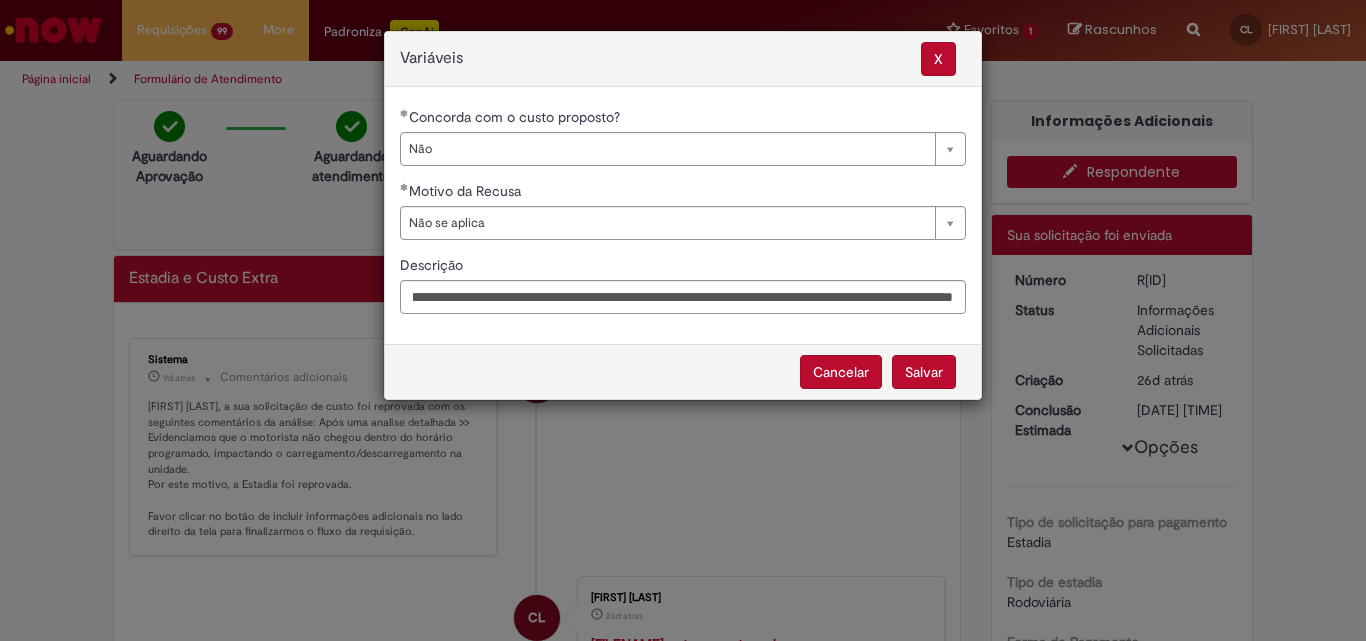 click on "Salvar" at bounding box center (924, 372) 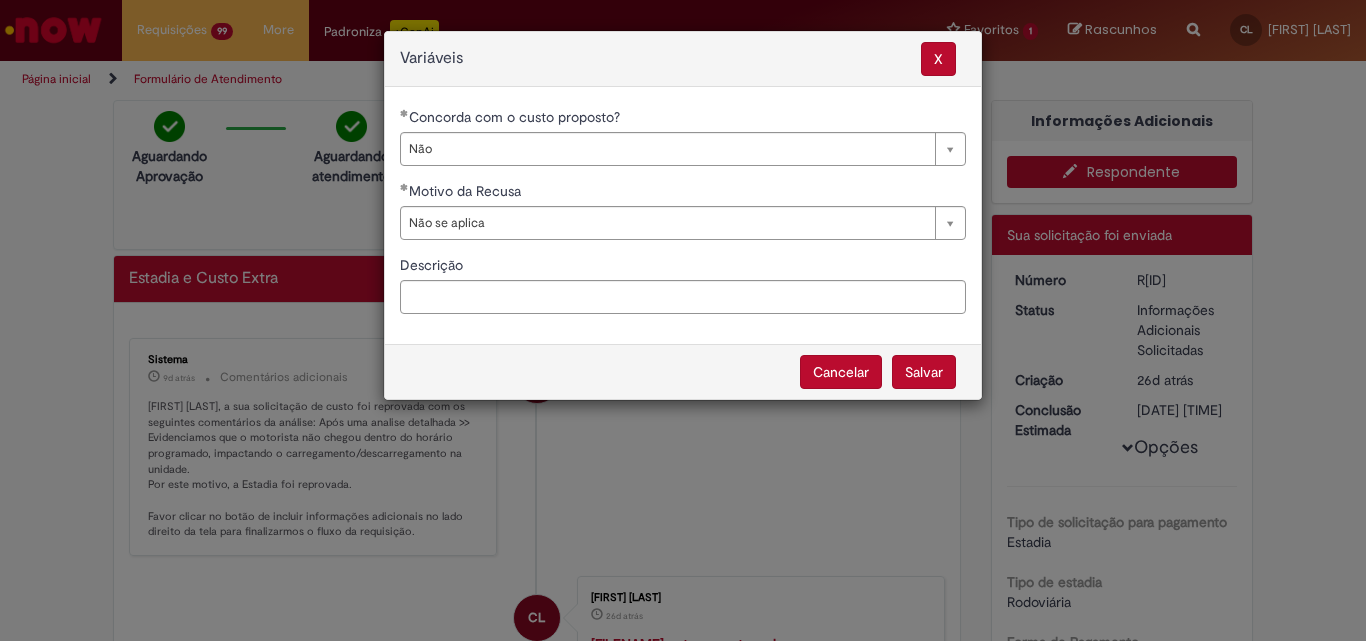 select on "**" 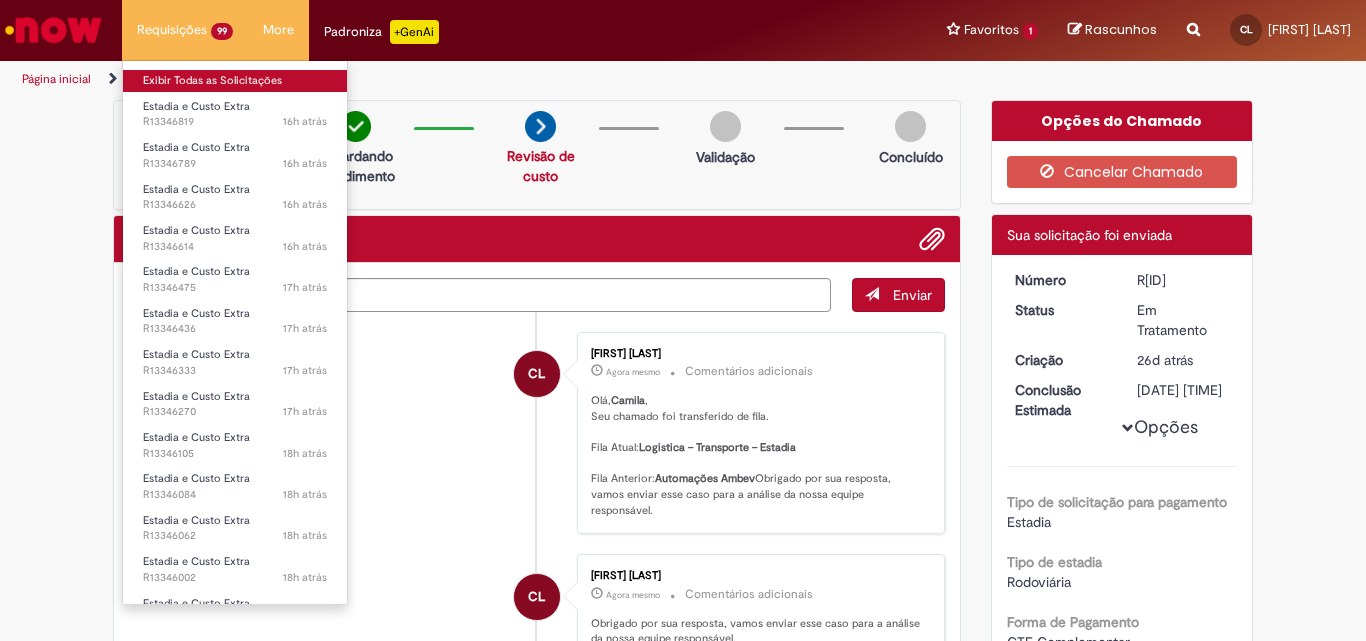 click on "Exibir Todas as Solicitações" at bounding box center [235, 81] 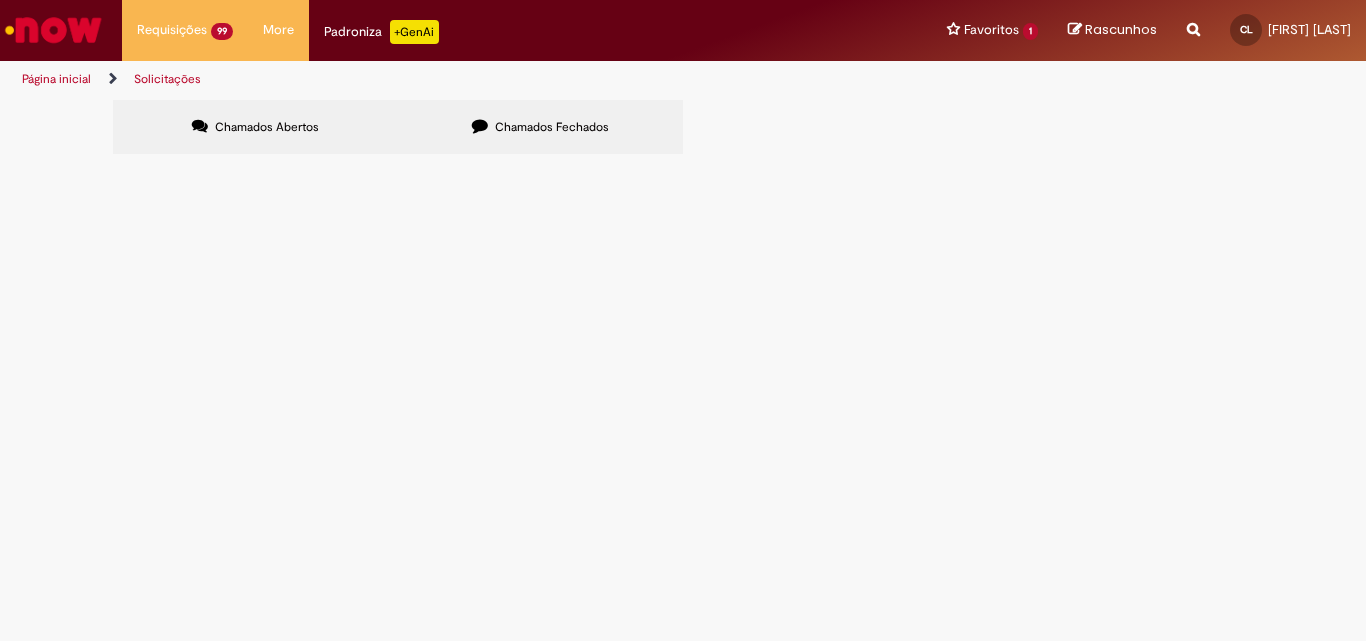 click at bounding box center (0, 0) 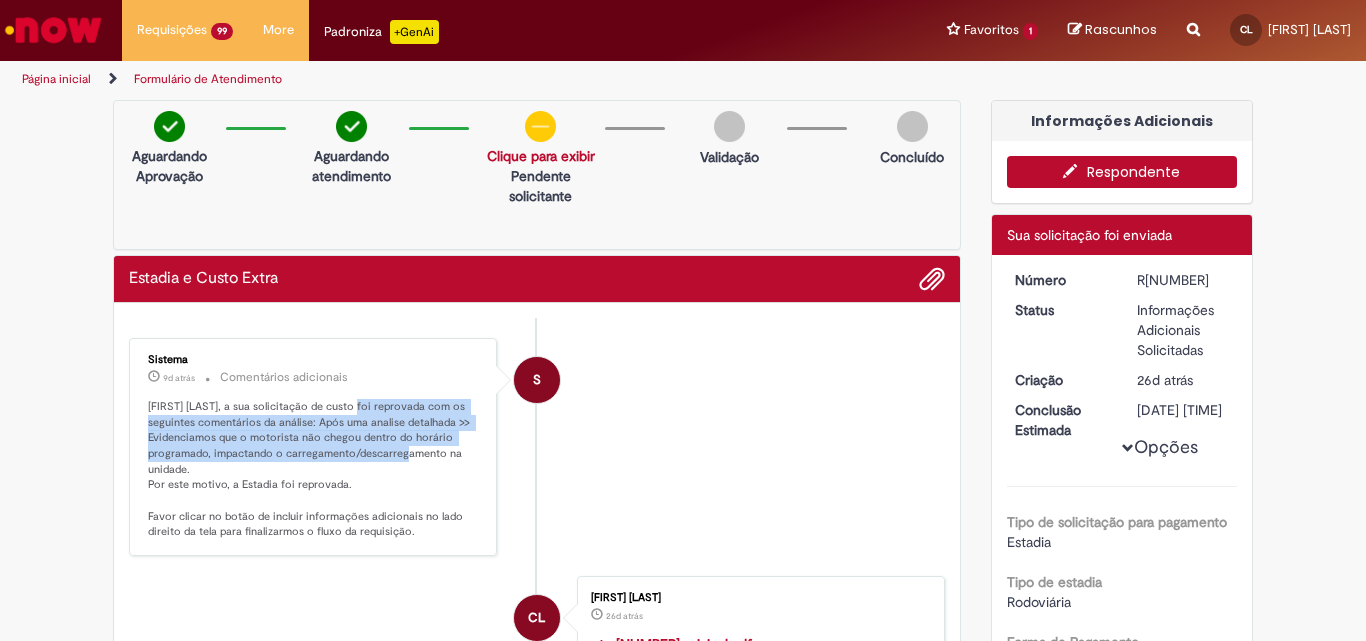 drag, startPoint x: 348, startPoint y: 396, endPoint x: 402, endPoint y: 453, distance: 78.51752 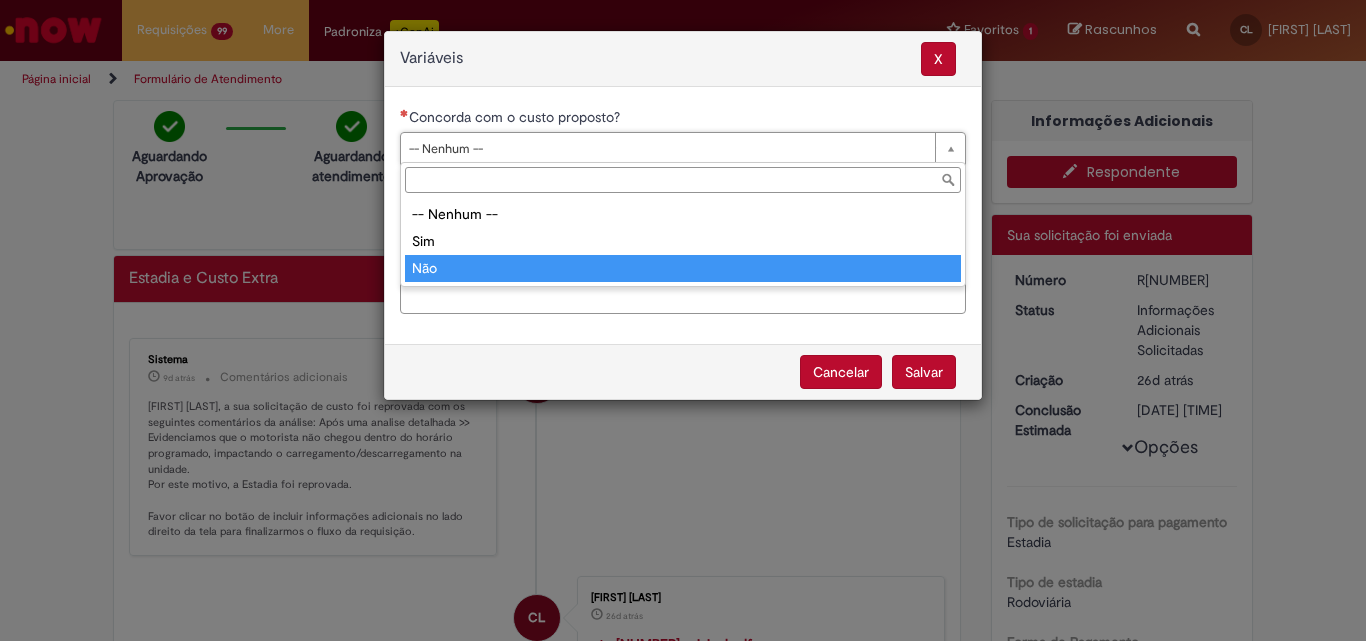 type on "***" 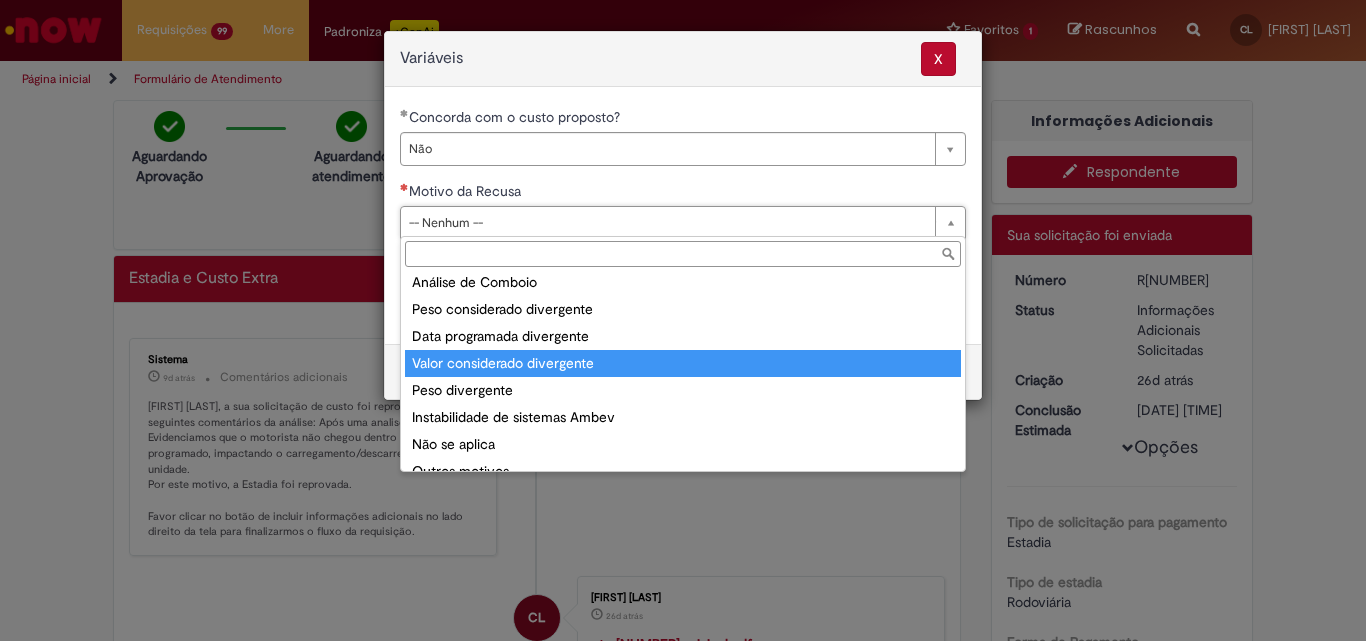 scroll, scrollTop: 78, scrollLeft: 0, axis: vertical 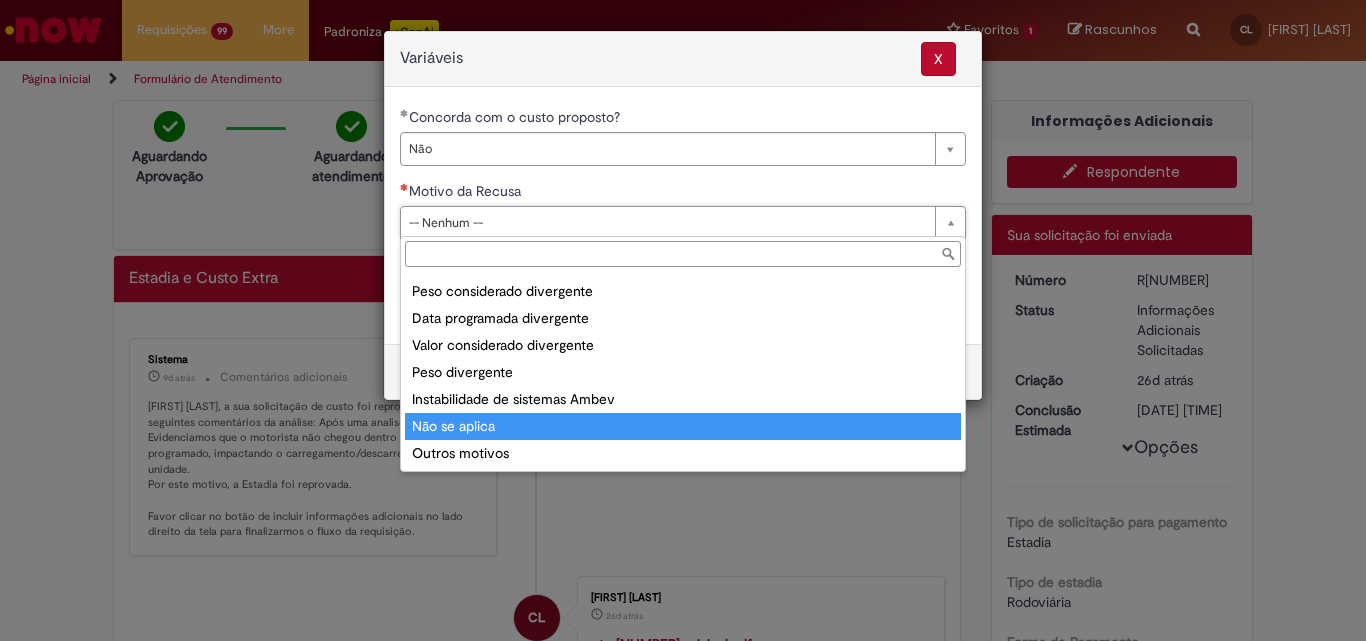 type on "**********" 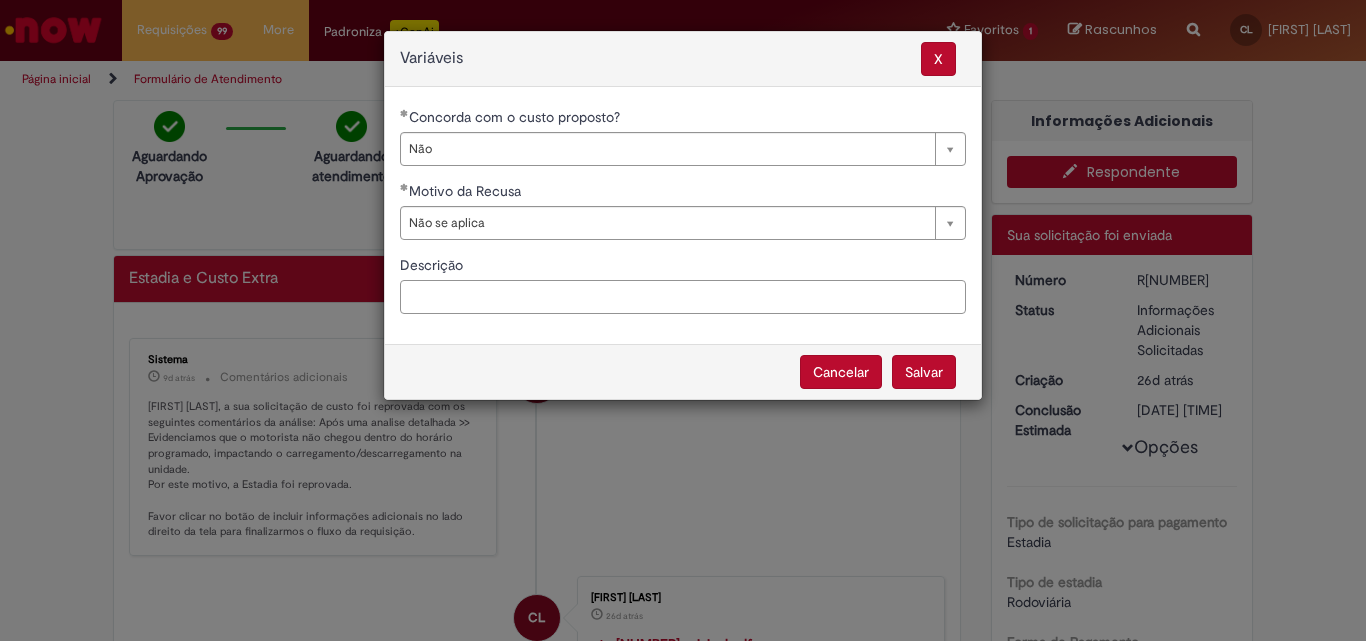 click on "Descrição" at bounding box center (683, 297) 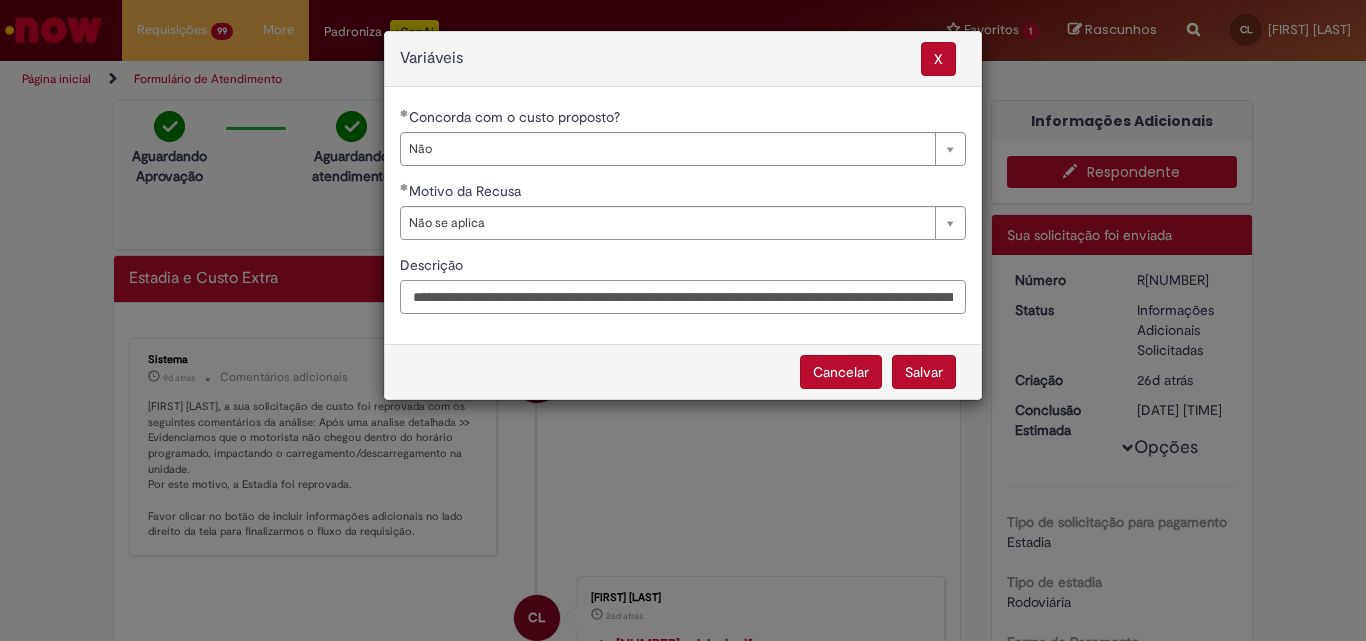 scroll, scrollTop: 0, scrollLeft: 267, axis: horizontal 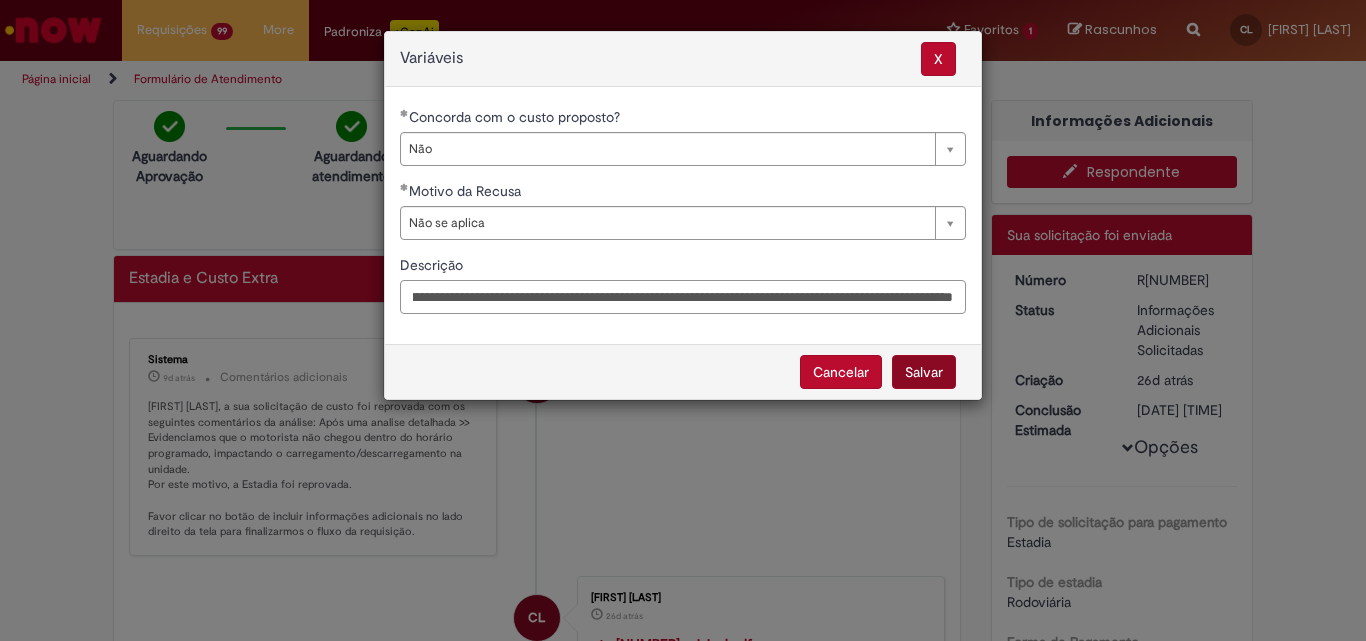 type on "**********" 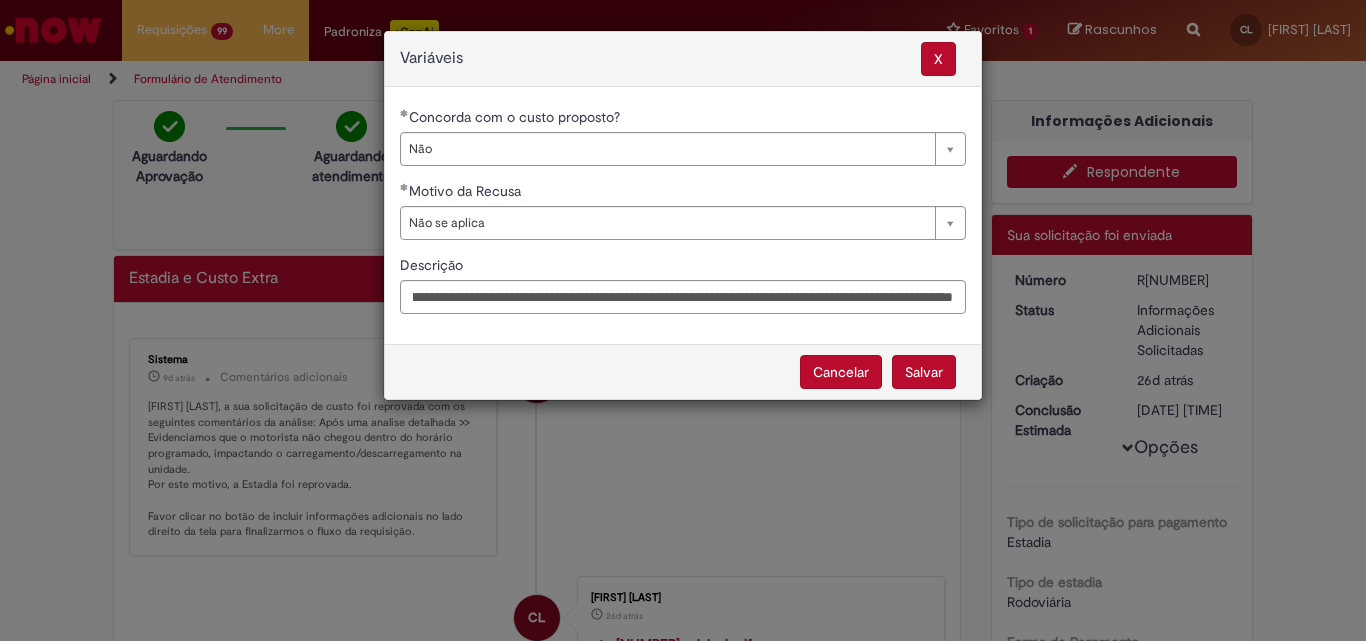 click on "Salvar" at bounding box center [924, 372] 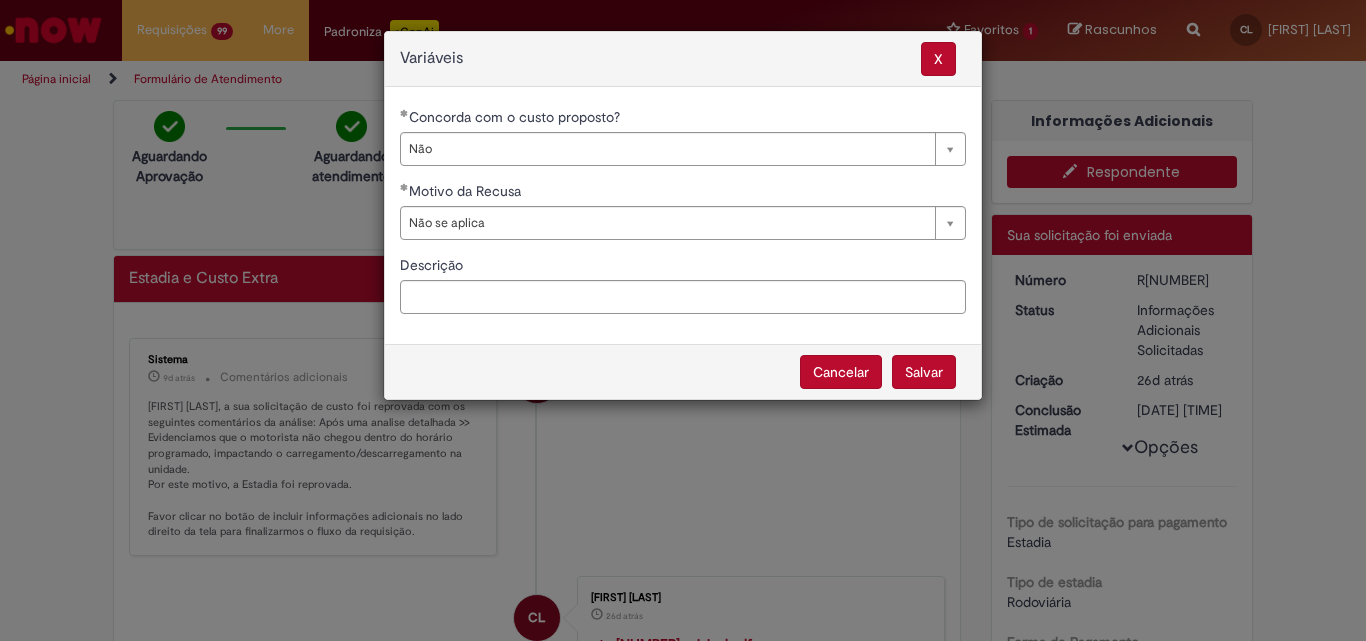 select on "**" 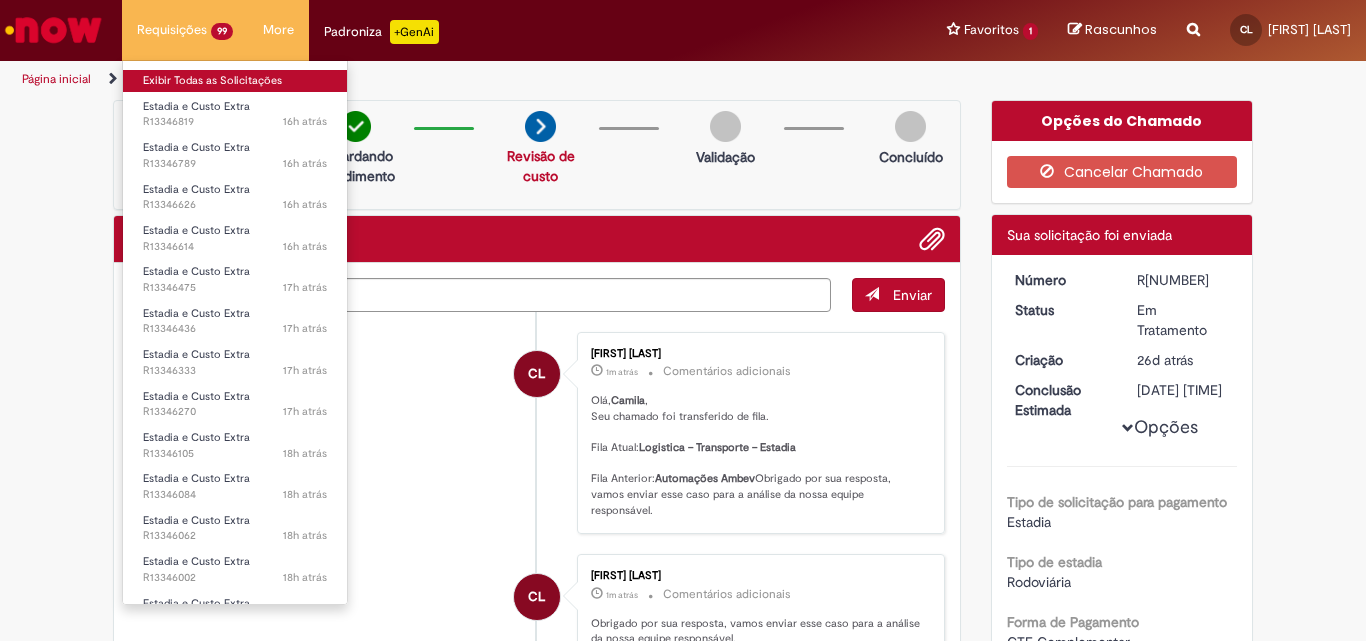click on "Exibir Todas as Solicitações" at bounding box center [235, 81] 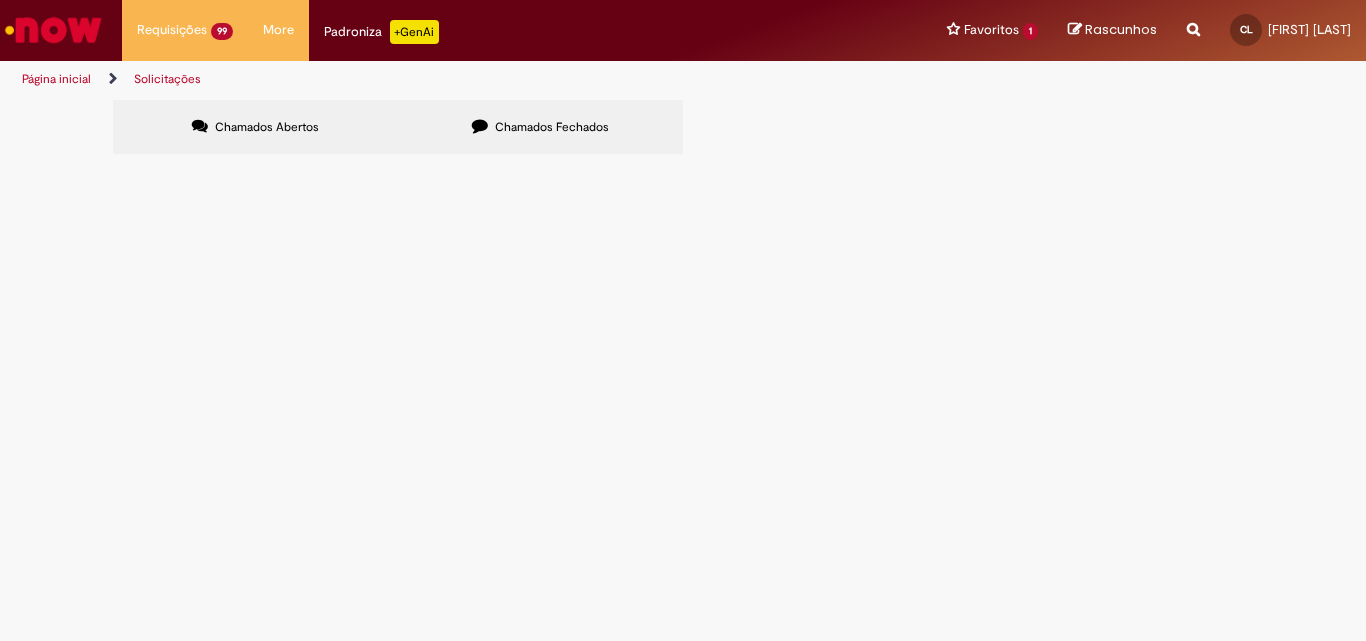 click at bounding box center (0, 0) 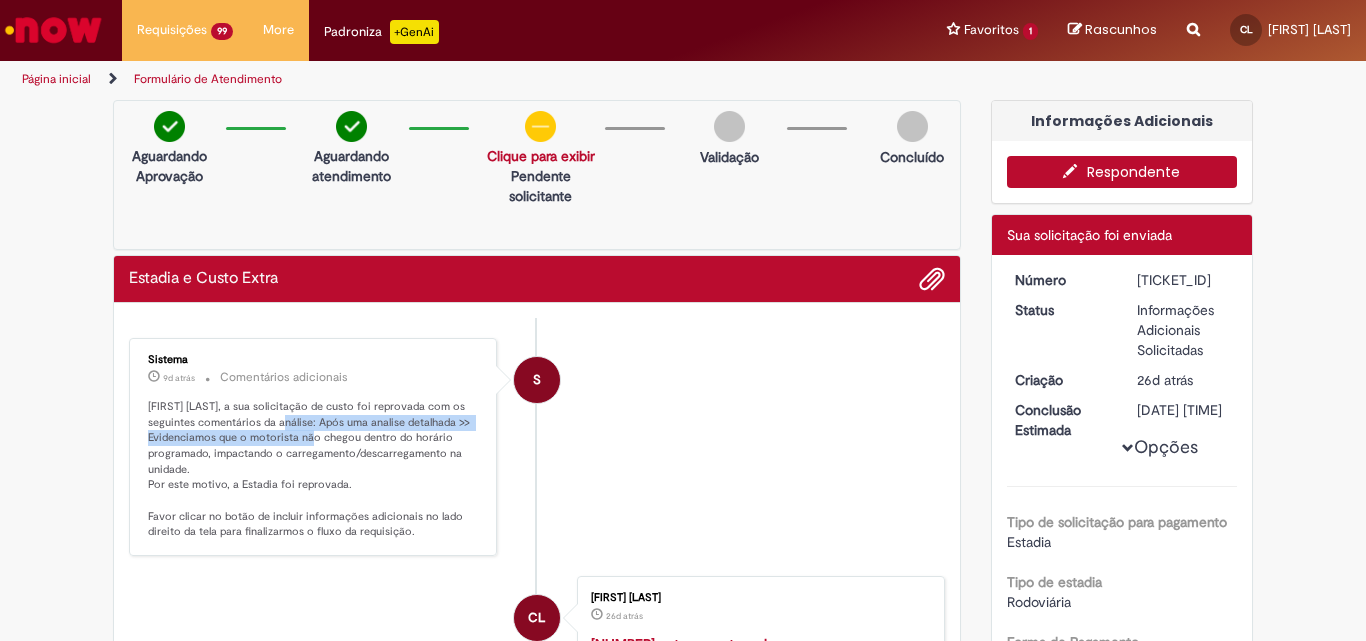 drag, startPoint x: 285, startPoint y: 424, endPoint x: 329, endPoint y: 444, distance: 48.332184 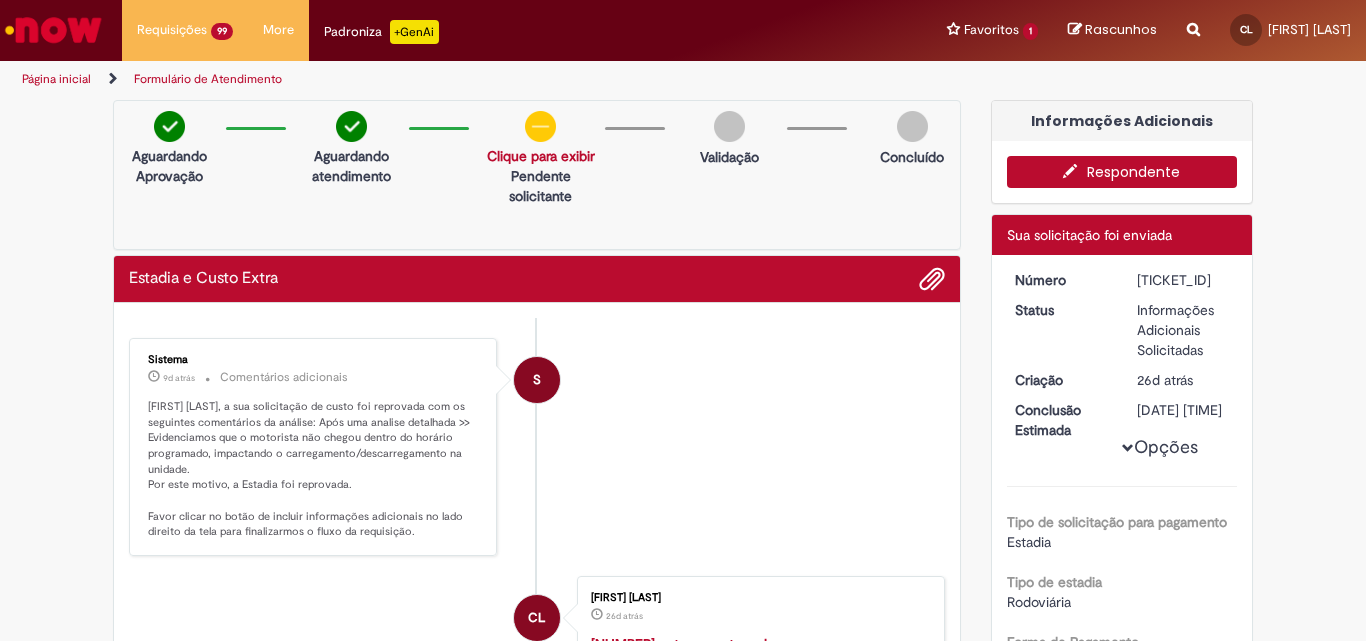 click on "[NAME], a sua solicitação de custo foi reprovada com os seguintes comentários da análise: Após uma analise detalhada >> Evidenciamos que o motorista não chegou dentro do horário programado, impactando o carregamento/descarregamento na unidade.
Por este motivo, a Estadia foi reprovada. Favor clicar no botão de incluir informações adicionais no lado direito da tela para finalizarmos o fluxo da requisição." at bounding box center (314, 469) 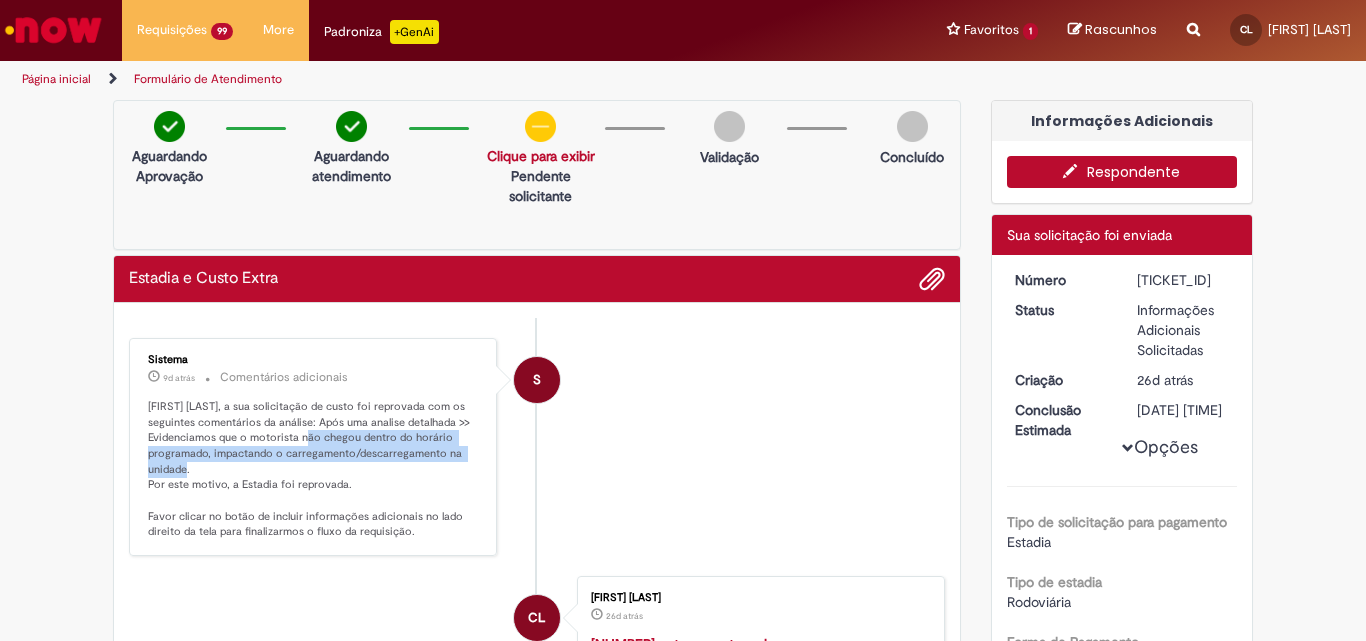 drag, startPoint x: 306, startPoint y: 433, endPoint x: 389, endPoint y: 466, distance: 89.31965 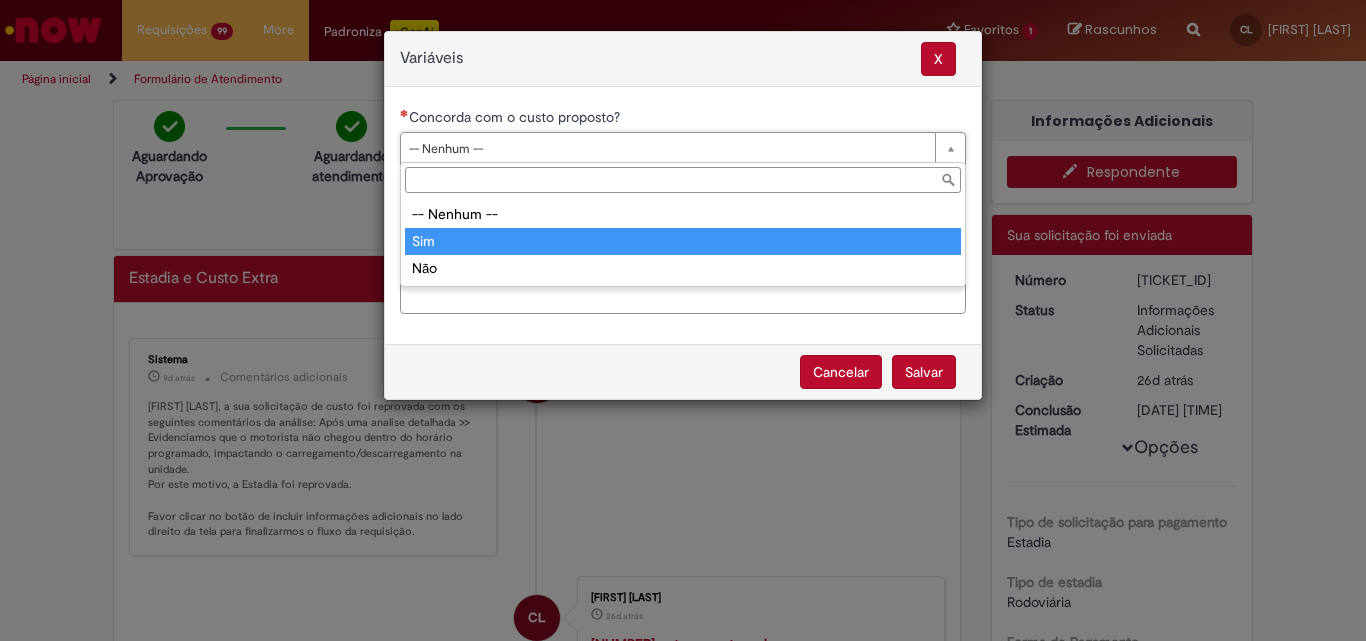 type on "***" 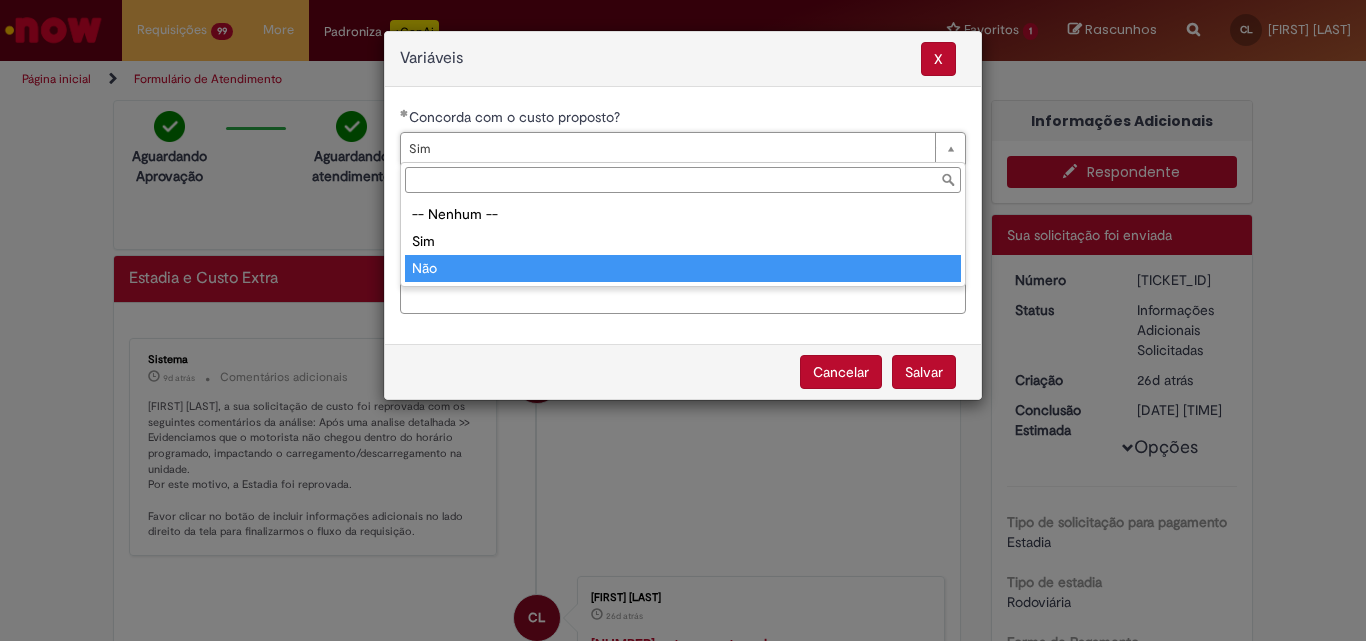 type on "***" 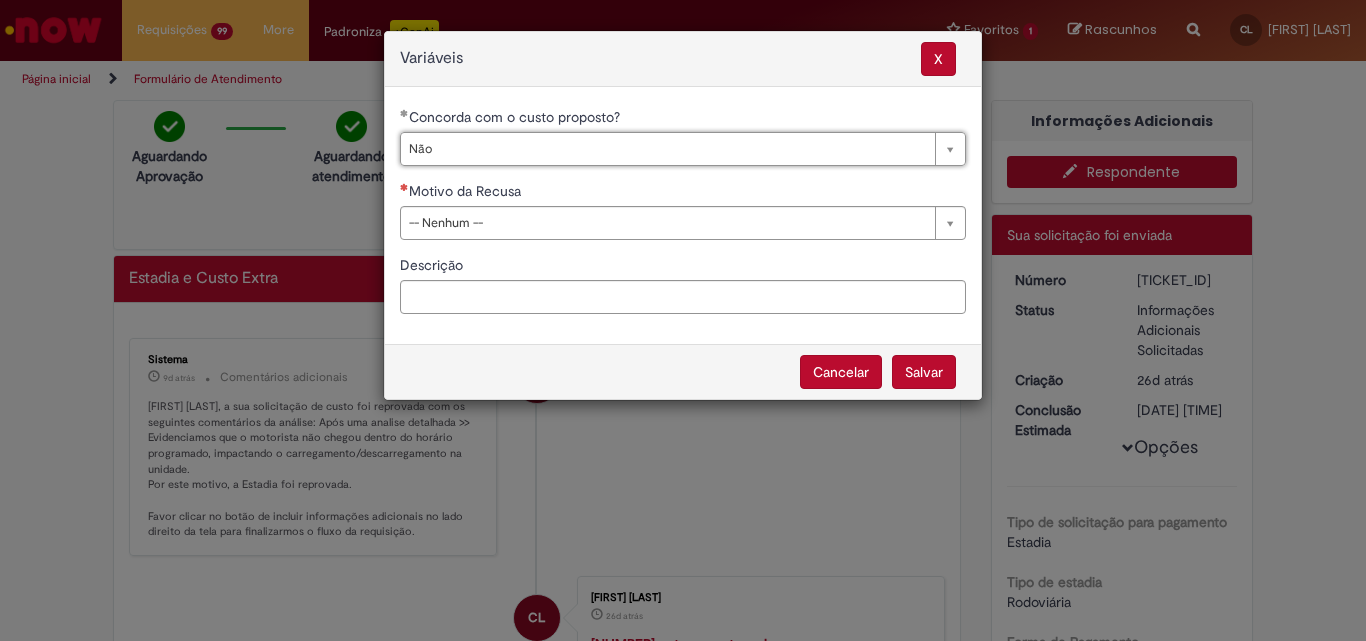 scroll, scrollTop: 0, scrollLeft: 0, axis: both 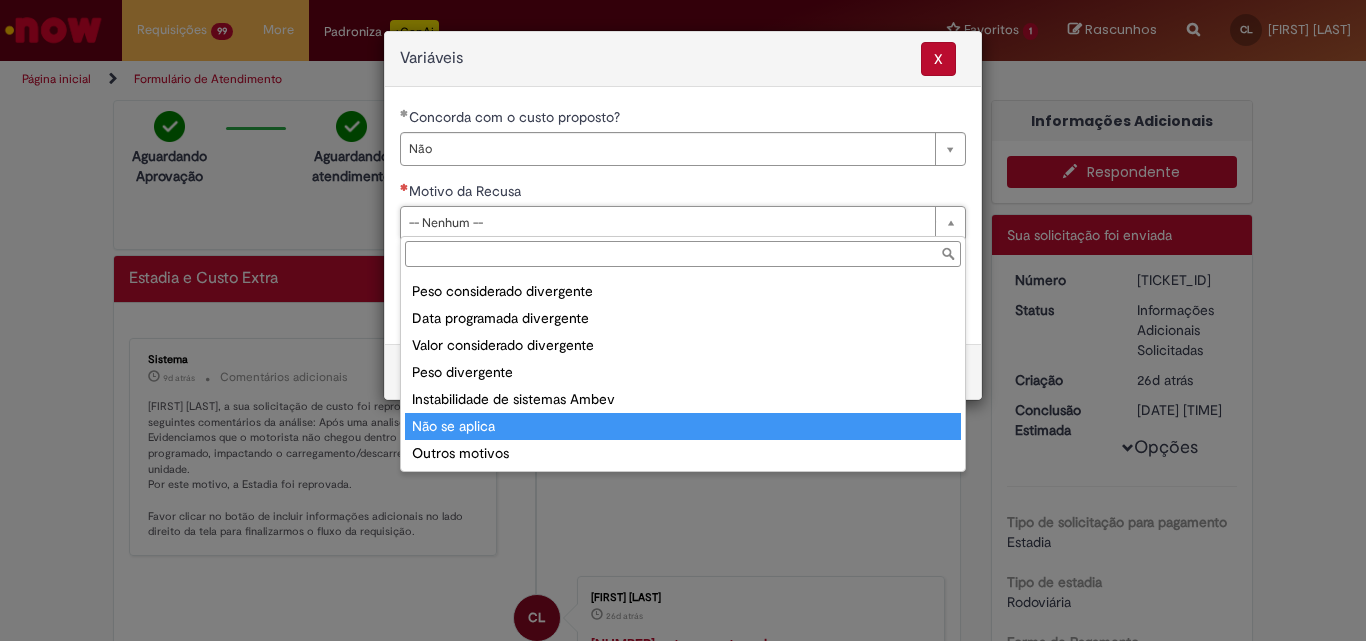 type on "**********" 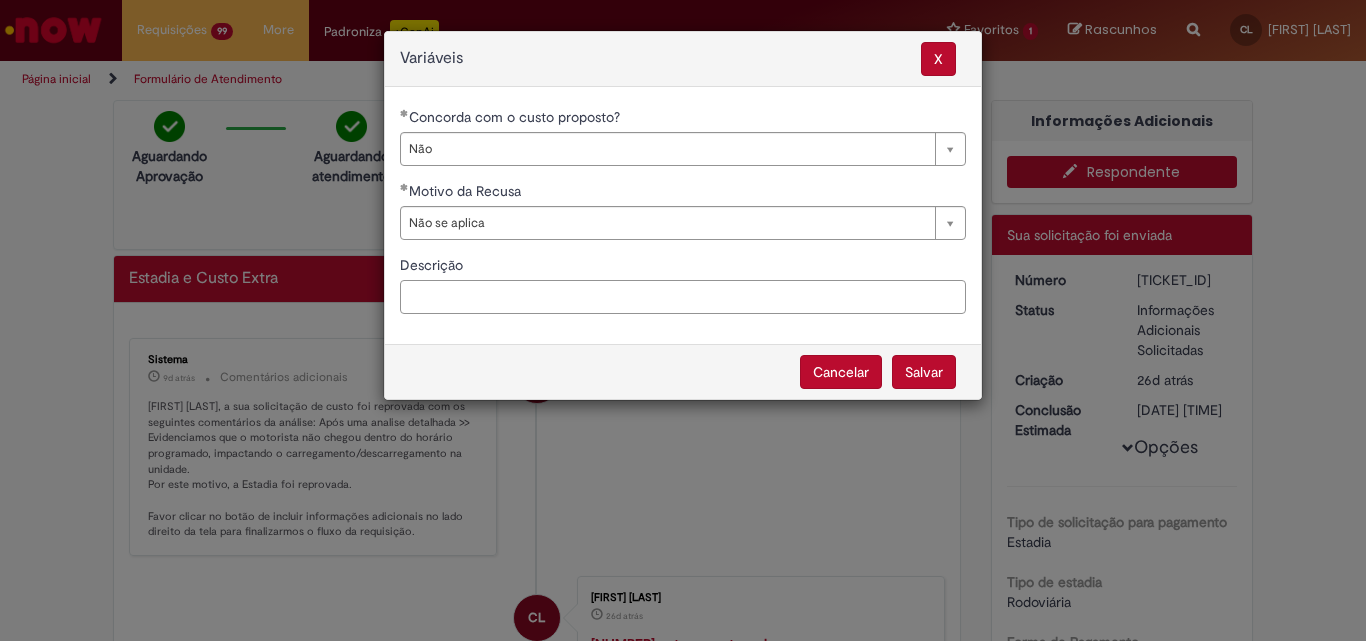 click on "Descrição" at bounding box center [683, 297] 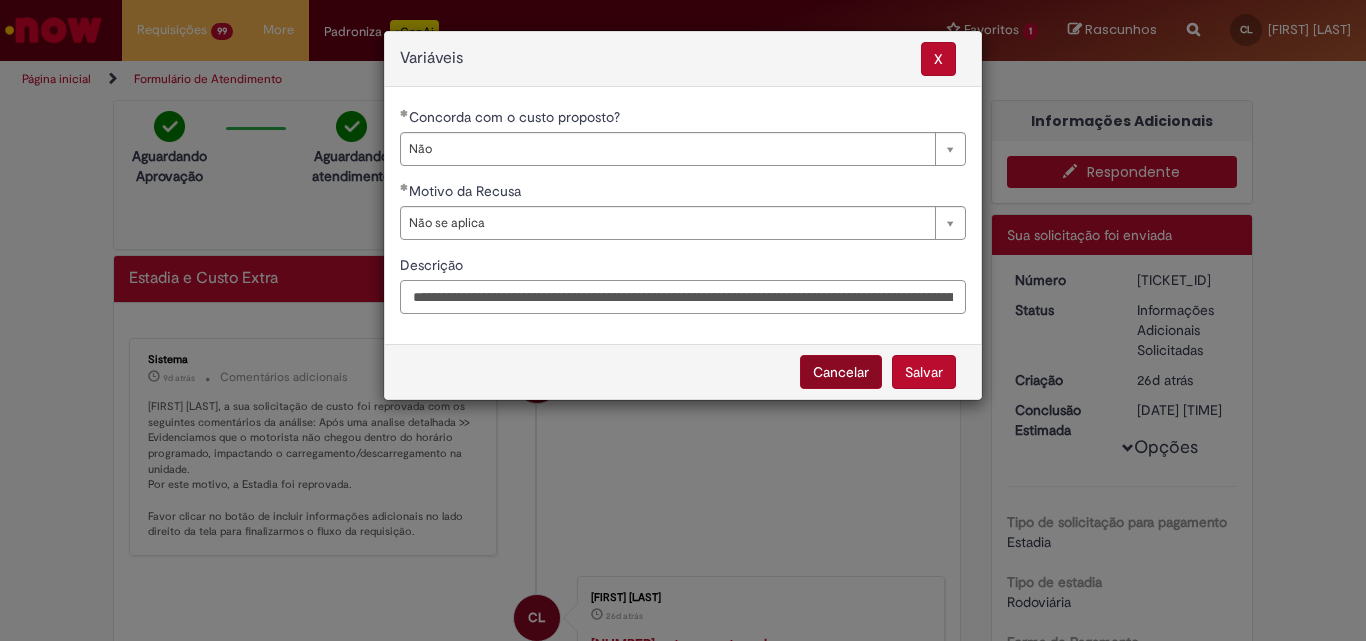 scroll, scrollTop: 0, scrollLeft: 267, axis: horizontal 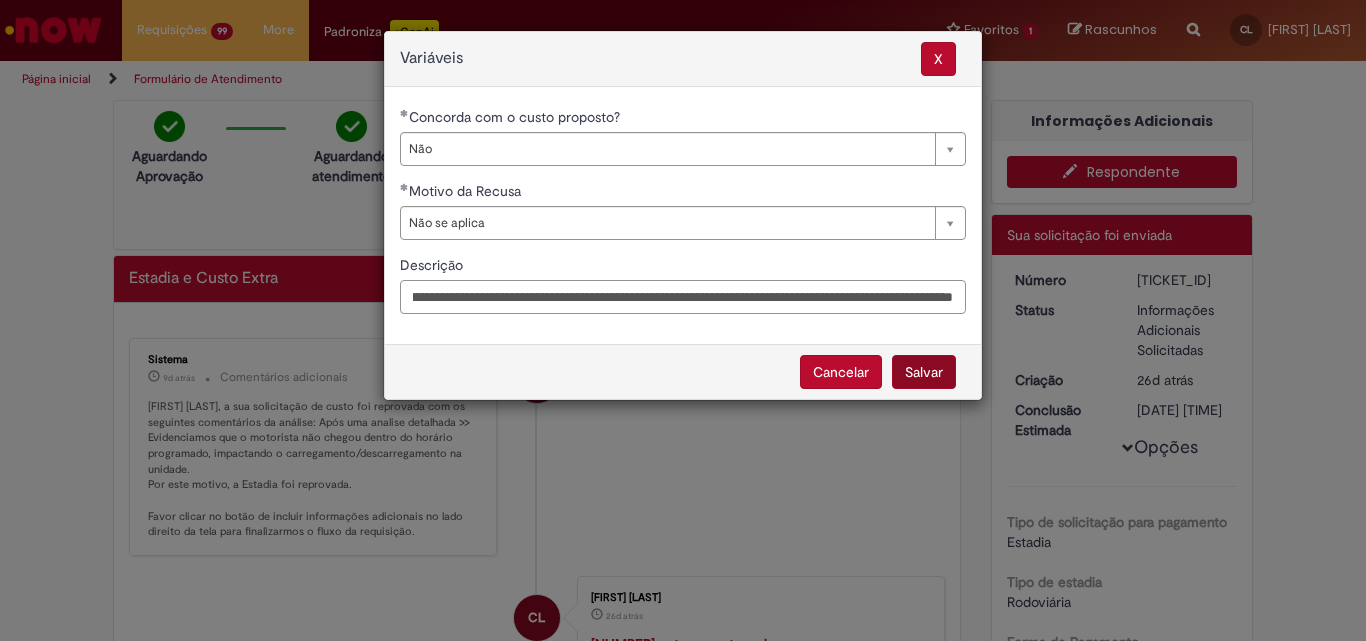 type on "**********" 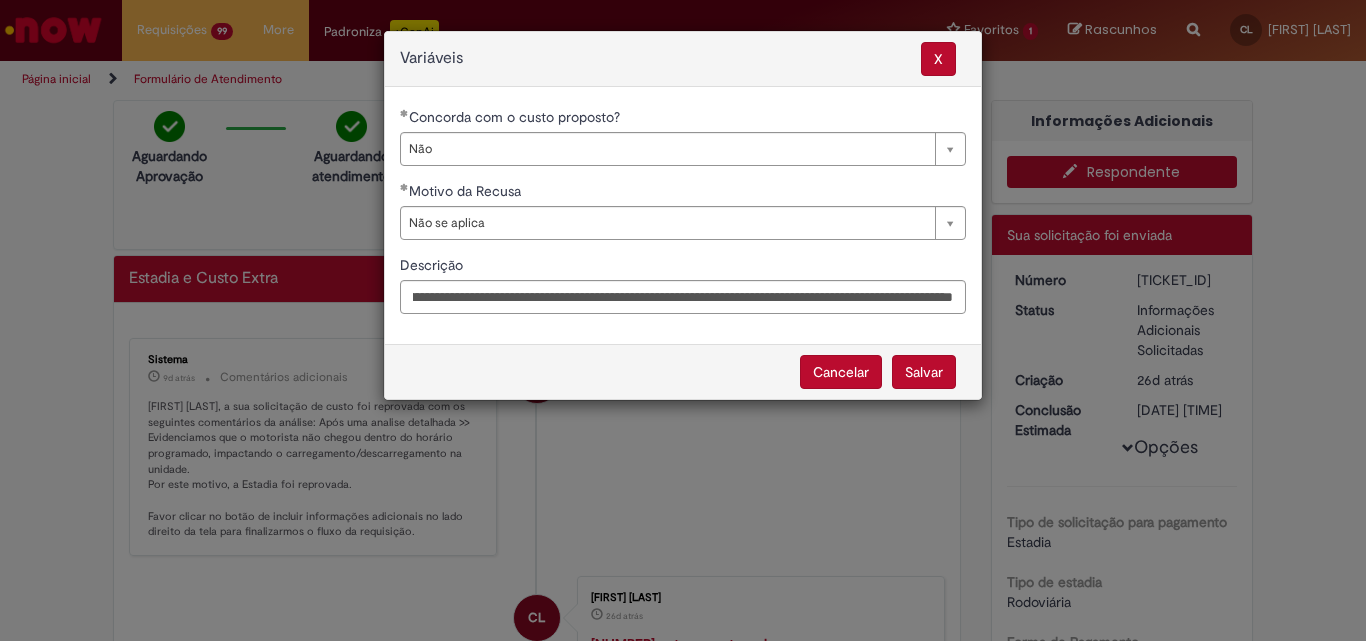 click on "Salvar" at bounding box center (924, 372) 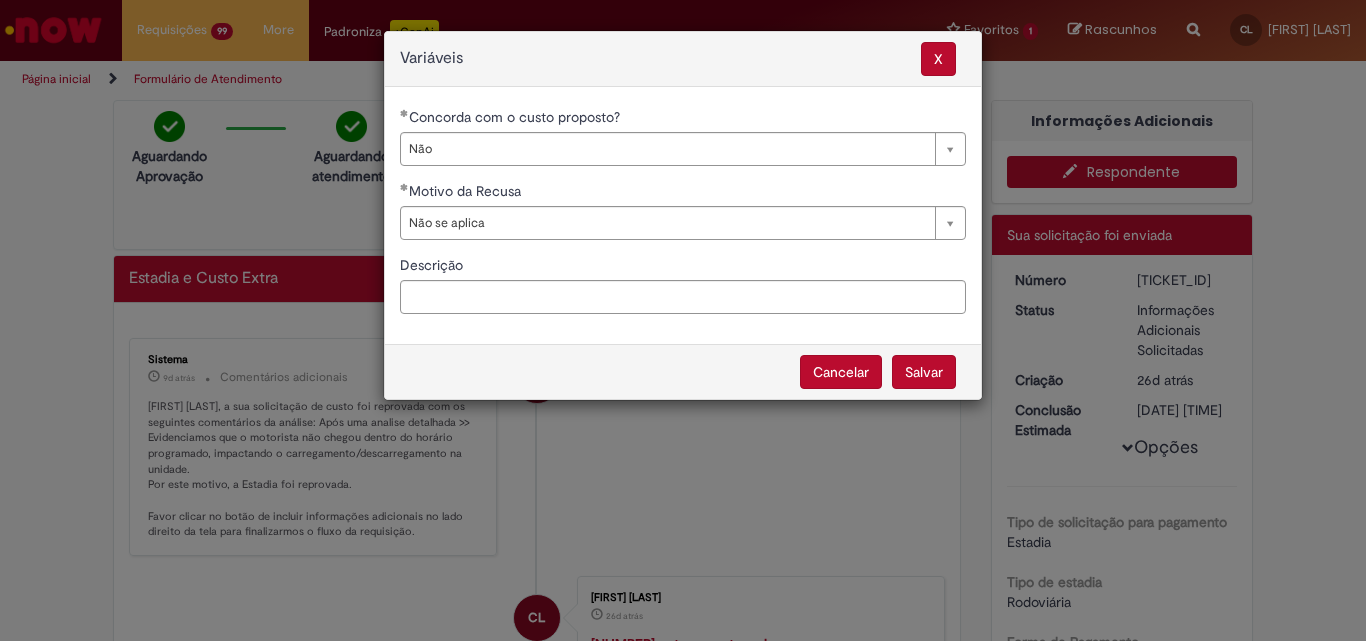 select on "**" 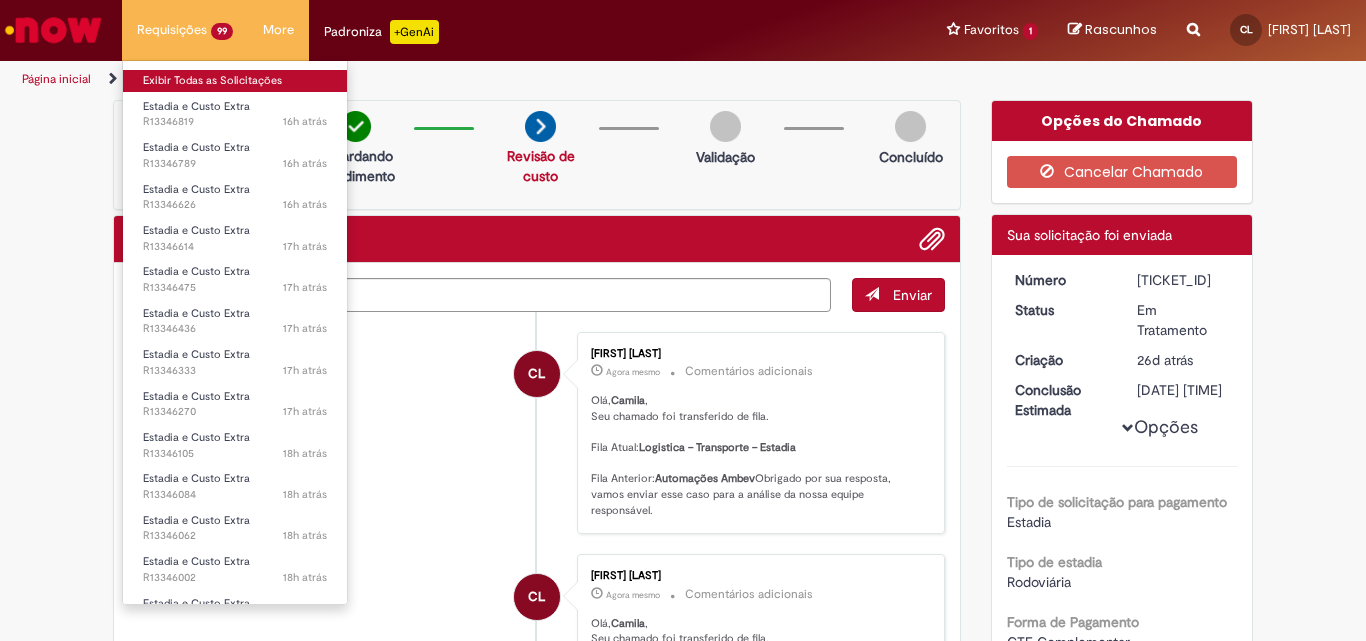 click on "Exibir Todas as Solicitações" at bounding box center [235, 81] 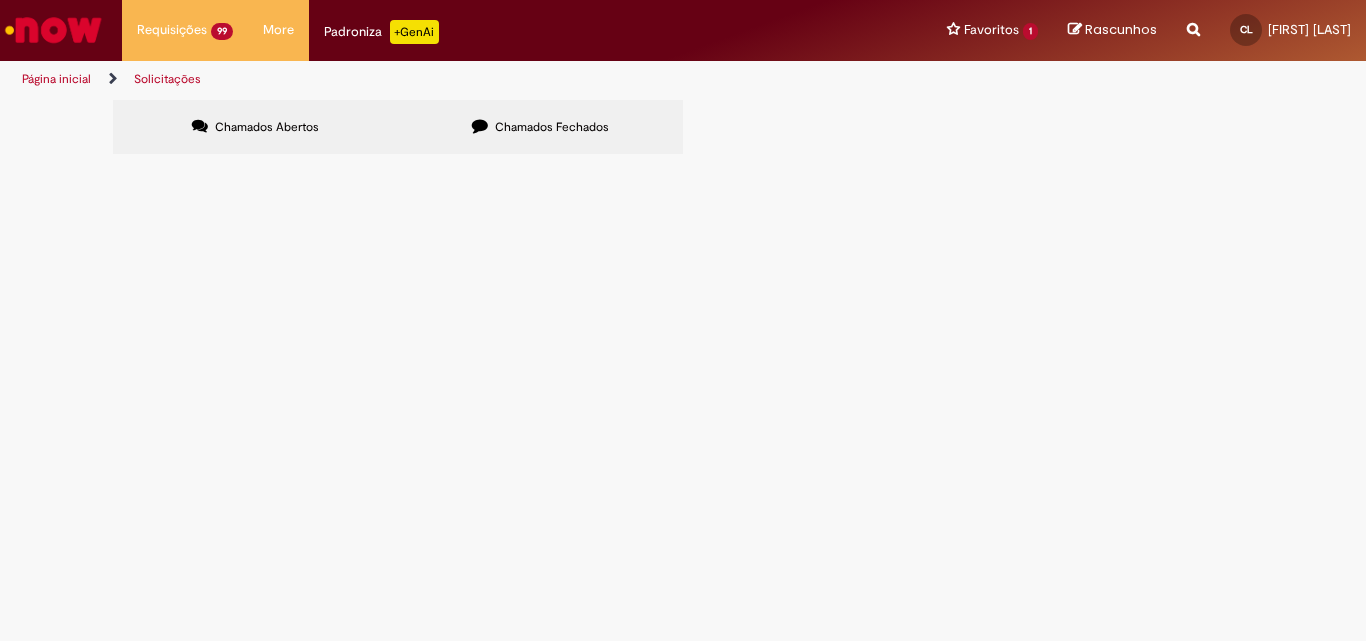 click at bounding box center [0, 0] 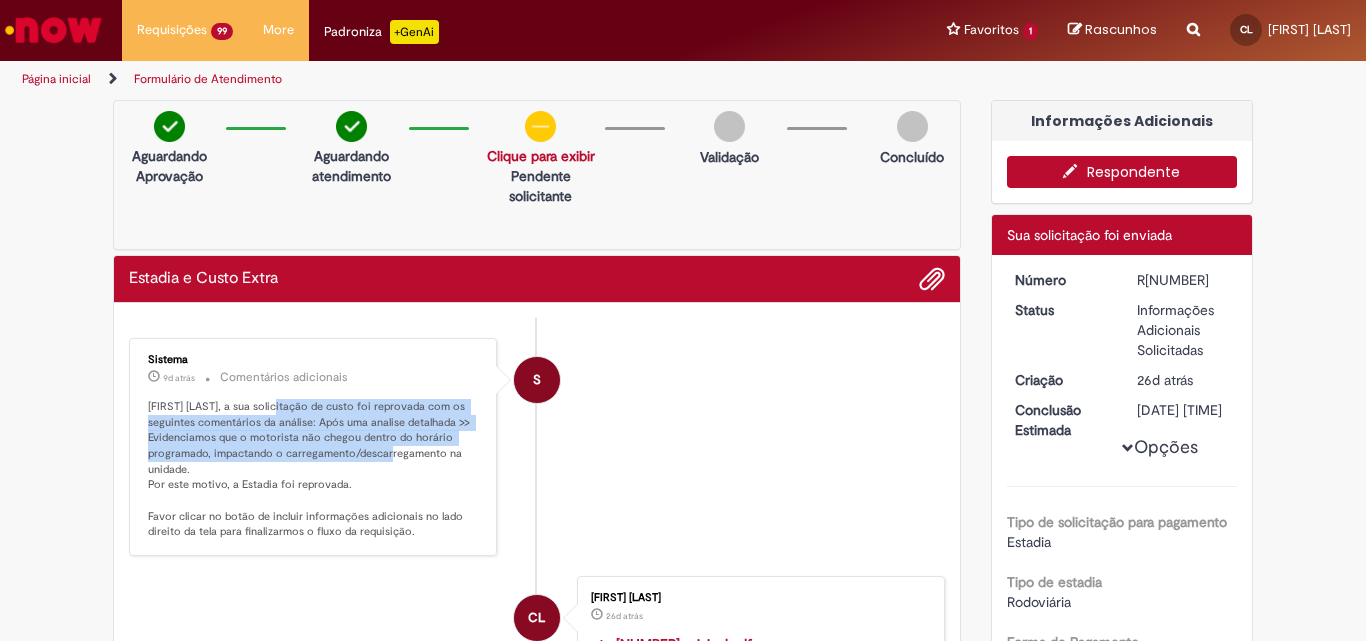 drag, startPoint x: 265, startPoint y: 397, endPoint x: 385, endPoint y: 450, distance: 131.18307 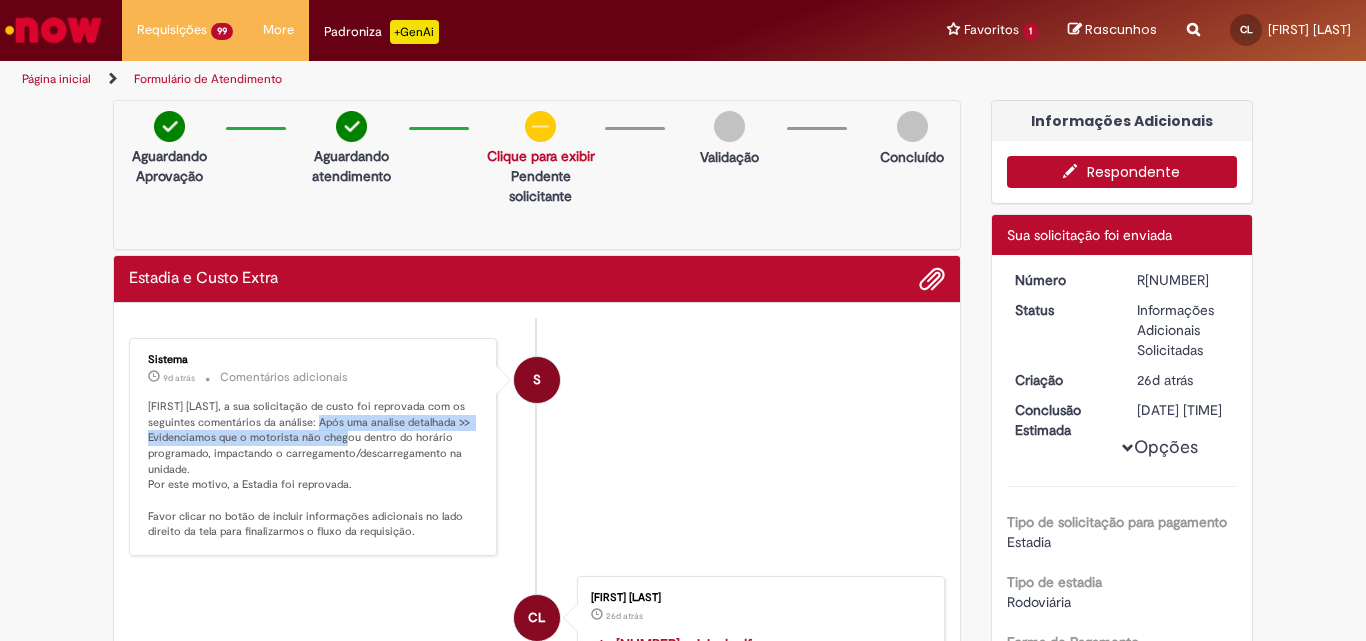 drag, startPoint x: 321, startPoint y: 425, endPoint x: 376, endPoint y: 450, distance: 60.41523 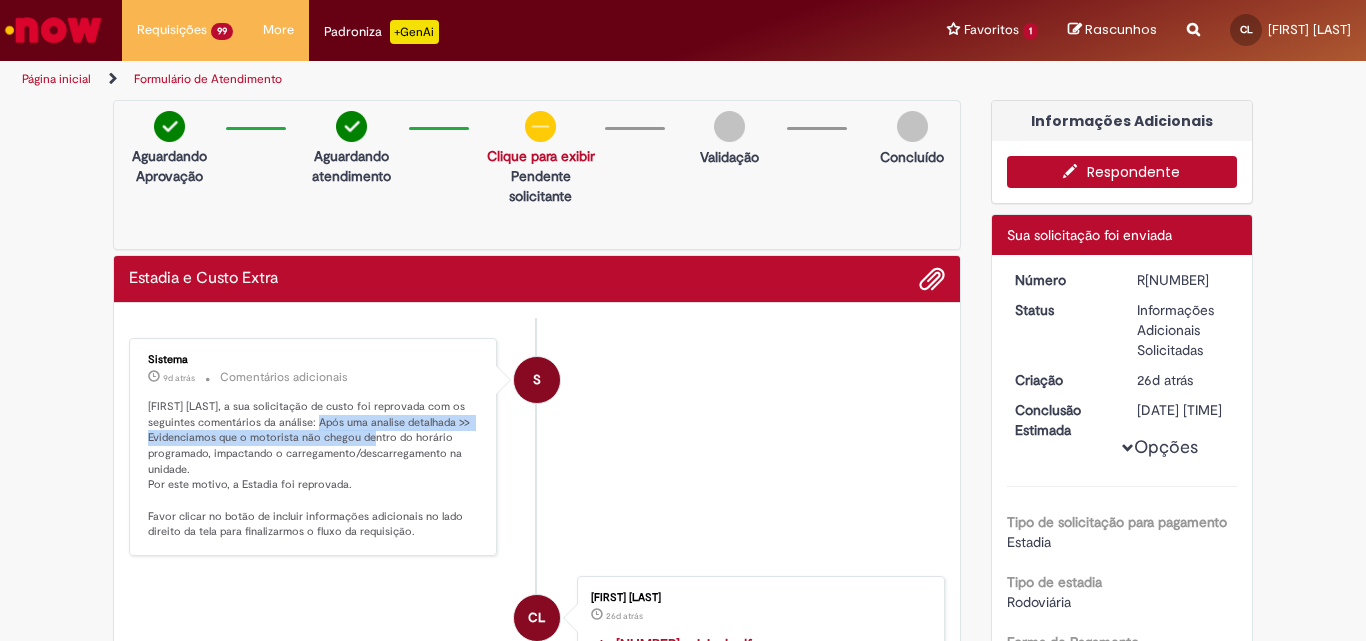 click on "Respondente" at bounding box center [1122, 172] 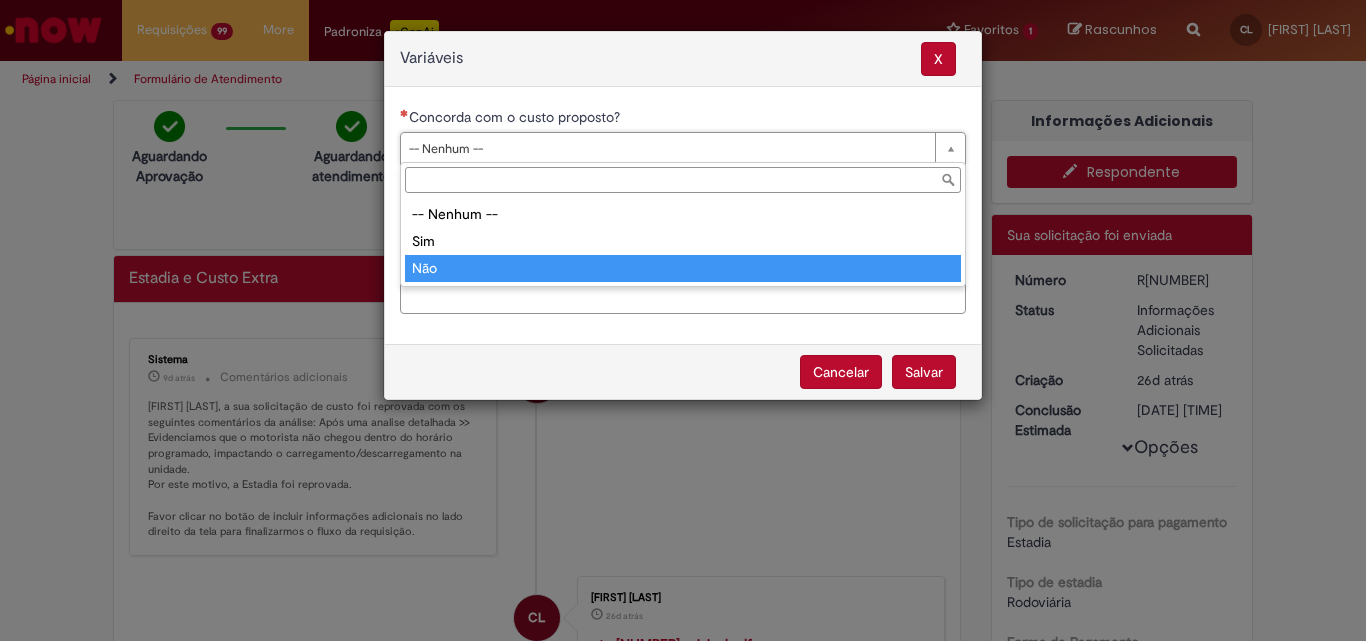 type on "***" 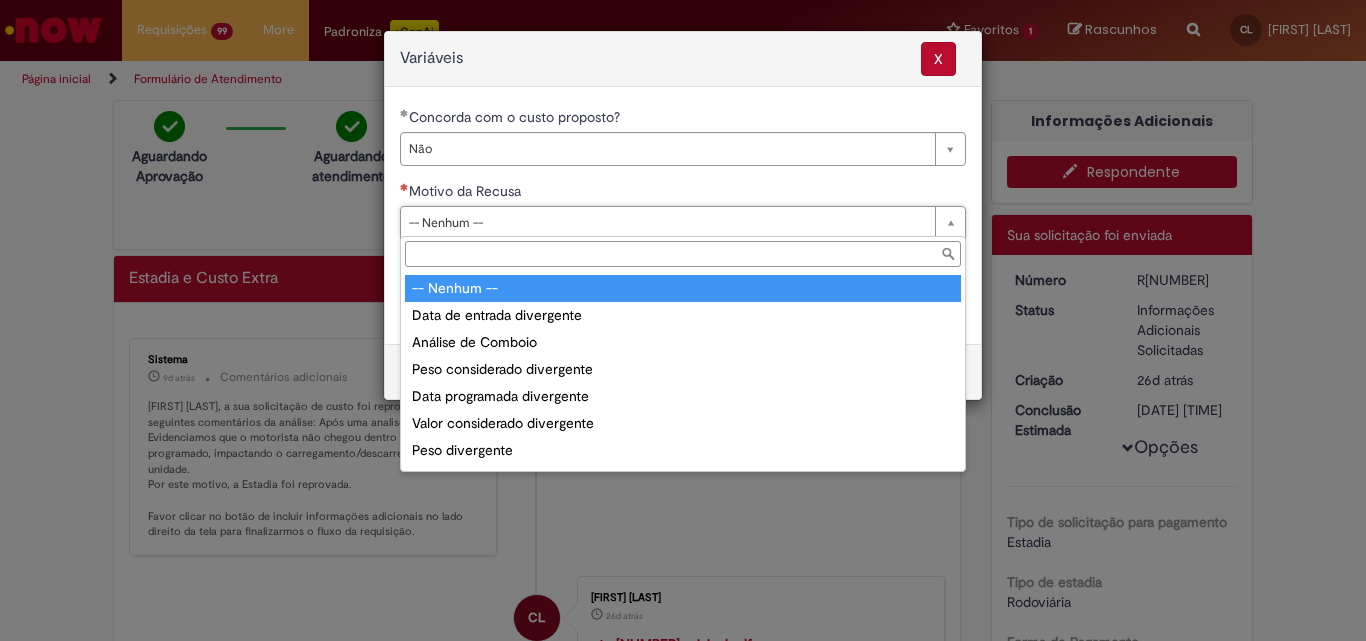scroll, scrollTop: 78, scrollLeft: 0, axis: vertical 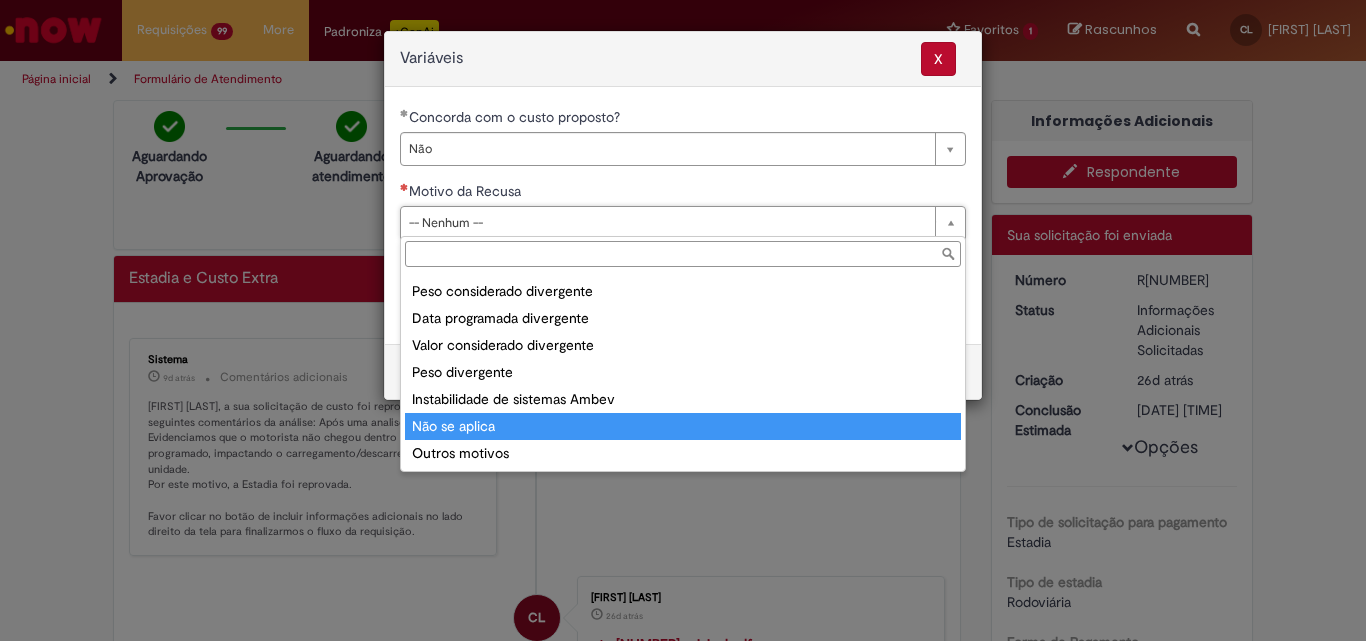 type on "**********" 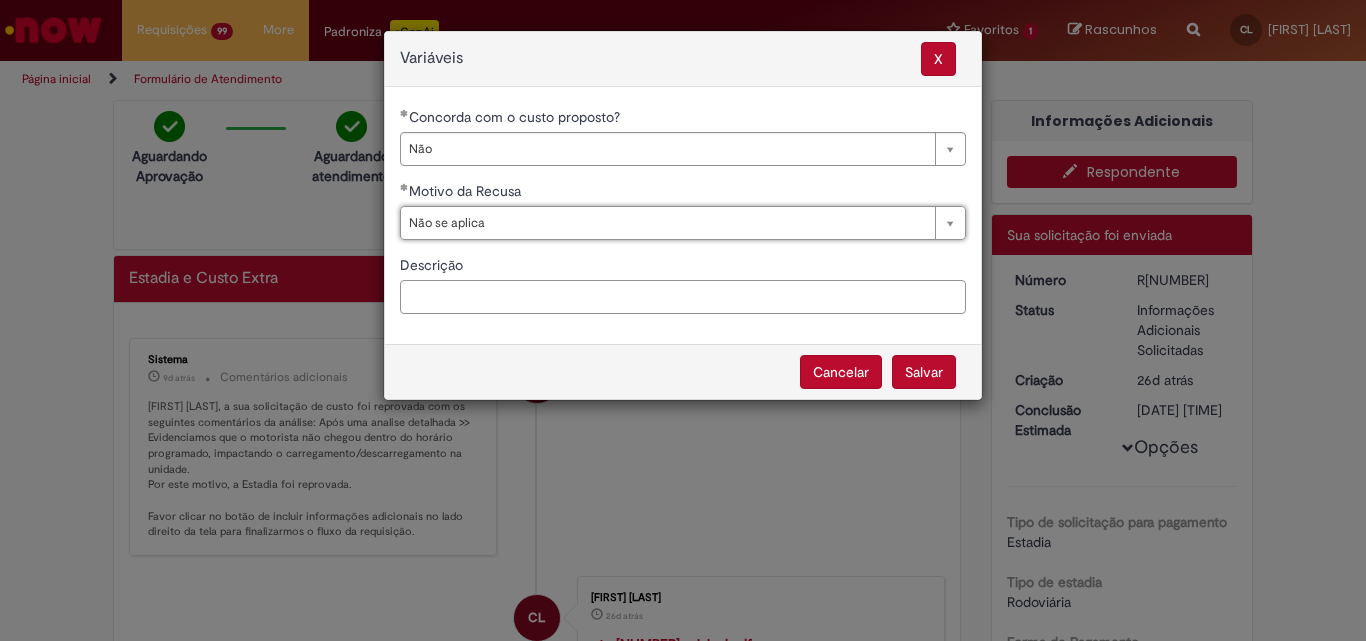 click on "Descrição" at bounding box center (683, 297) 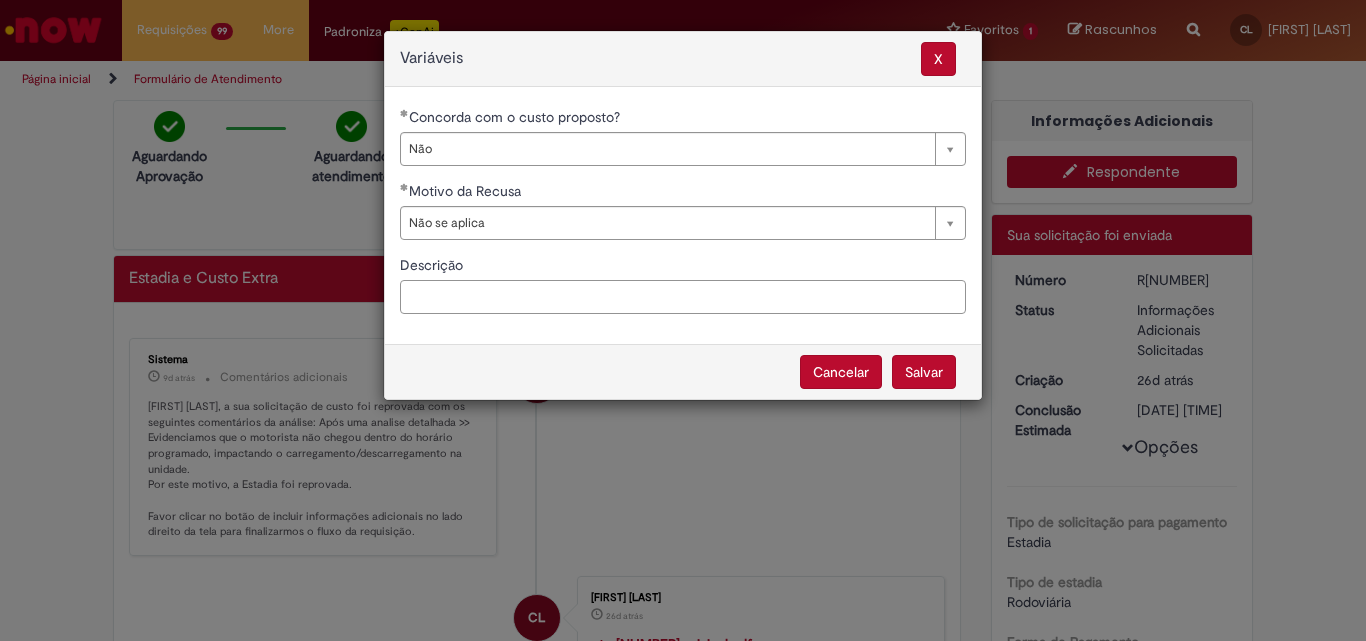click on "Descrição" at bounding box center (683, 297) 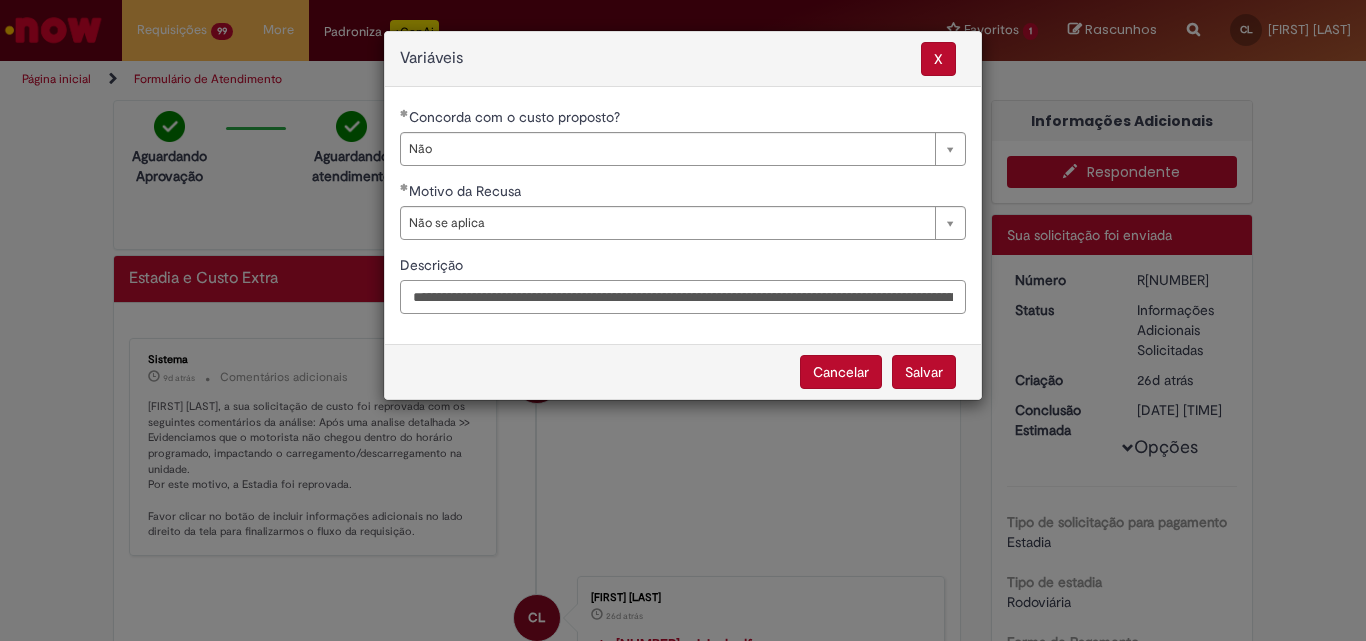 scroll, scrollTop: 0, scrollLeft: 267, axis: horizontal 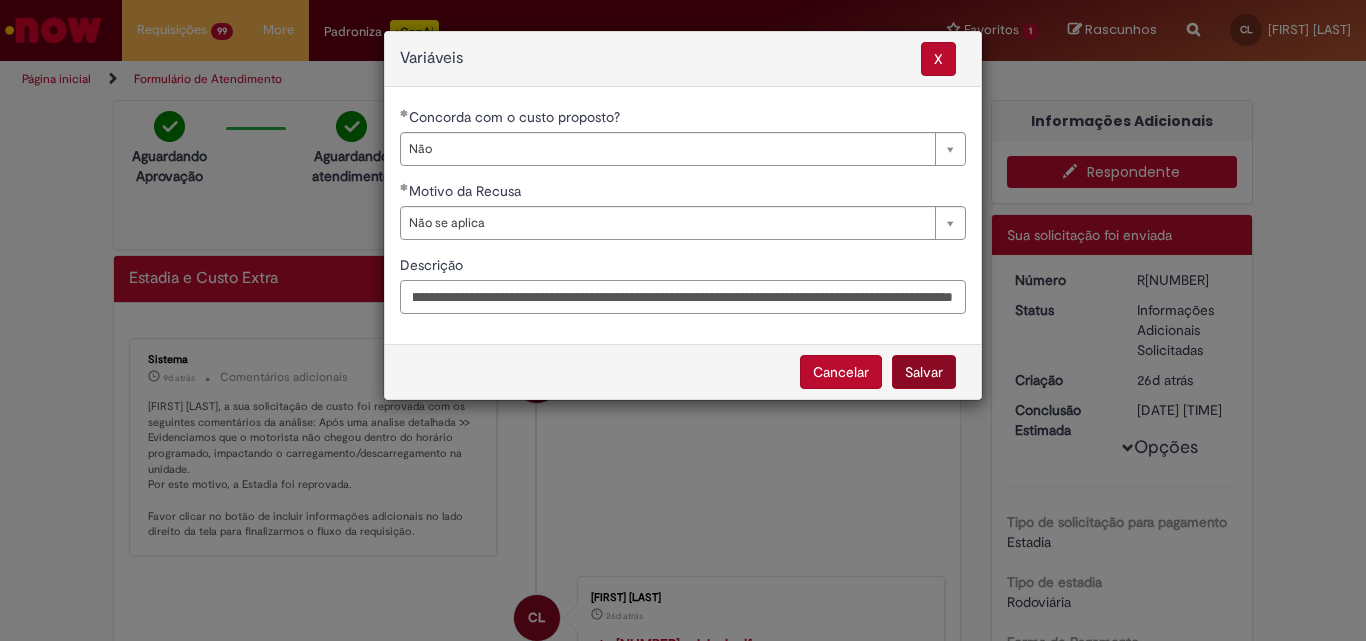 type on "**********" 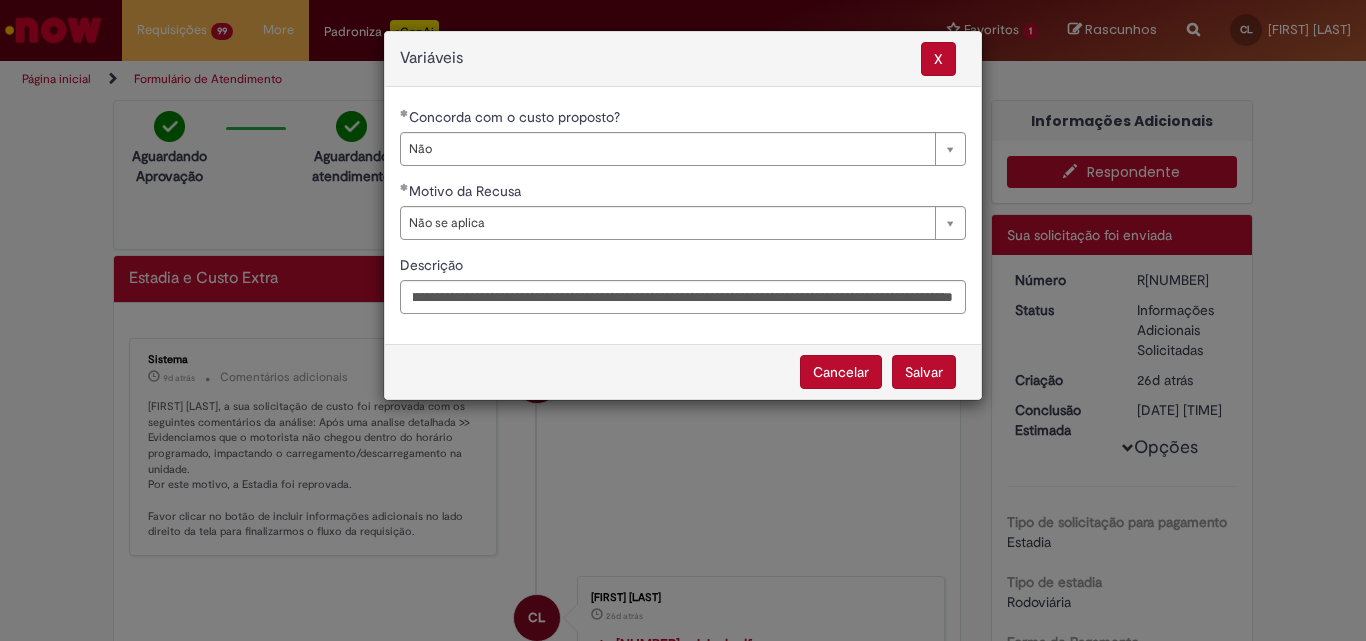 click on "Salvar" at bounding box center [924, 372] 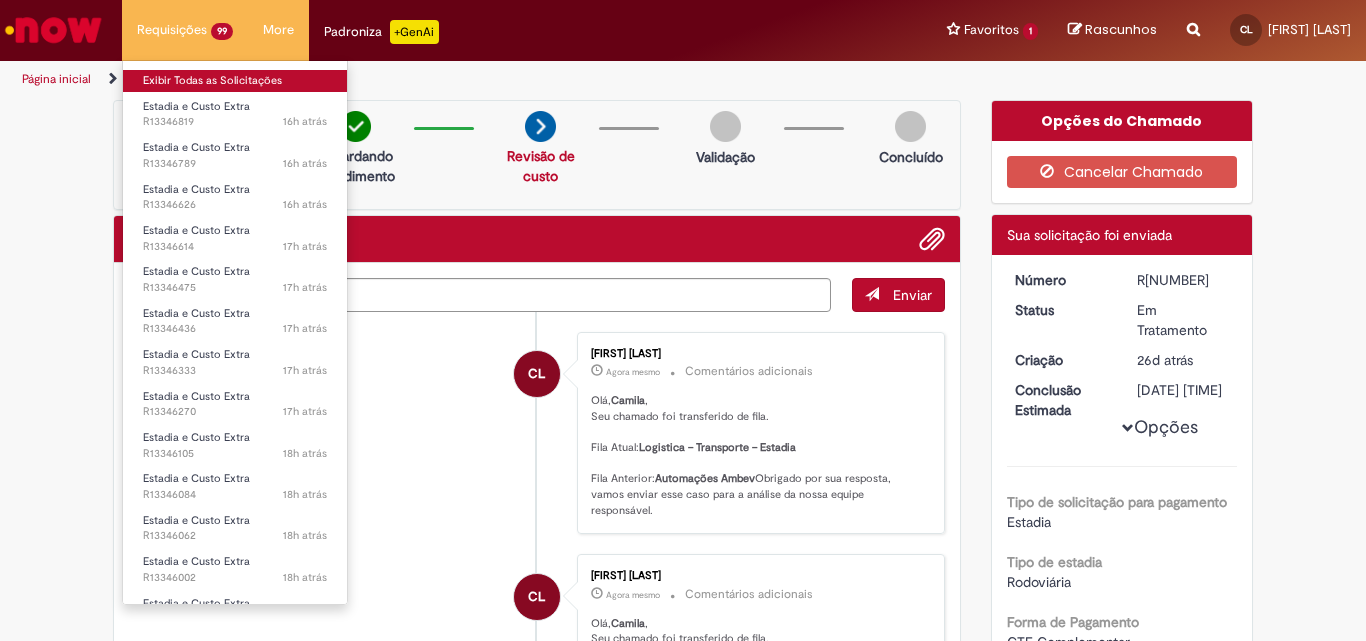 click on "Exibir Todas as Solicitações" at bounding box center (235, 81) 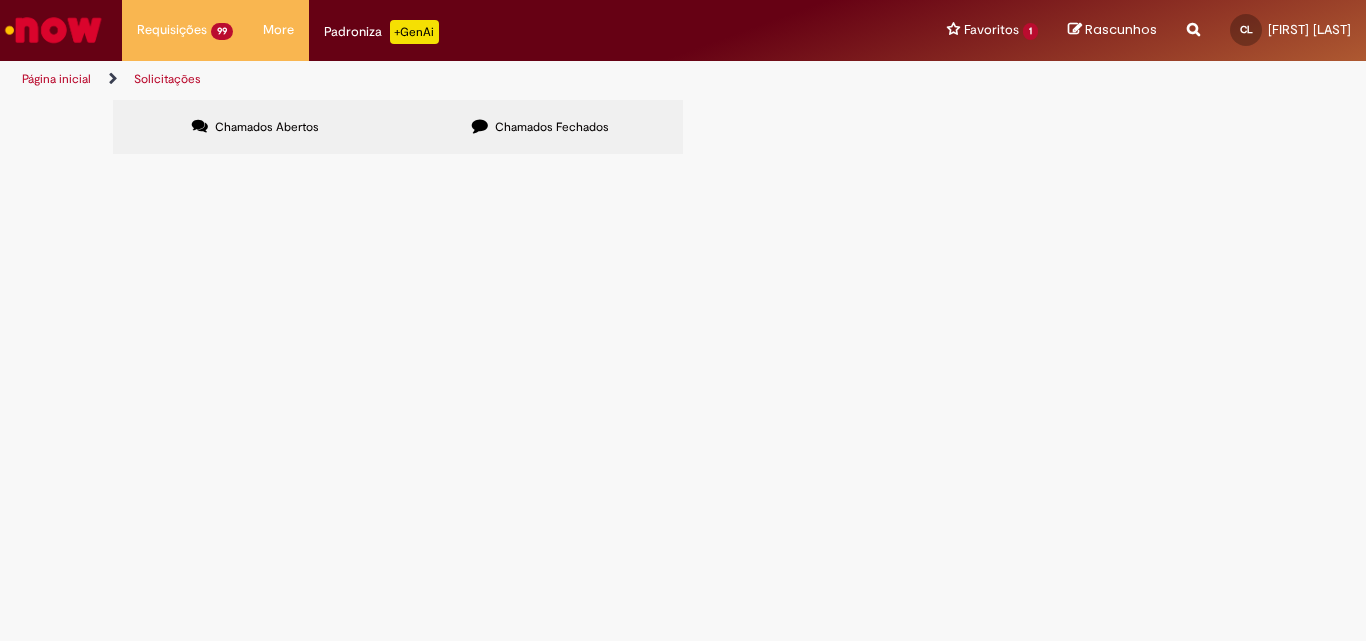 click at bounding box center (0, 0) 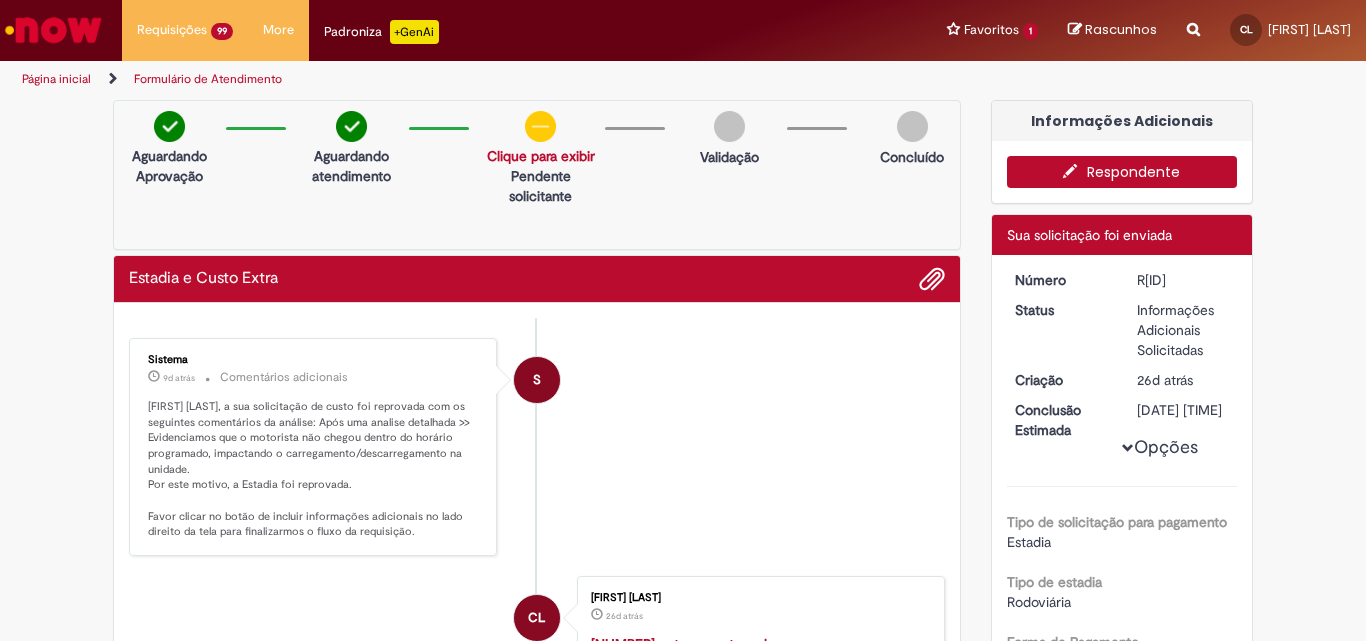 click at bounding box center (1075, 171) 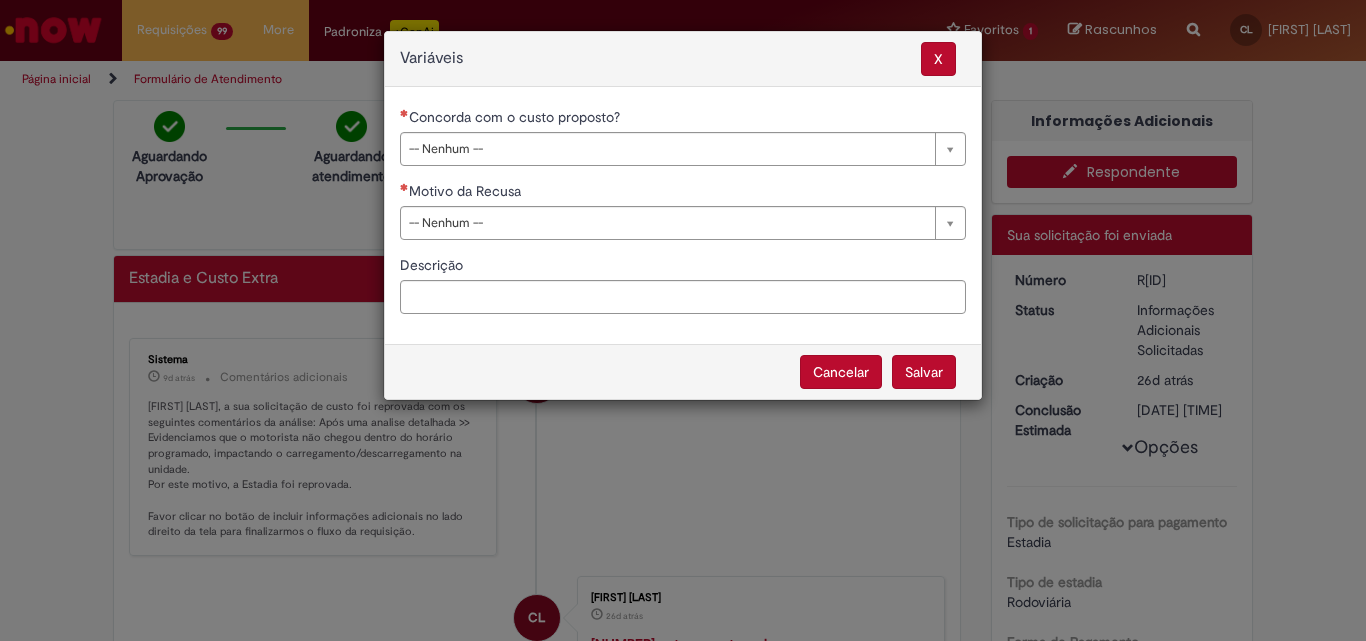 drag, startPoint x: 722, startPoint y: 157, endPoint x: 711, endPoint y: 165, distance: 13.601471 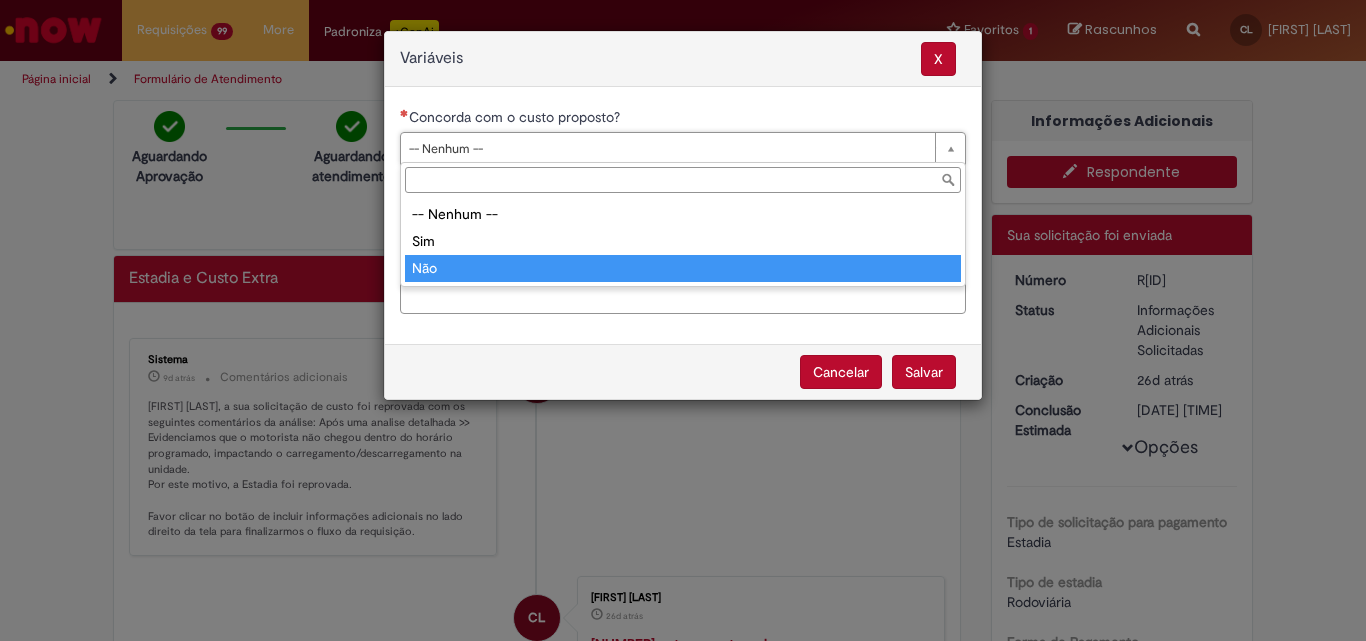 type on "***" 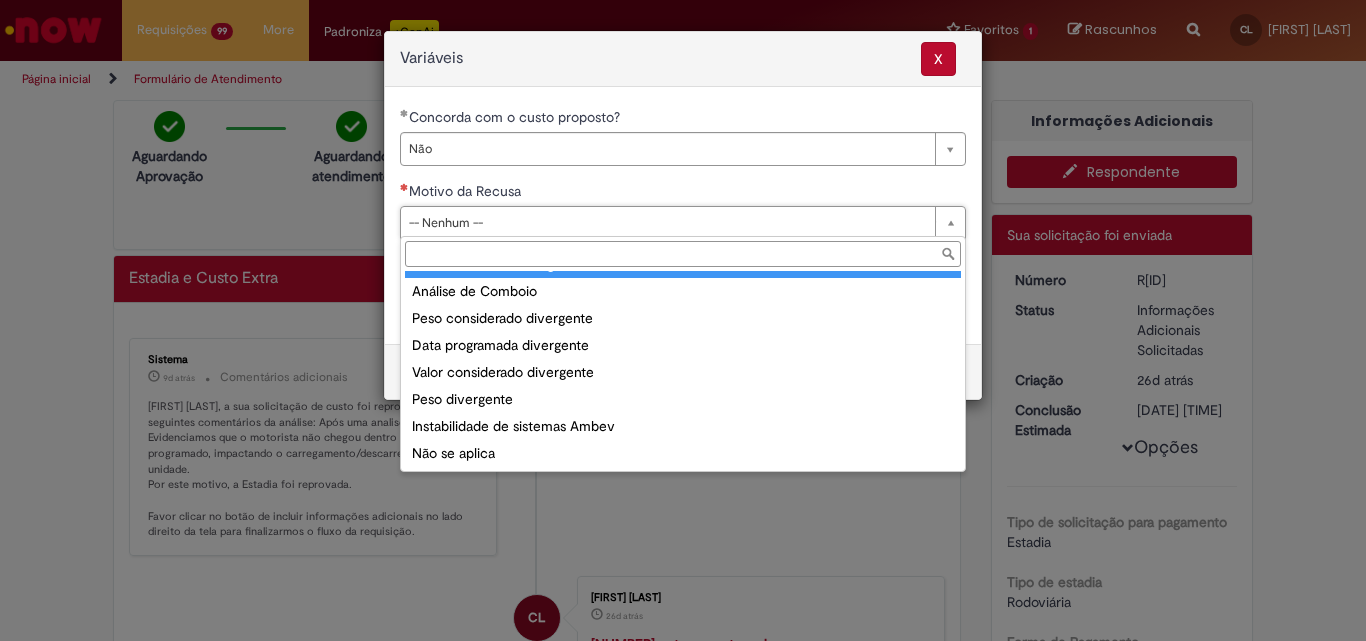 scroll, scrollTop: 78, scrollLeft: 0, axis: vertical 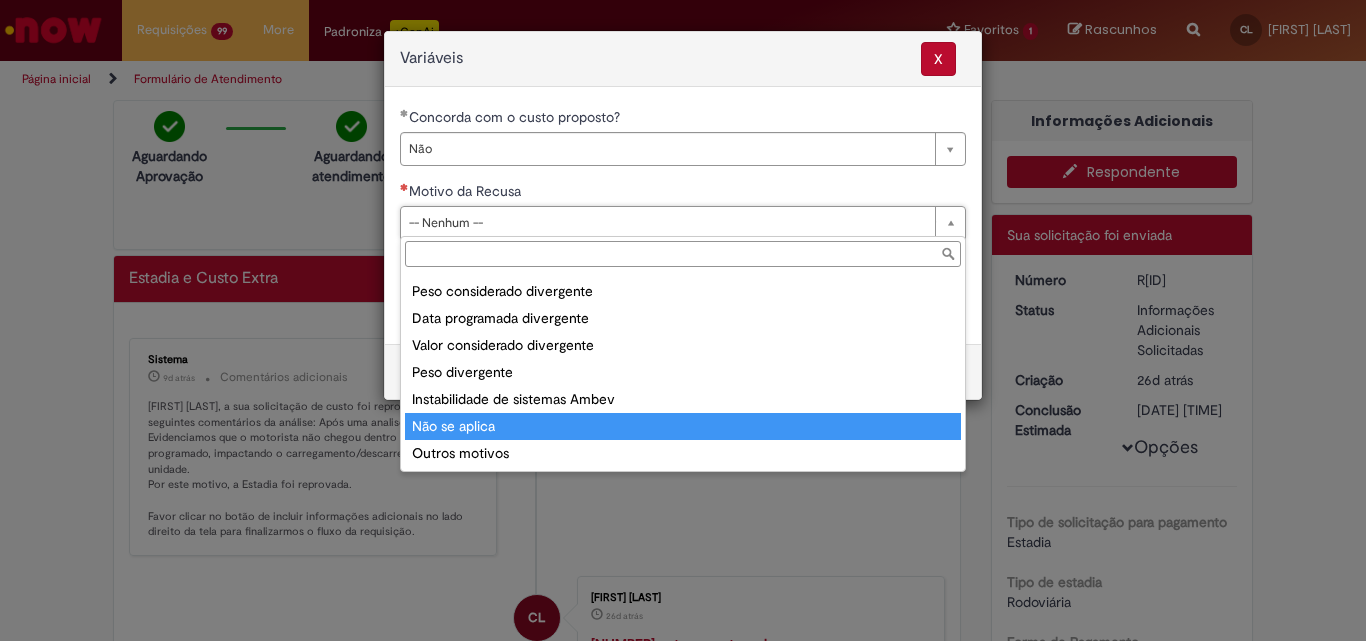 type on "**********" 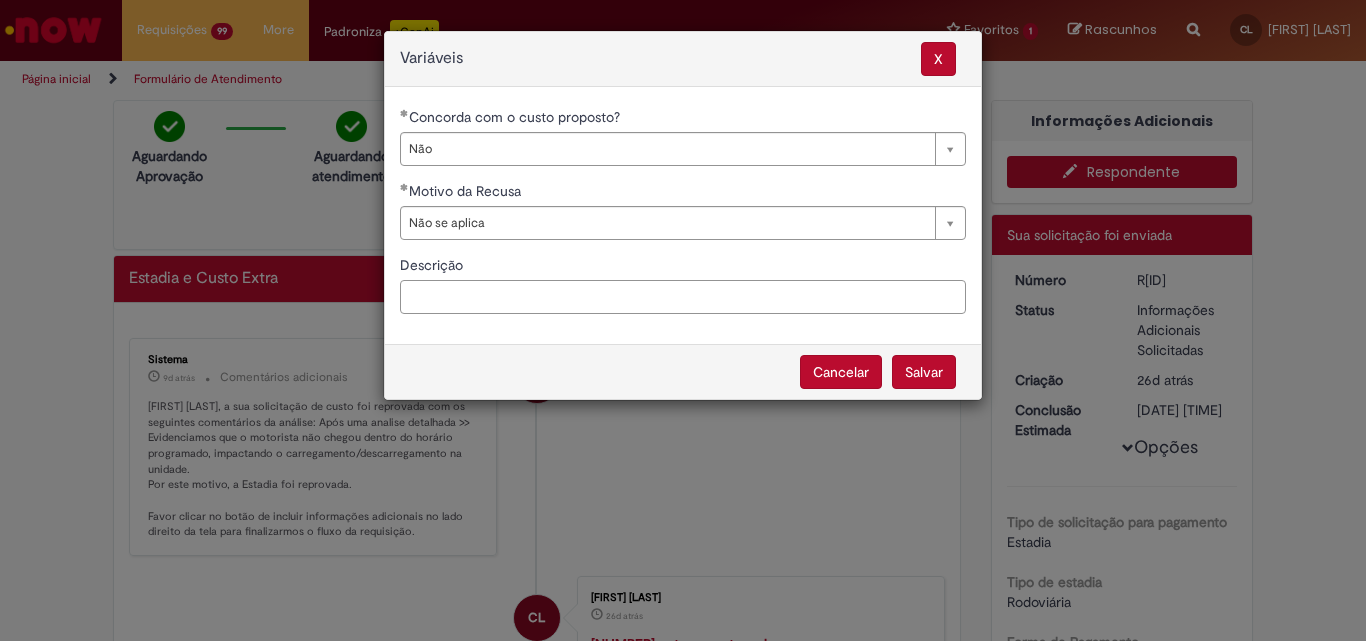 click on "Descrição" at bounding box center (683, 297) 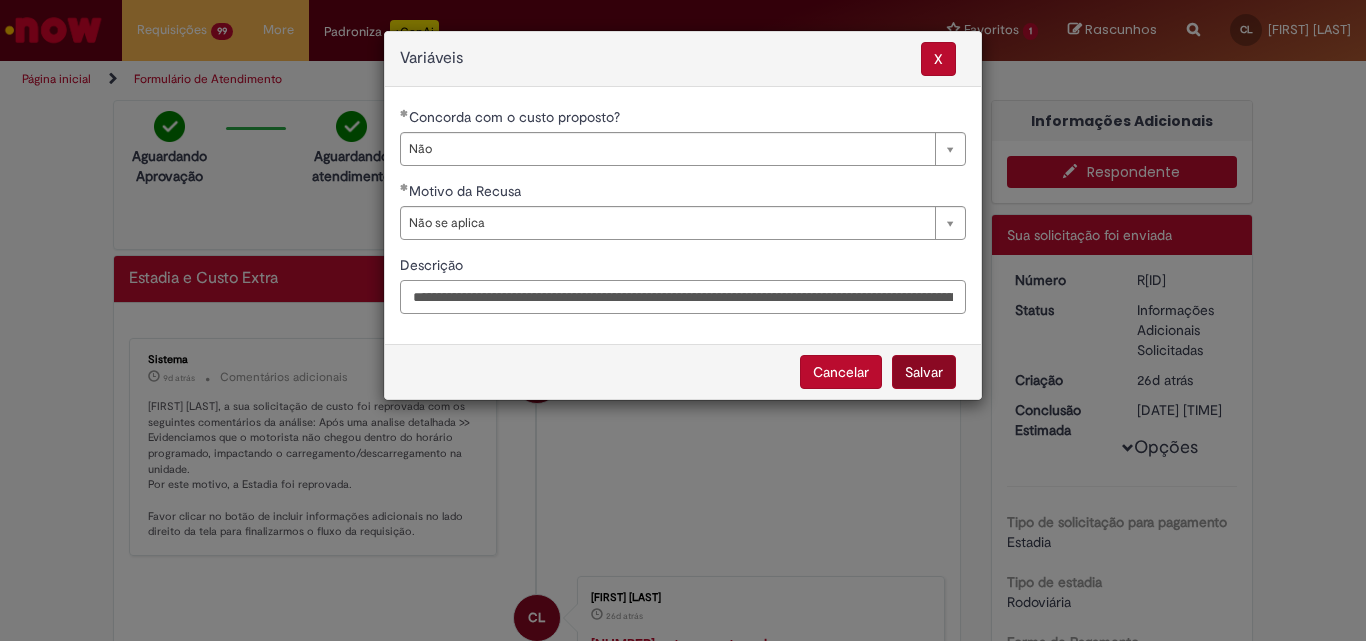 scroll, scrollTop: 0, scrollLeft: 267, axis: horizontal 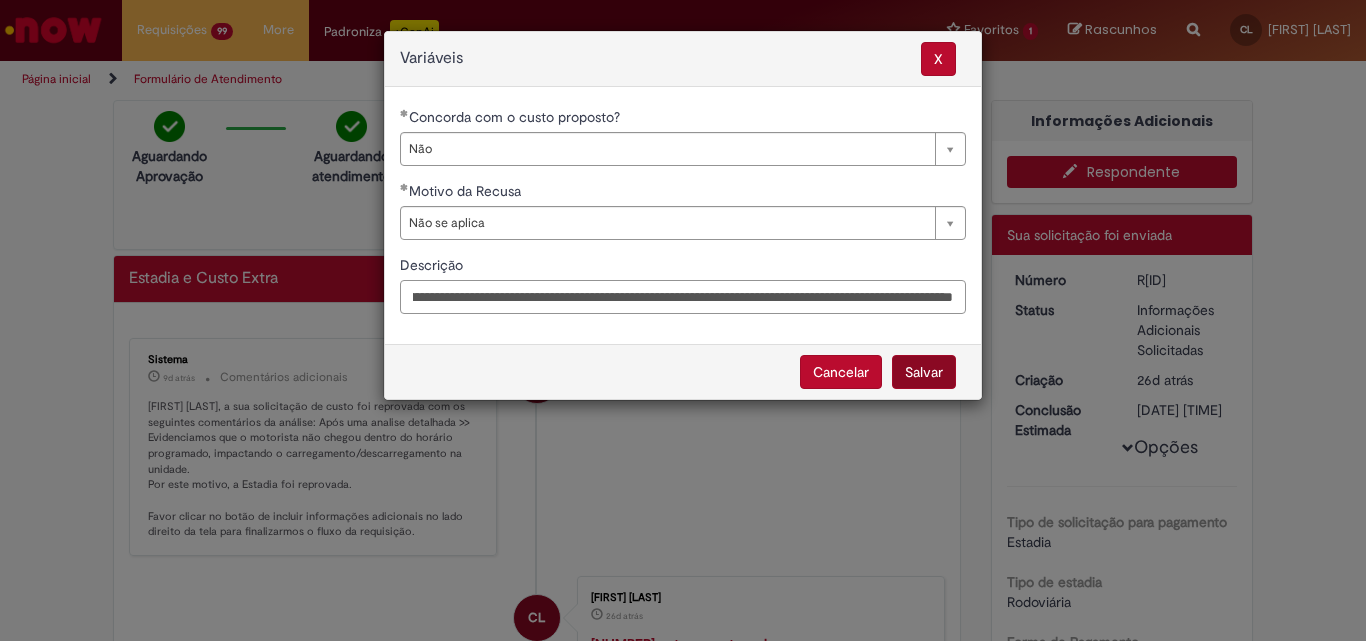 type on "**********" 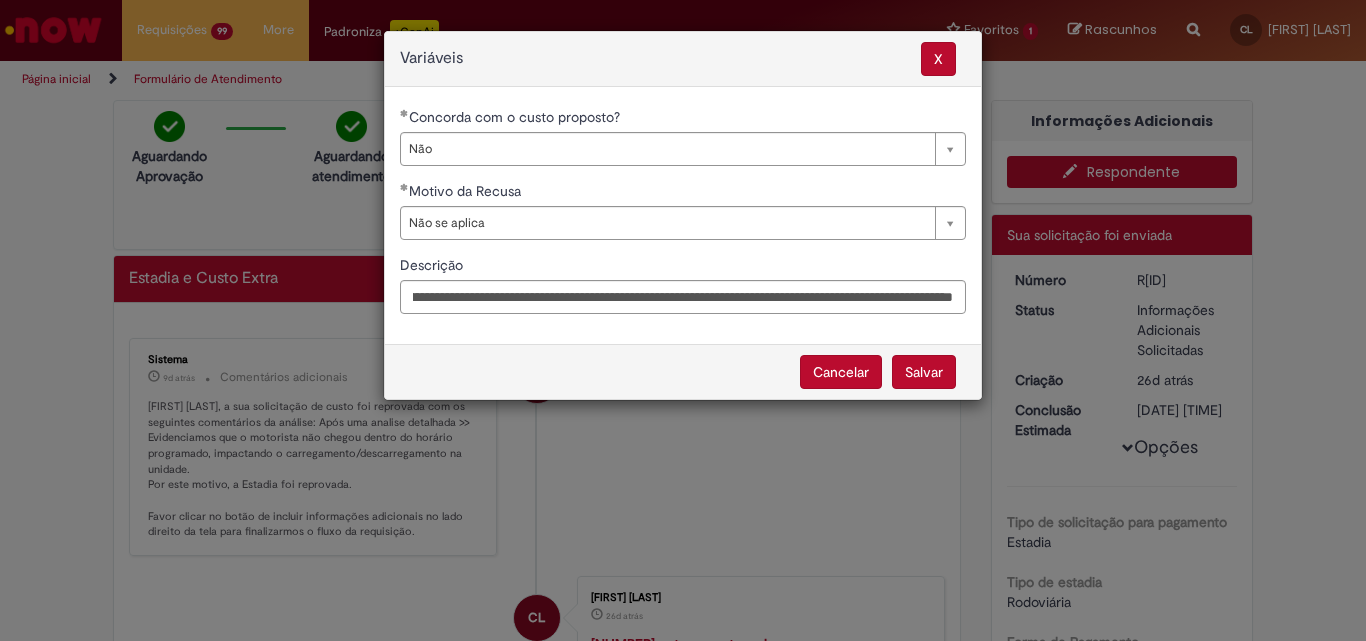 click on "Salvar" at bounding box center [924, 372] 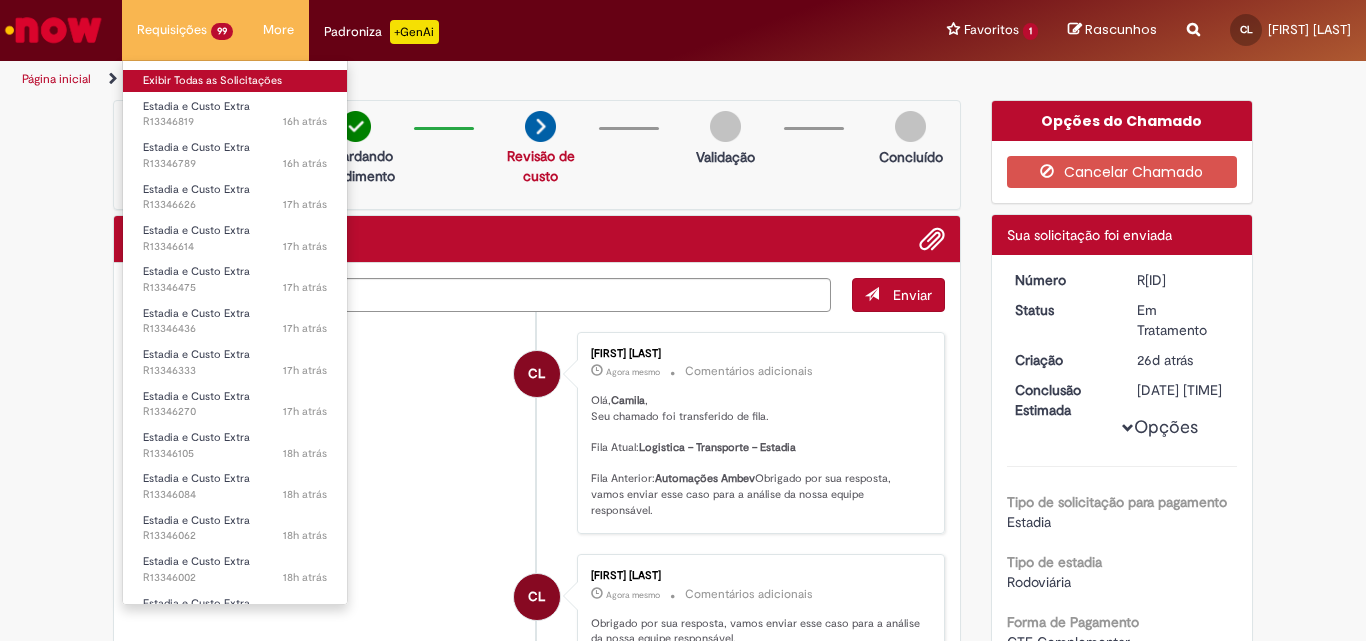 click on "Exibir Todas as Solicitações" at bounding box center [235, 81] 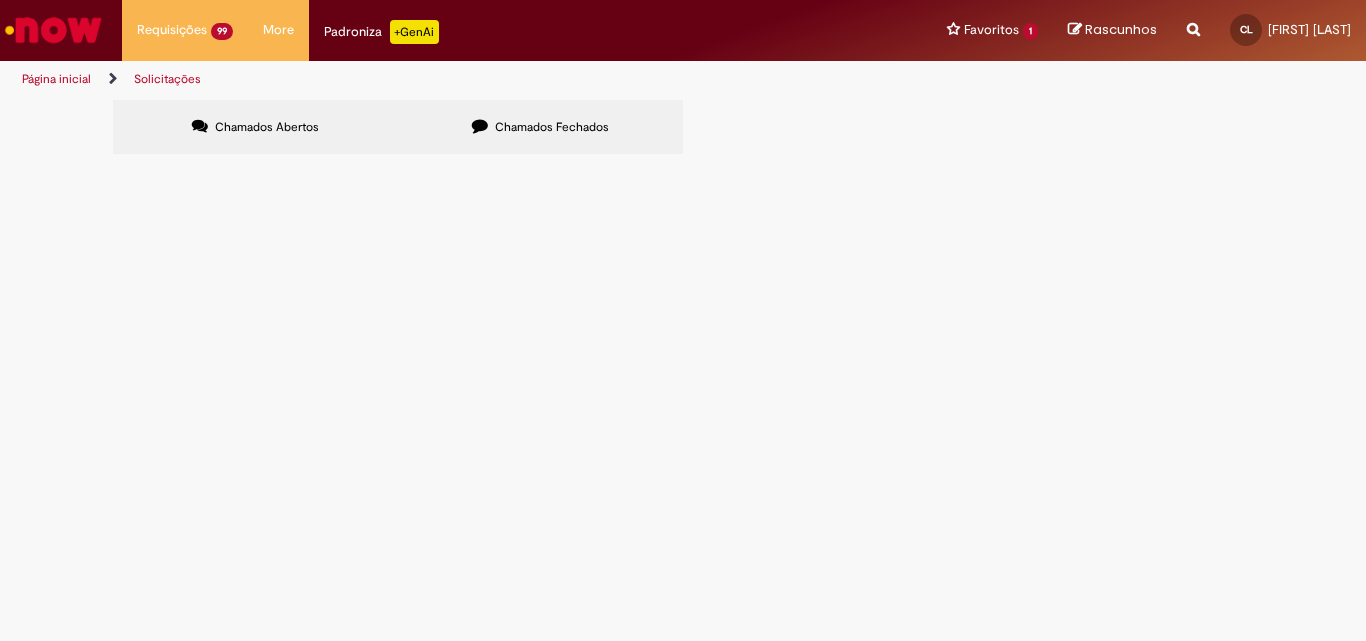 click at bounding box center [0, 0] 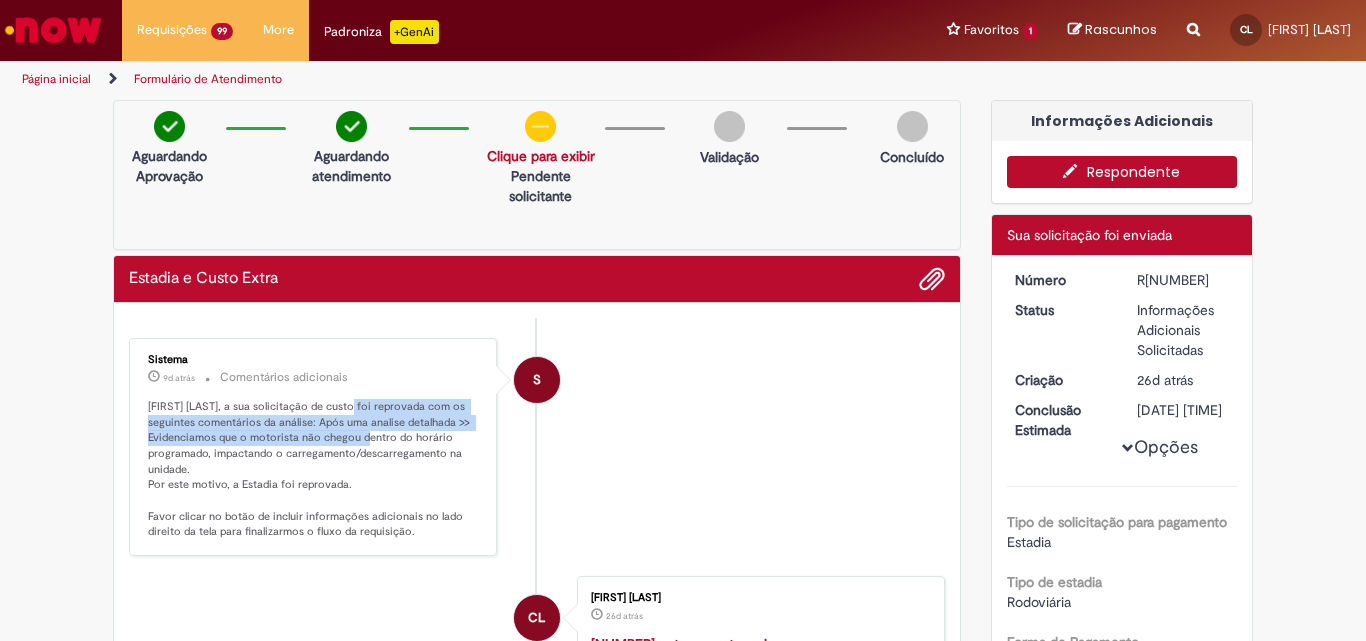 drag, startPoint x: 342, startPoint y: 399, endPoint x: 364, endPoint y: 437, distance: 43.908997 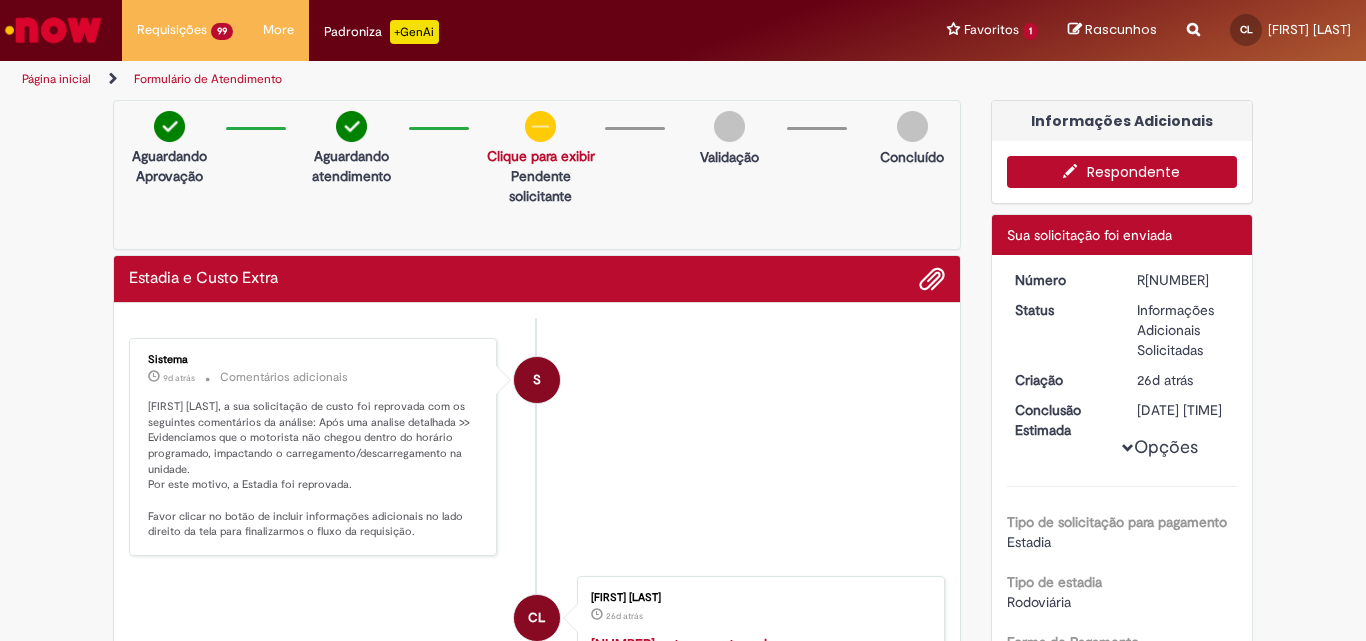 click on "Respondente" at bounding box center (1122, 172) 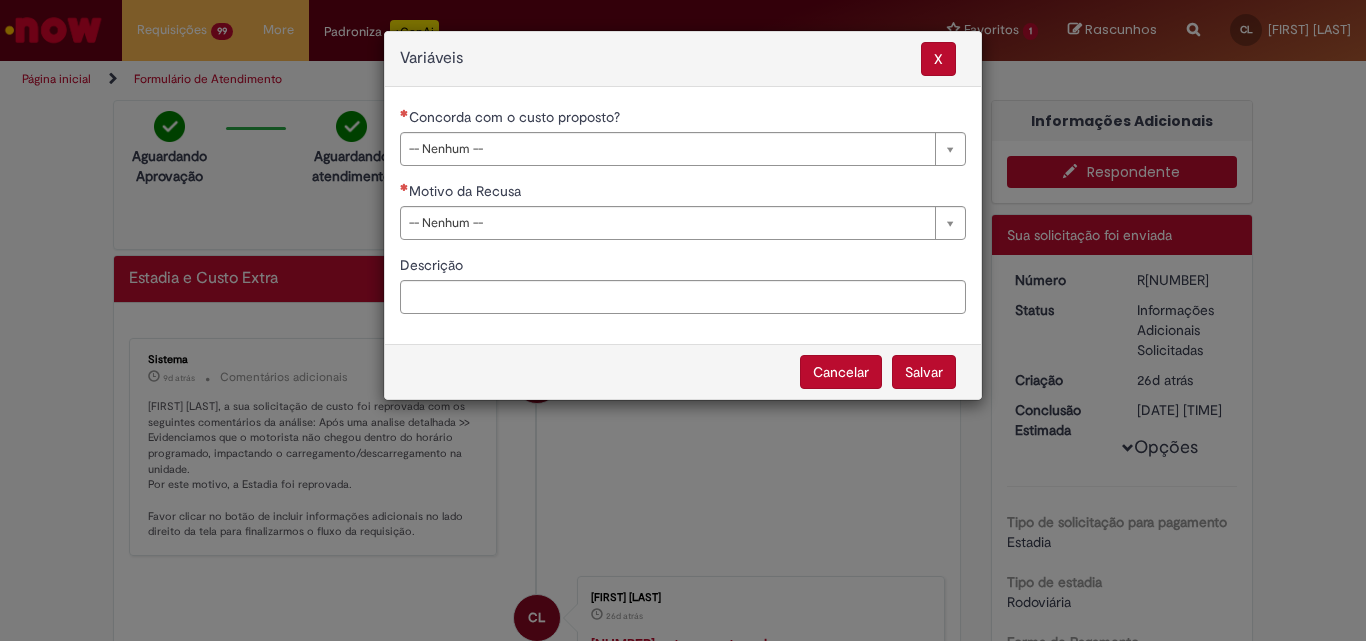 click on "Concorda com o custo proposto?" at bounding box center [683, 119] 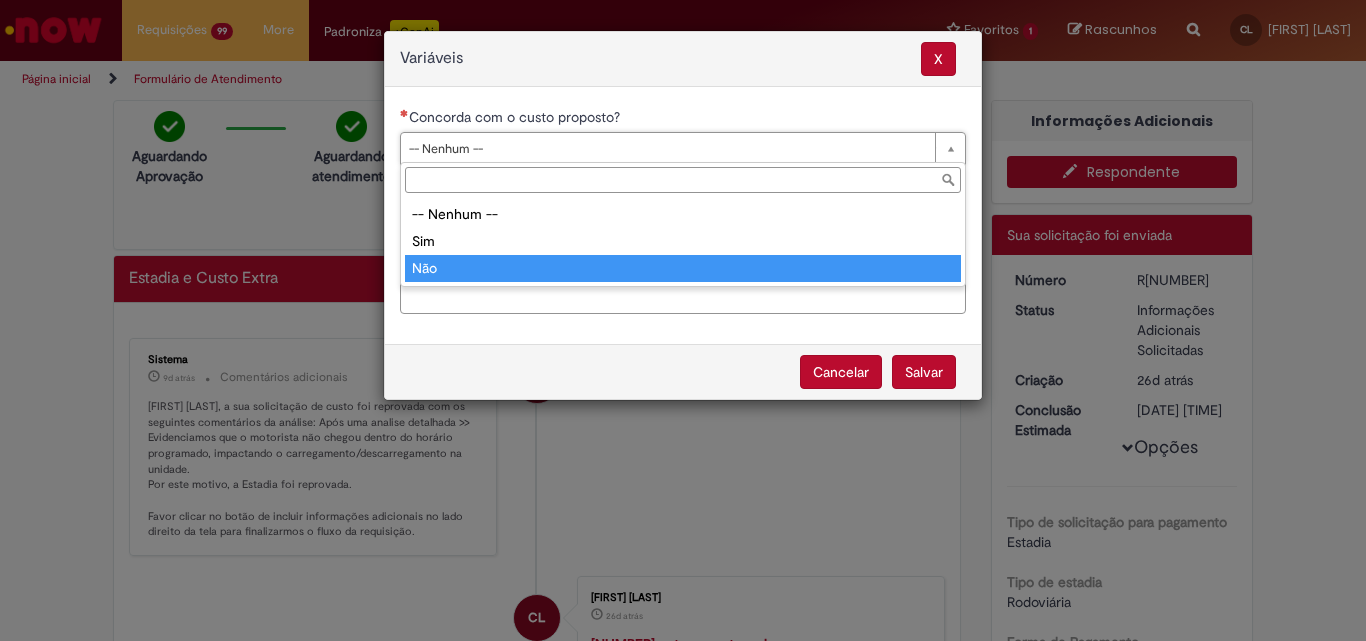 type on "***" 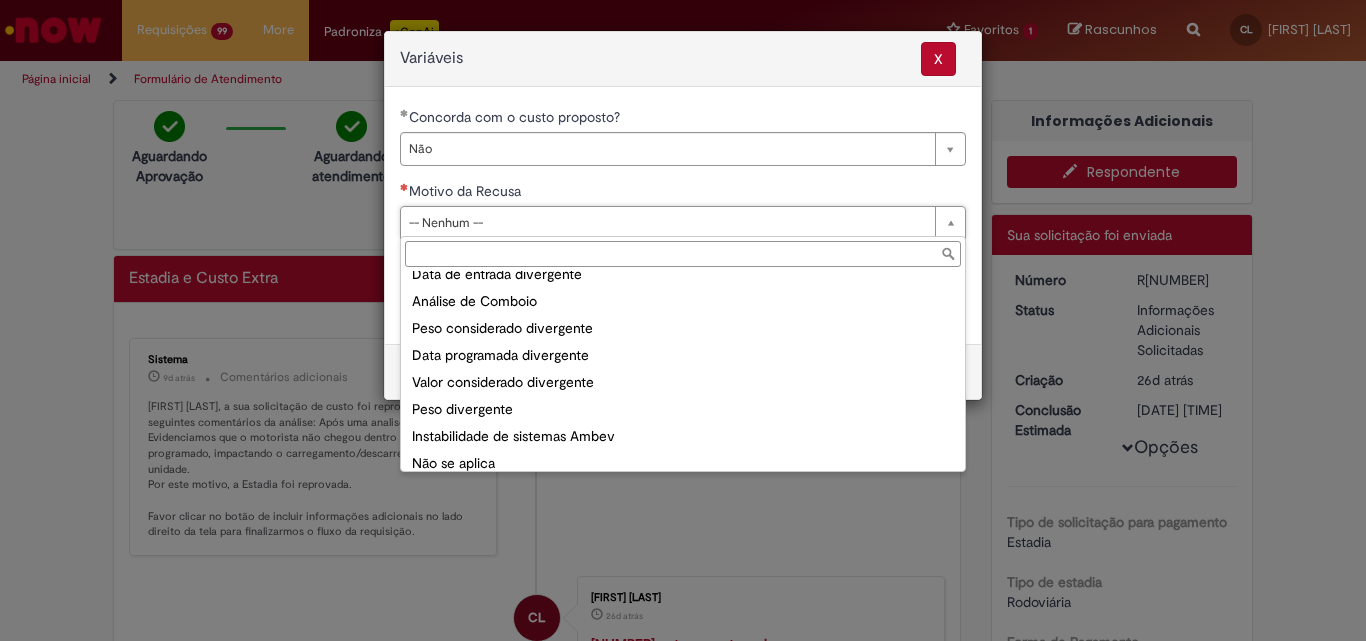scroll, scrollTop: 78, scrollLeft: 0, axis: vertical 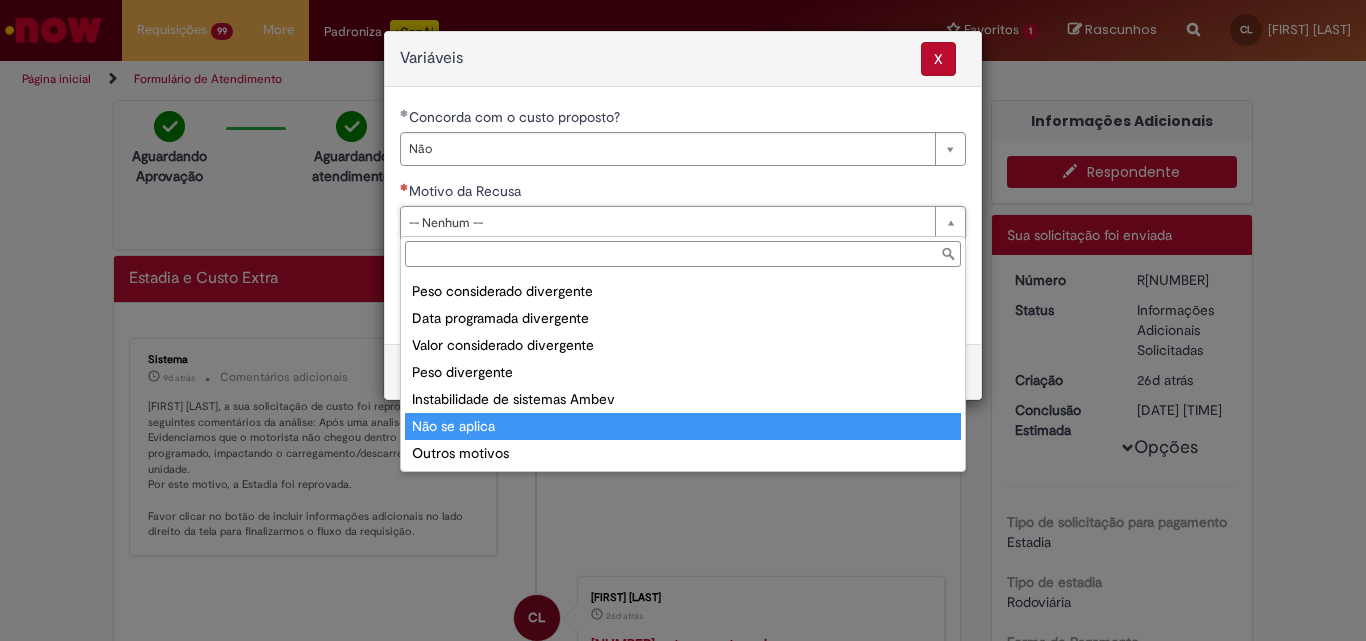 type on "**********" 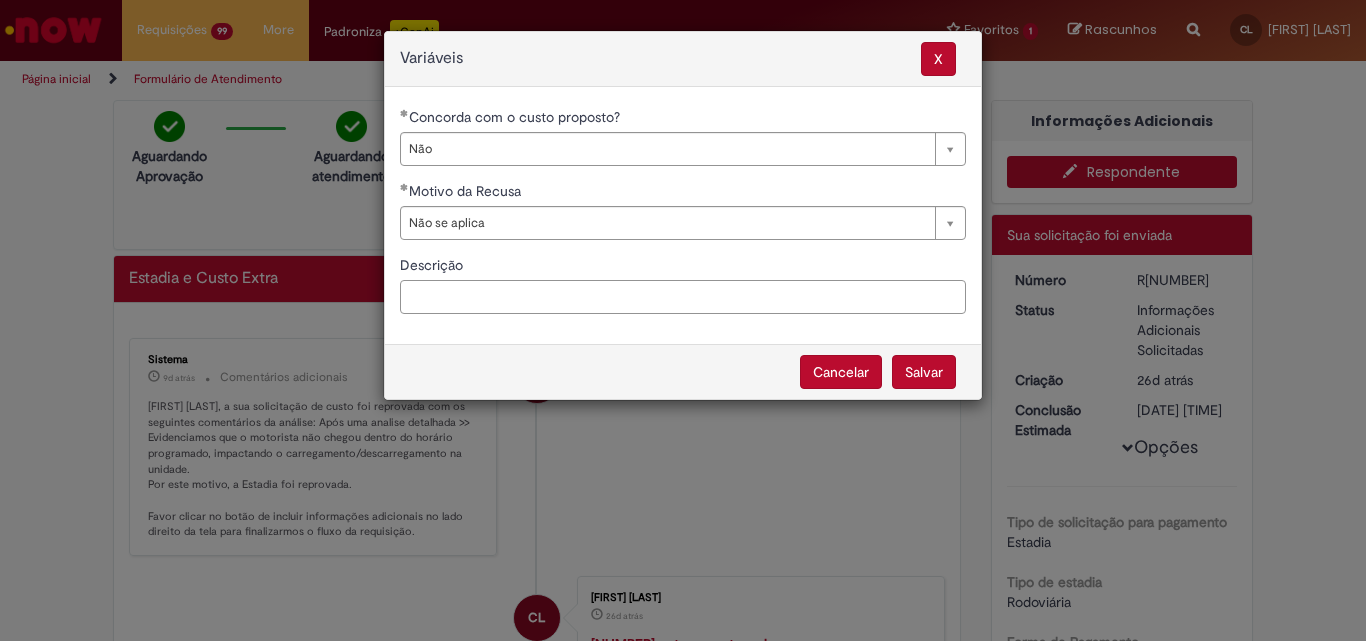 click on "Descrição" at bounding box center (683, 297) 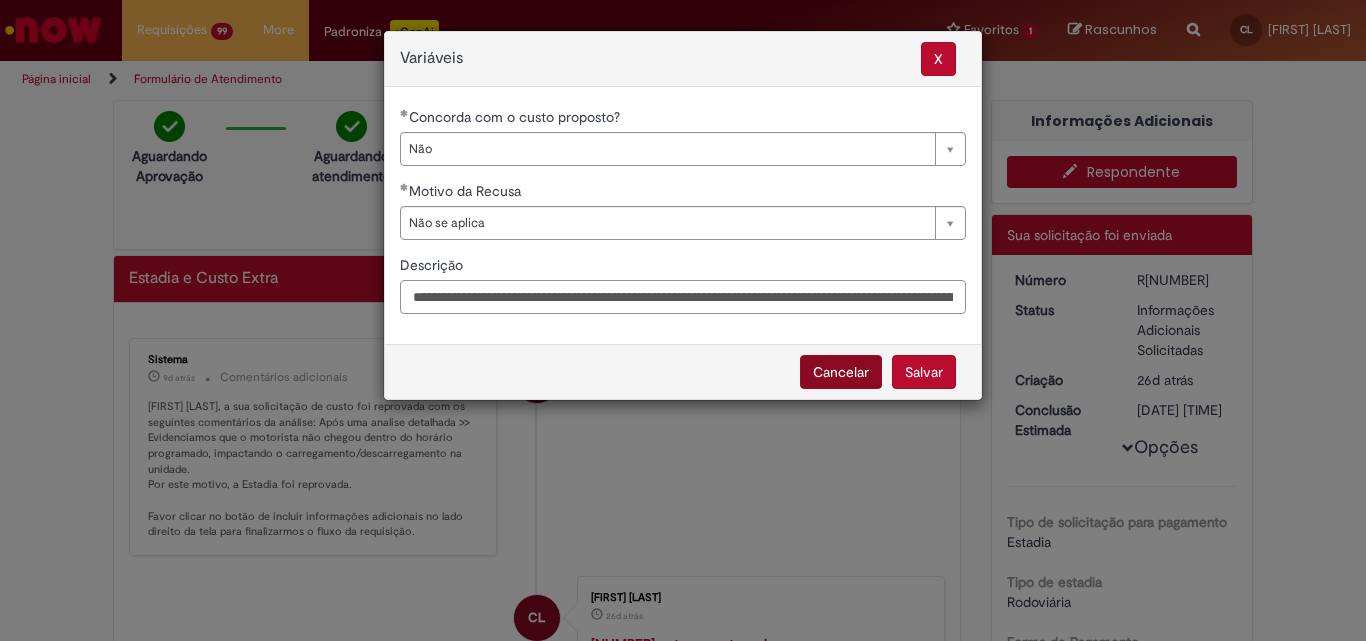 scroll, scrollTop: 0, scrollLeft: 267, axis: horizontal 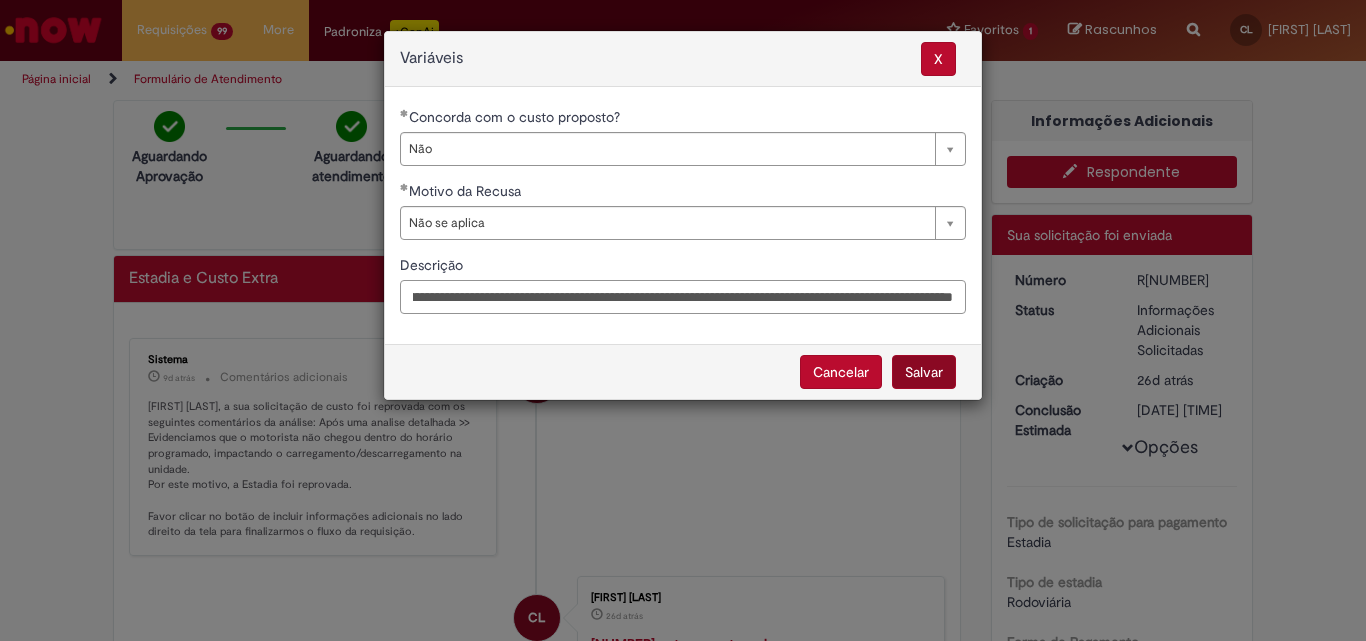 type on "**********" 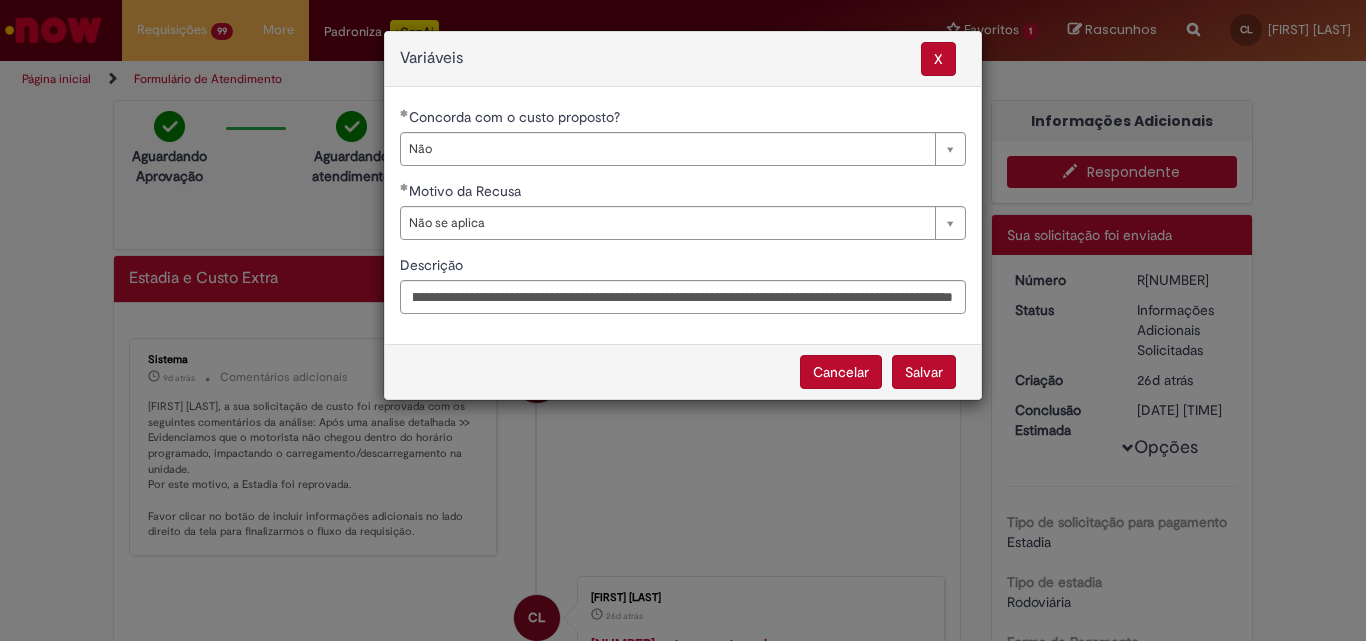 scroll, scrollTop: 0, scrollLeft: 0, axis: both 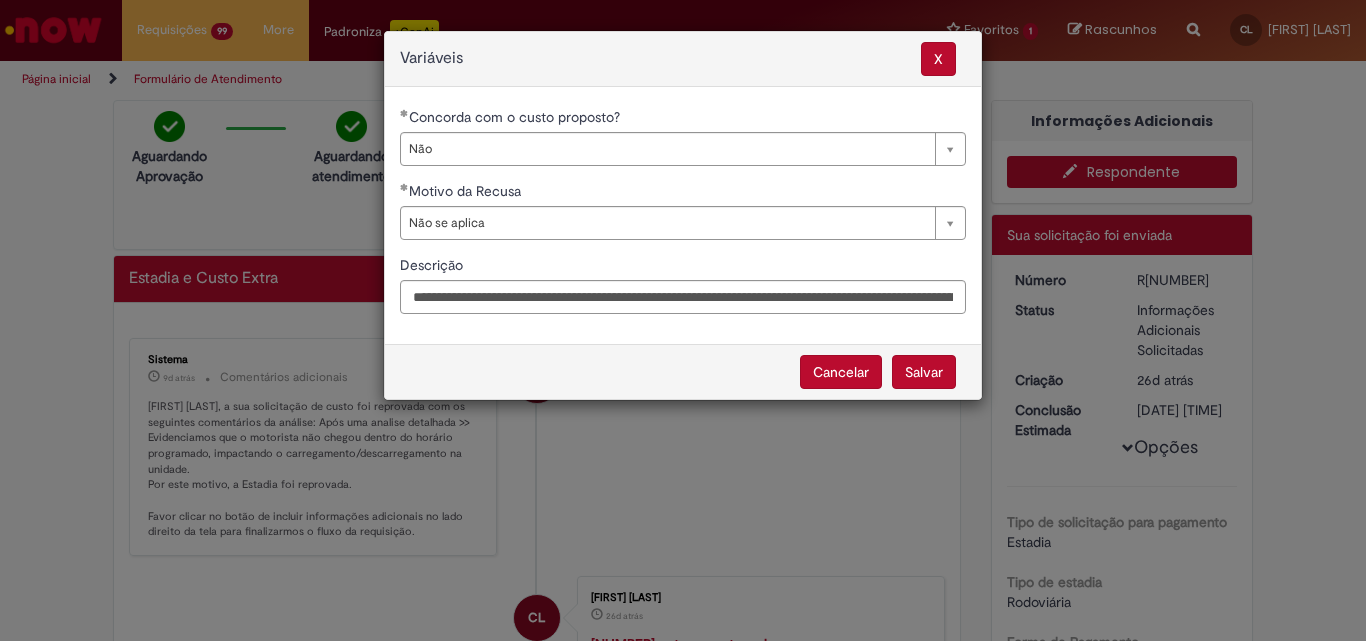 click on "Salvar" at bounding box center [924, 372] 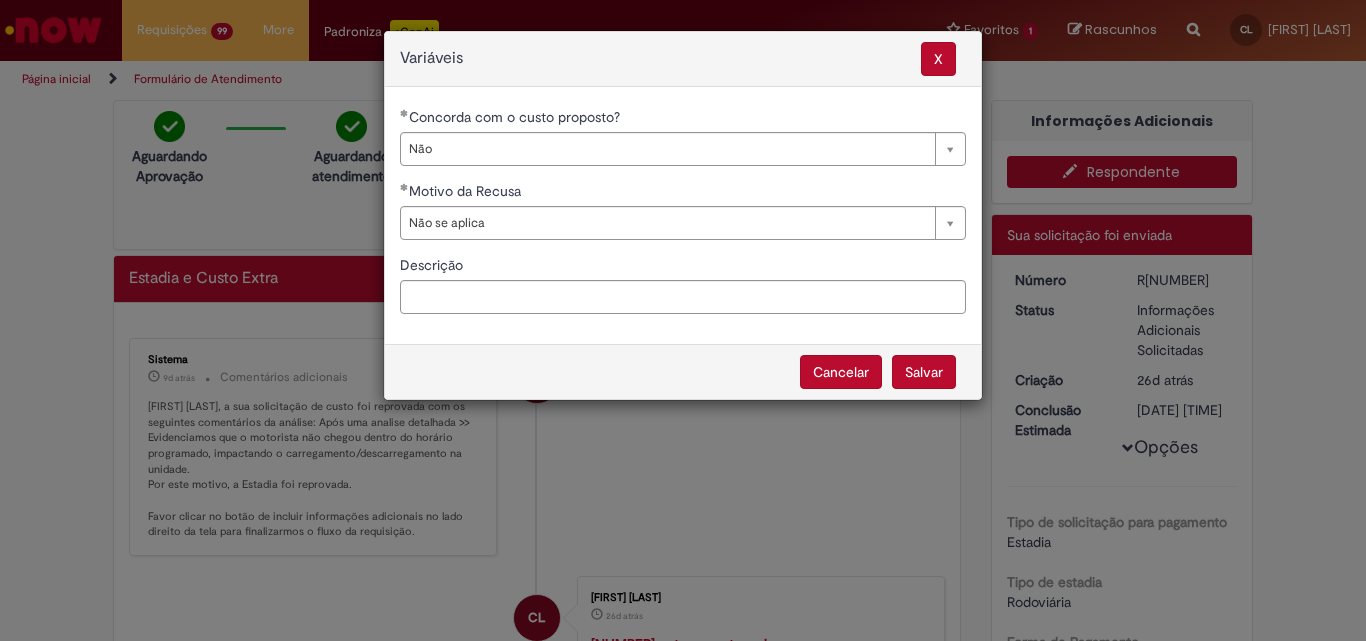 select on "**" 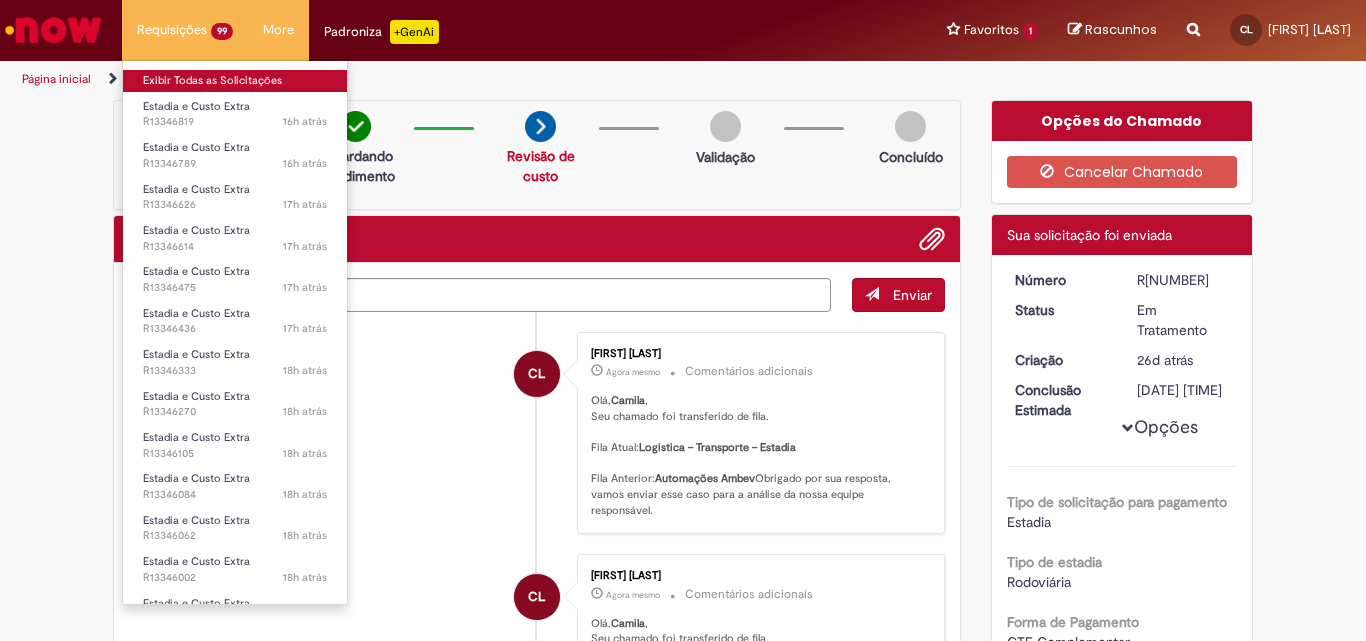 click on "Exibir Todas as Solicitações" at bounding box center (235, 81) 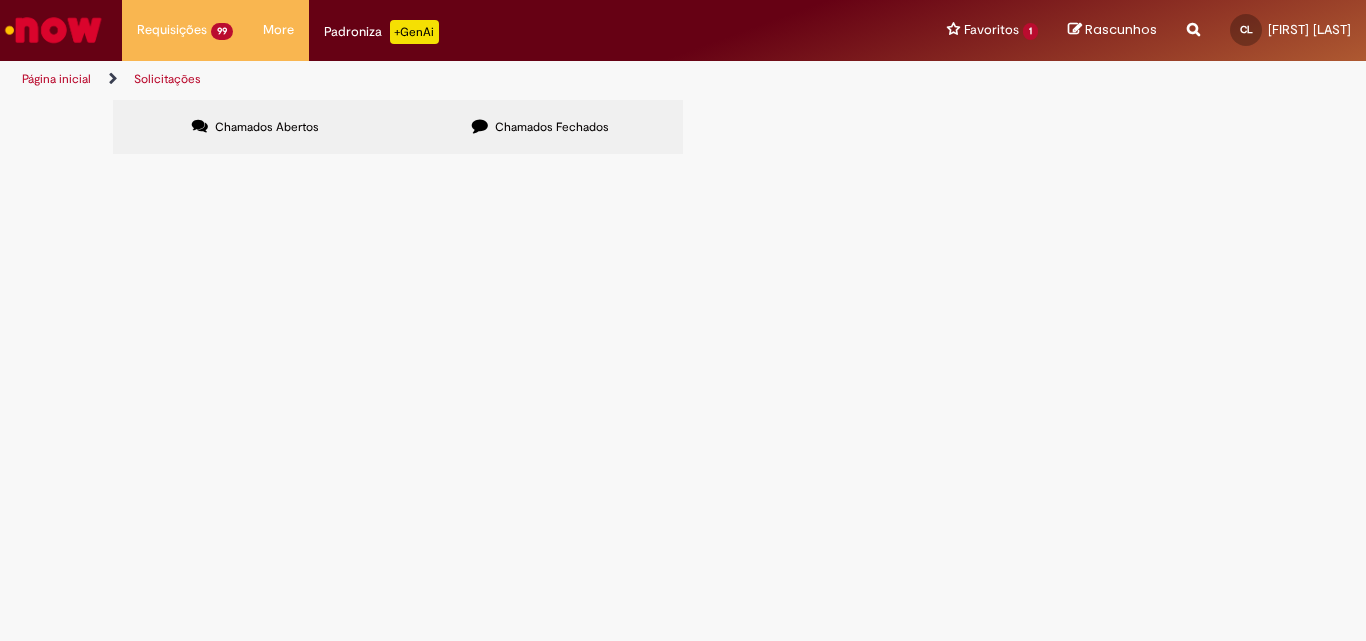 click at bounding box center (0, 0) 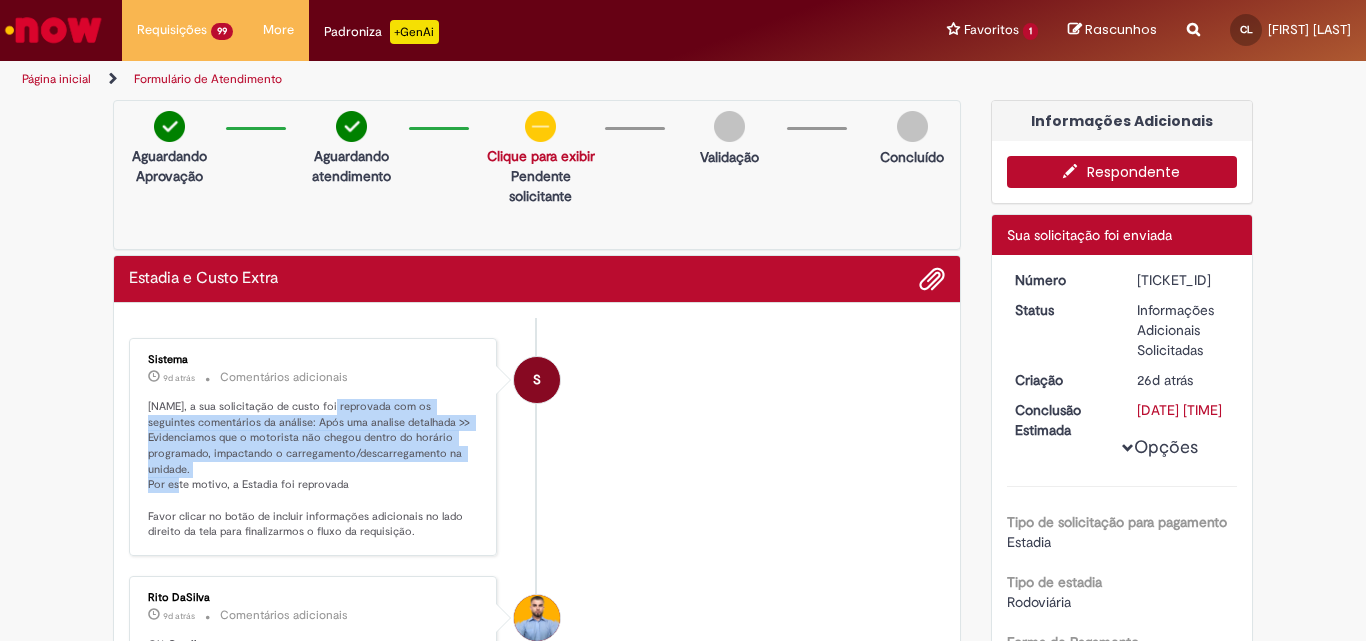 drag, startPoint x: 322, startPoint y: 413, endPoint x: 348, endPoint y: 469, distance: 61.741398 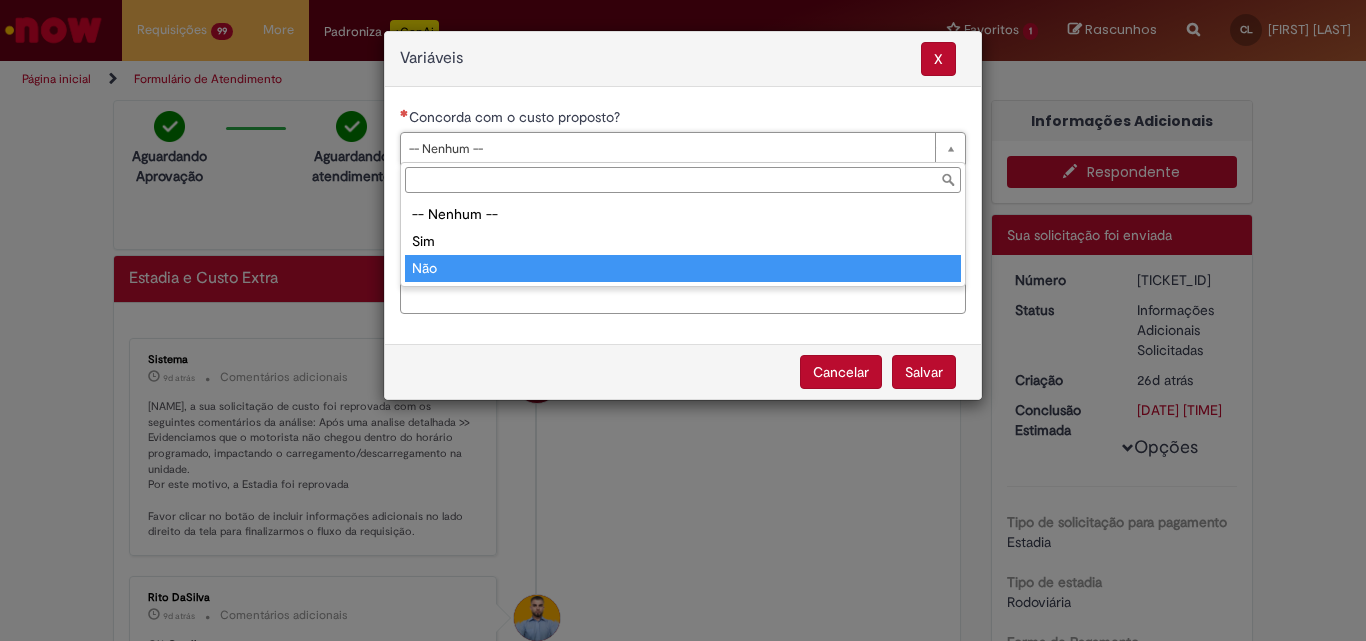type on "***" 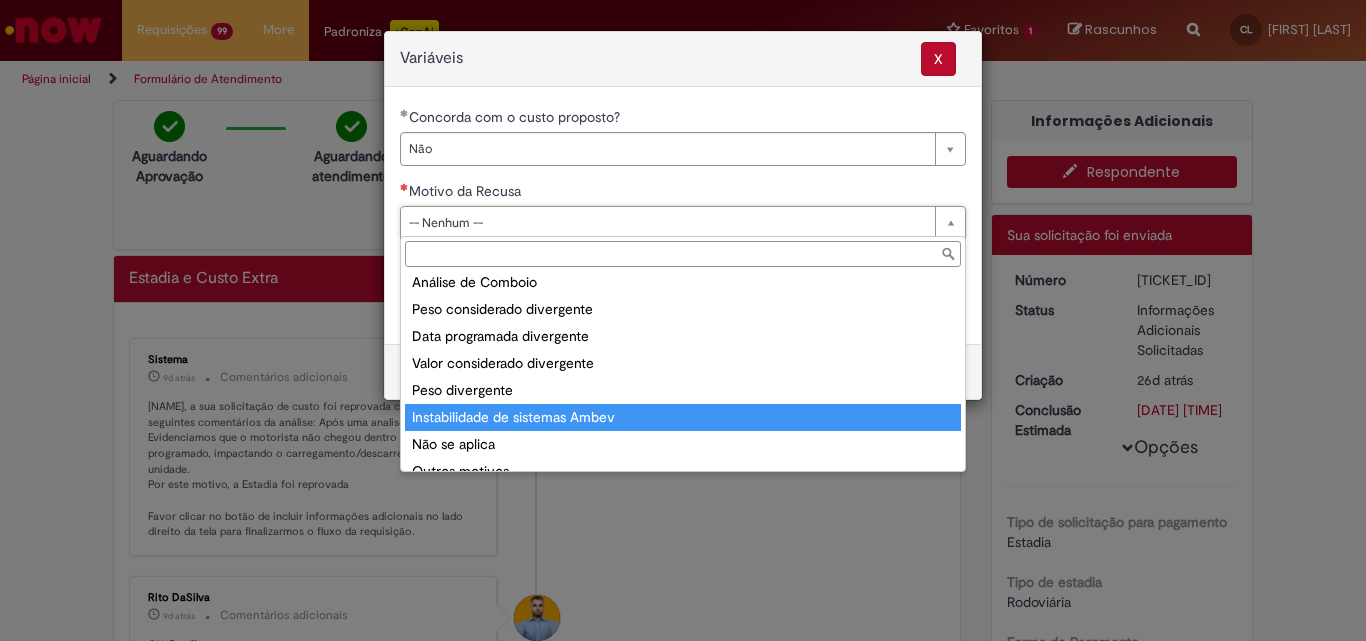 scroll, scrollTop: 78, scrollLeft: 0, axis: vertical 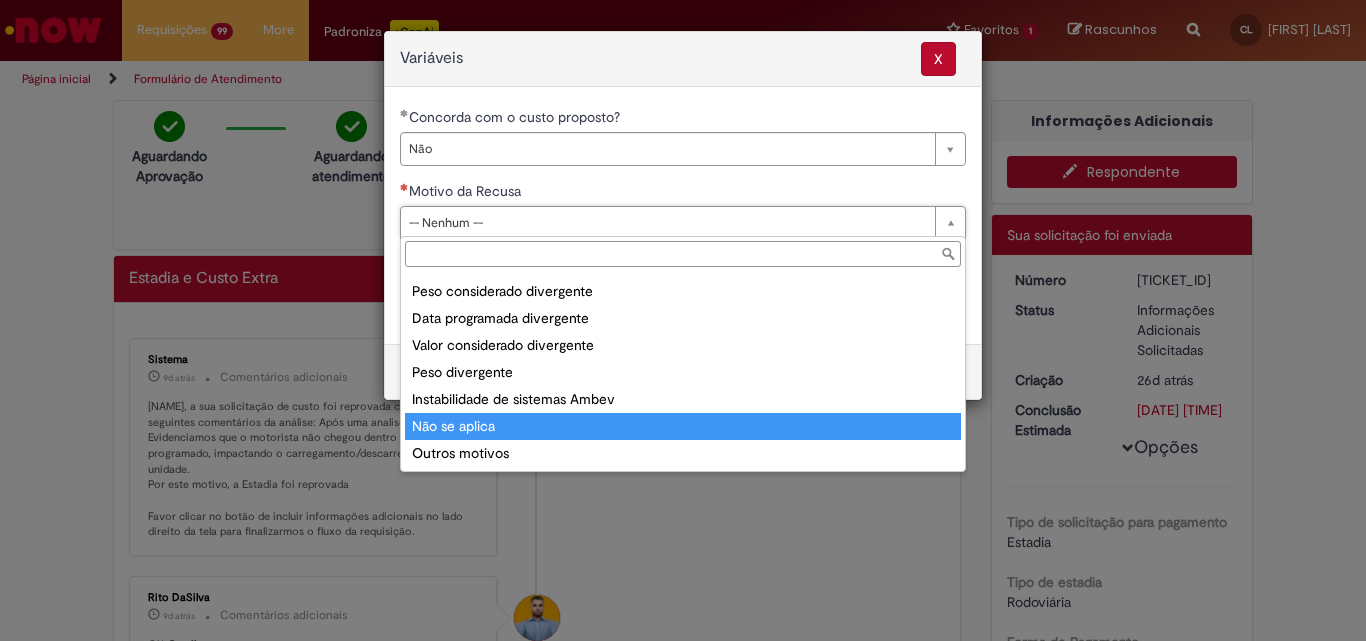 type on "**********" 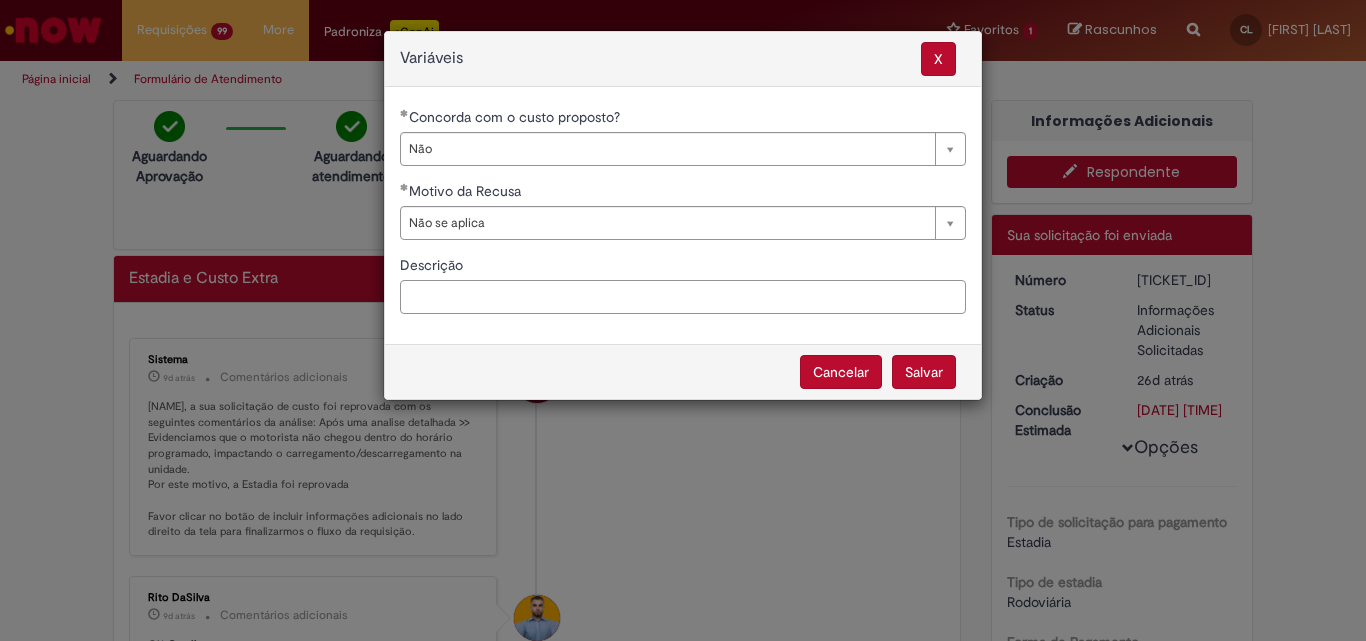 click on "Descrição" at bounding box center [683, 297] 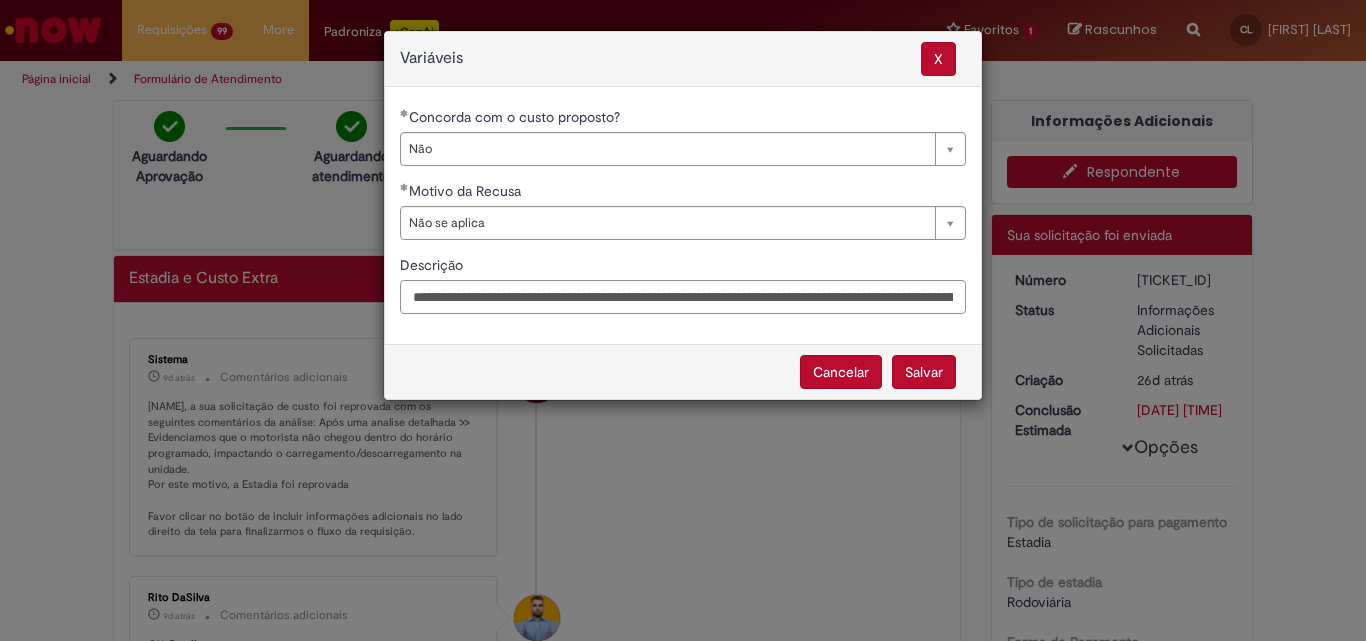 scroll, scrollTop: 0, scrollLeft: 267, axis: horizontal 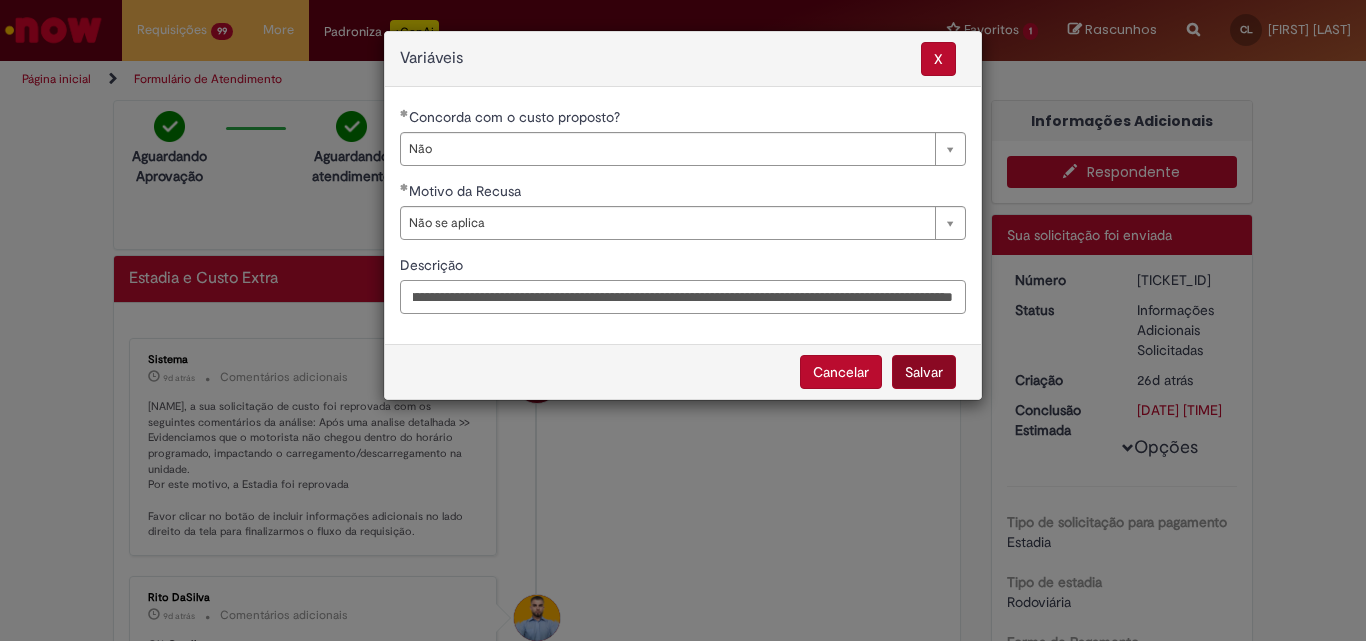type on "**********" 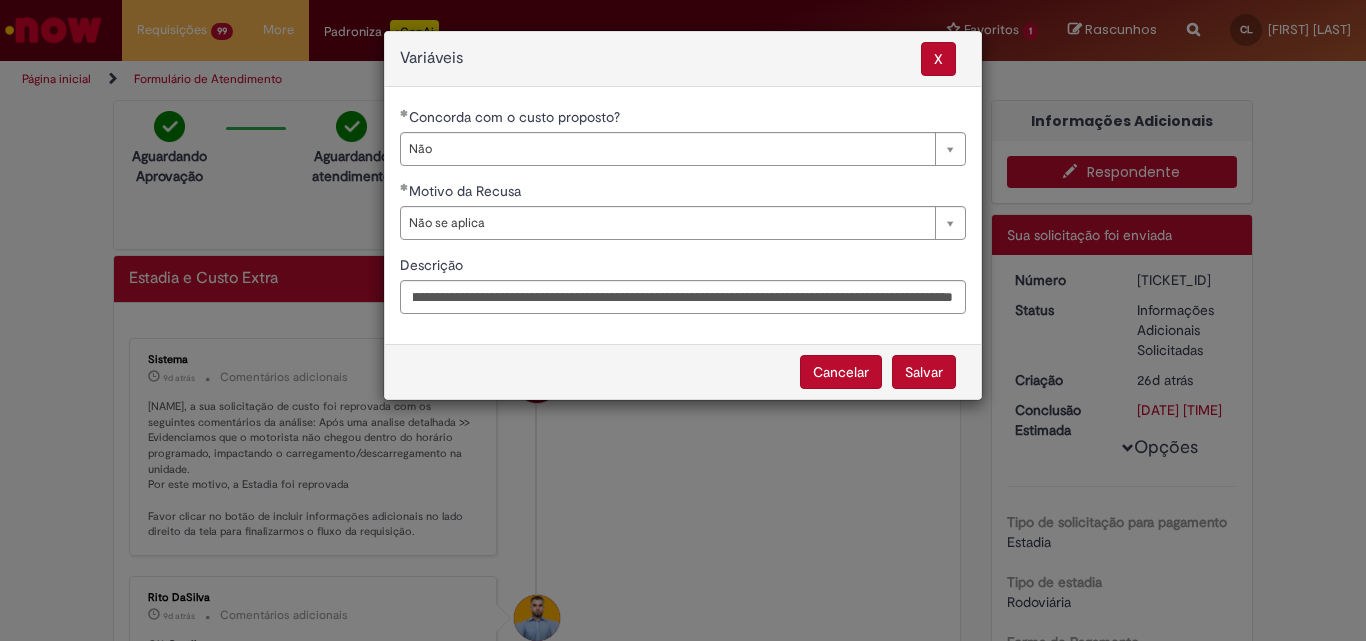 scroll, scrollTop: 0, scrollLeft: 0, axis: both 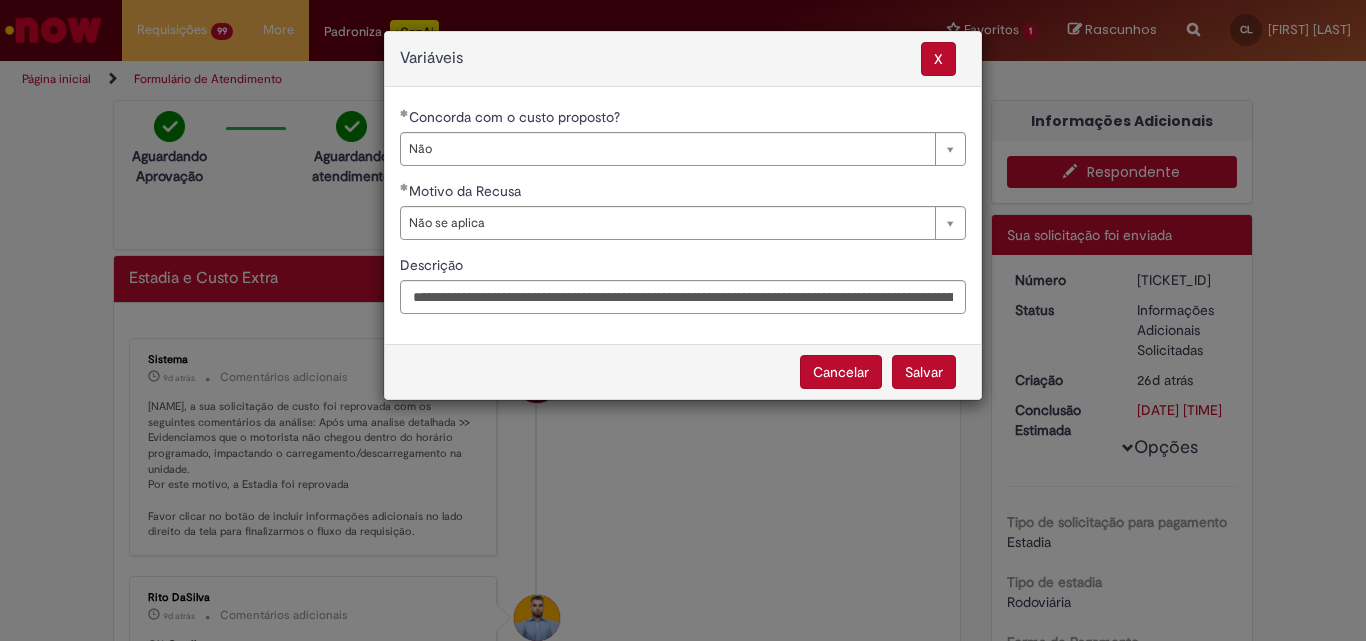 click on "Salvar" at bounding box center [924, 372] 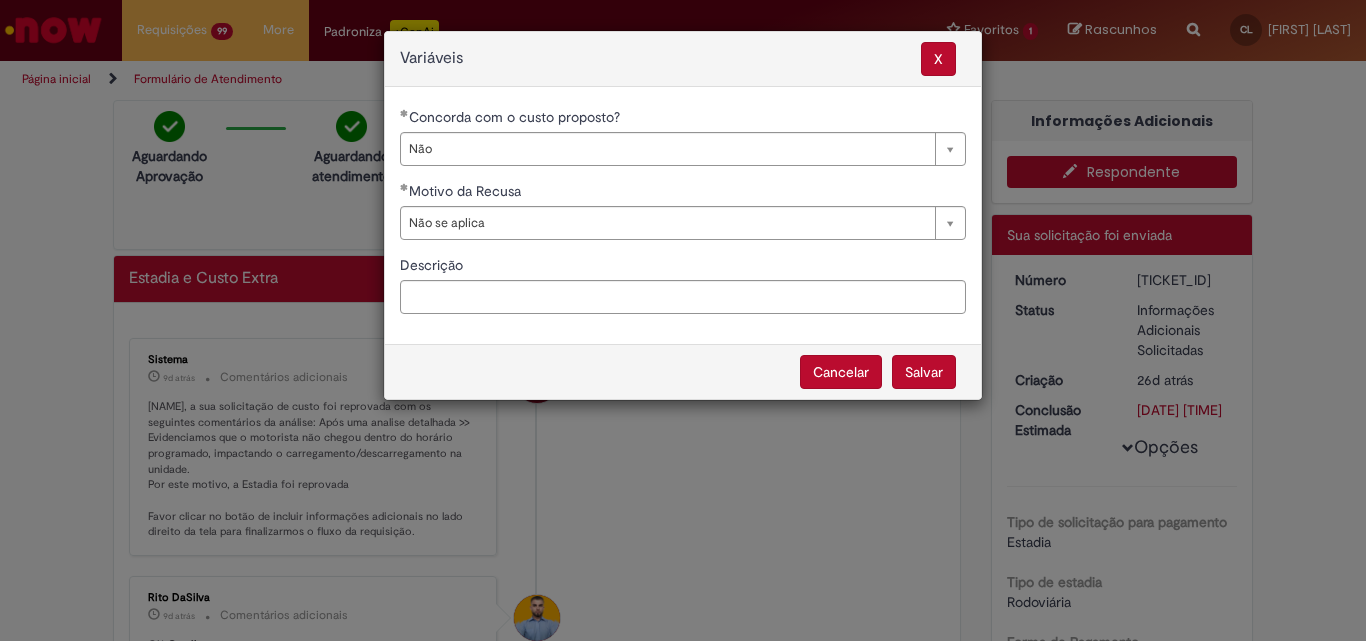 select on "**" 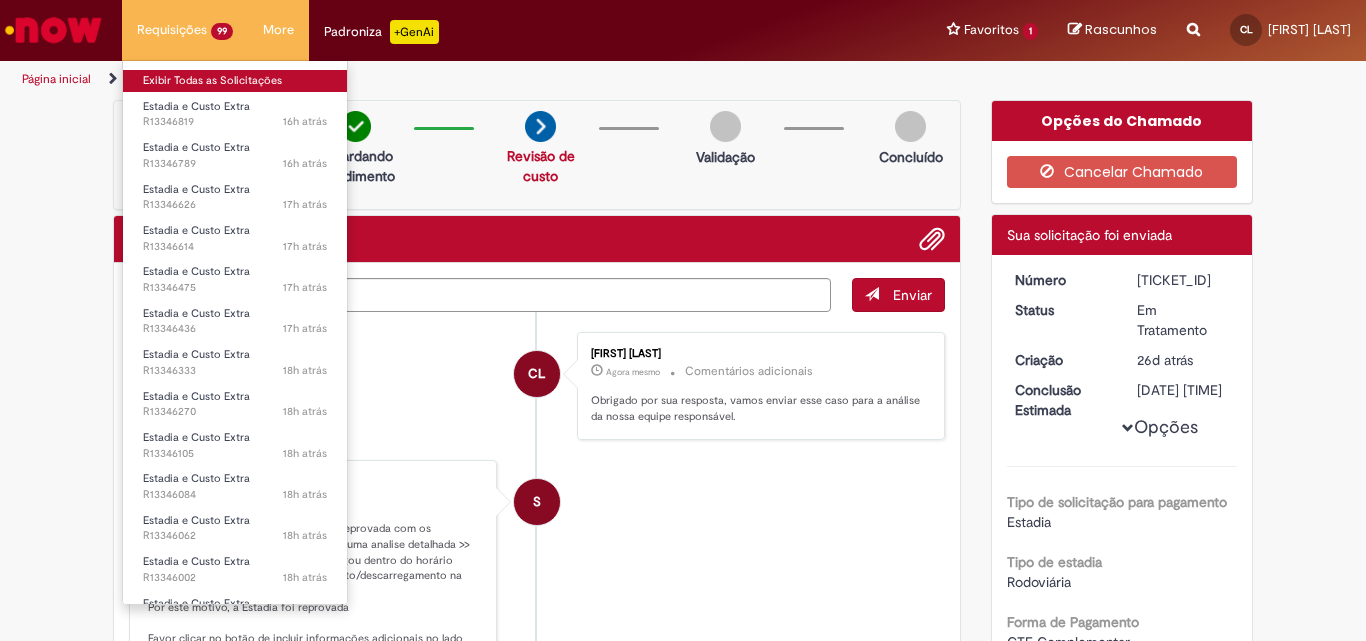 click on "Exibir Todas as Solicitações" at bounding box center [235, 81] 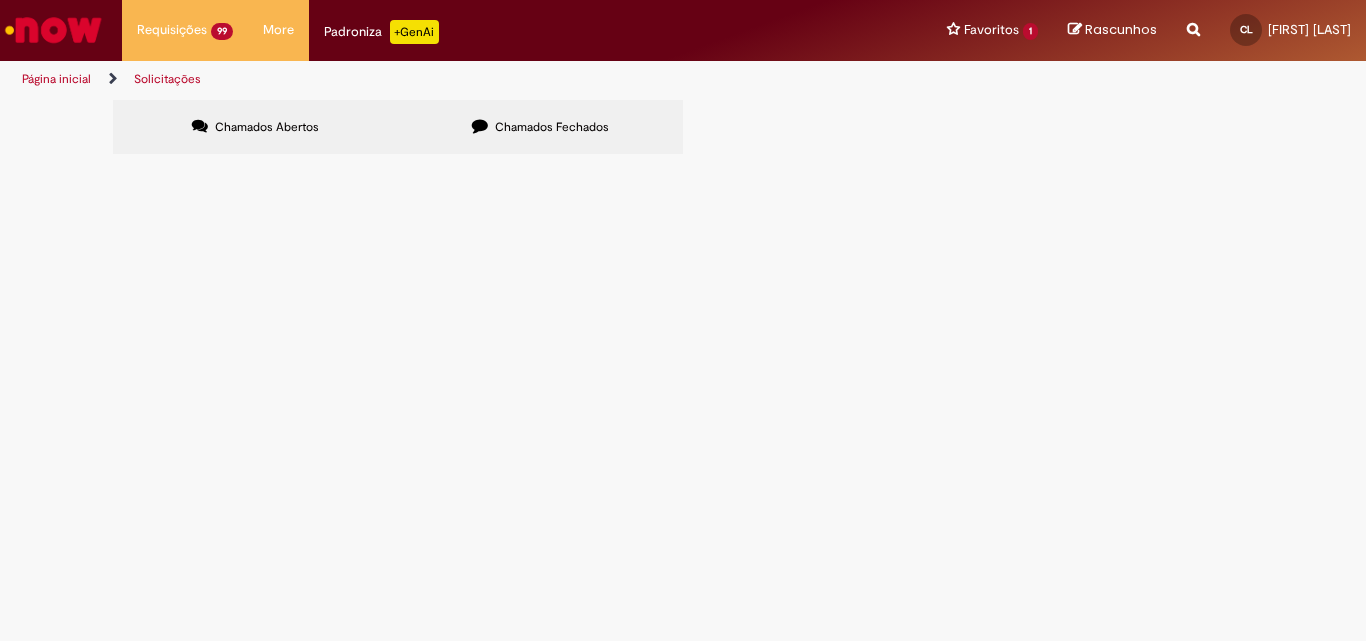 click at bounding box center (0, 0) 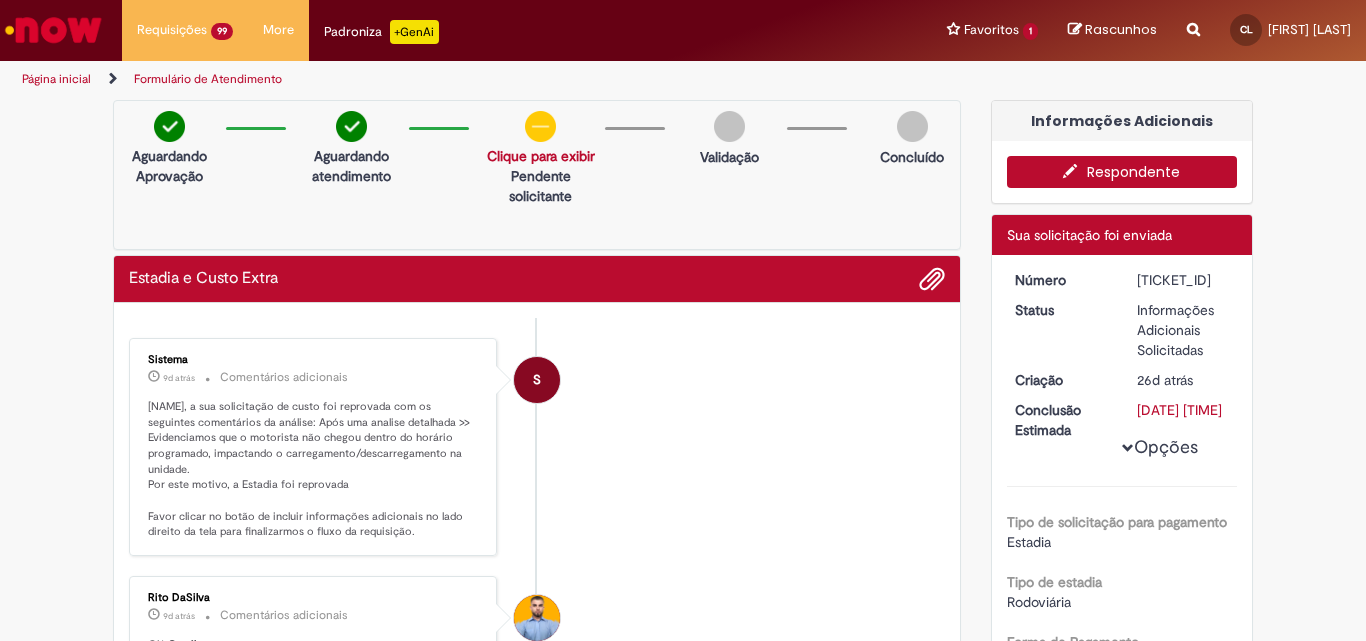 drag, startPoint x: 326, startPoint y: 408, endPoint x: 355, endPoint y: 478, distance: 75.76939 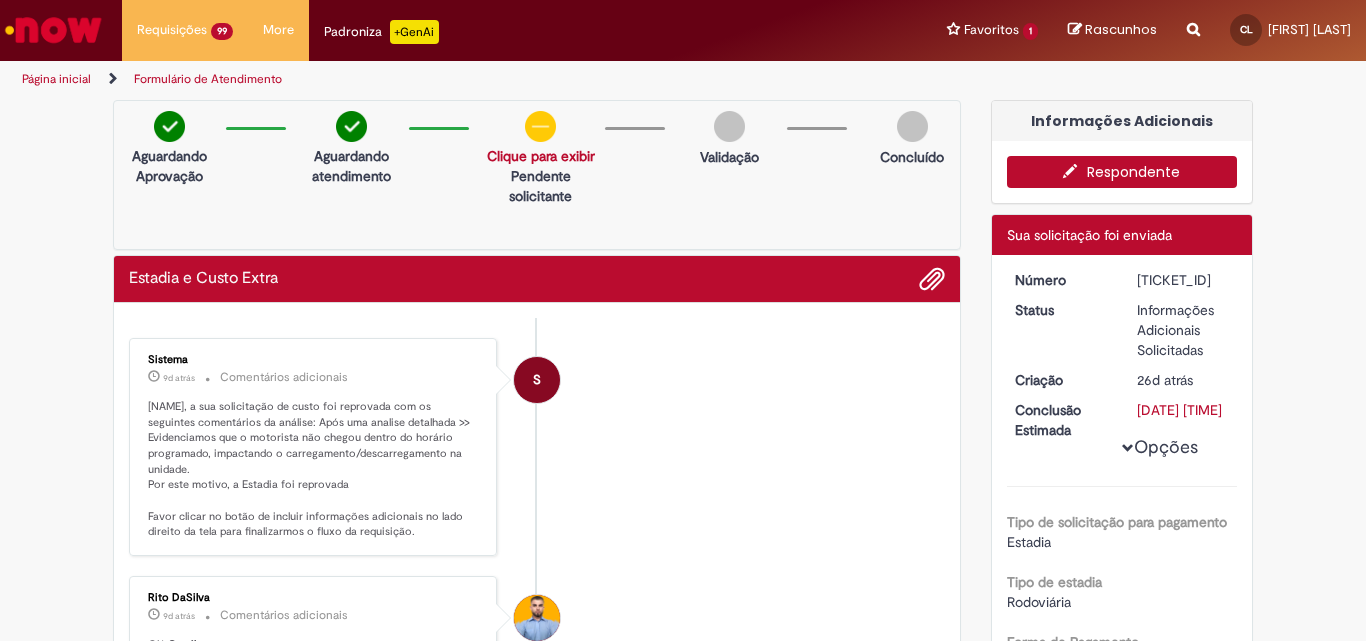 click on "Respondente" at bounding box center [1122, 172] 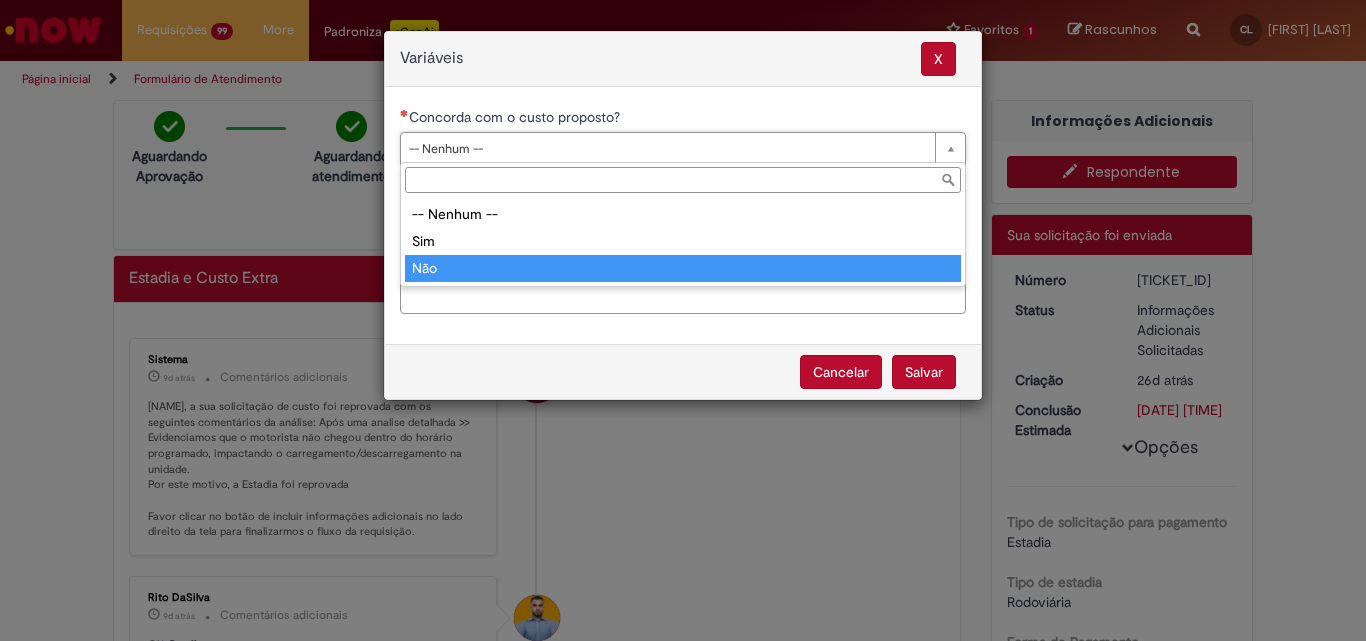 type on "***" 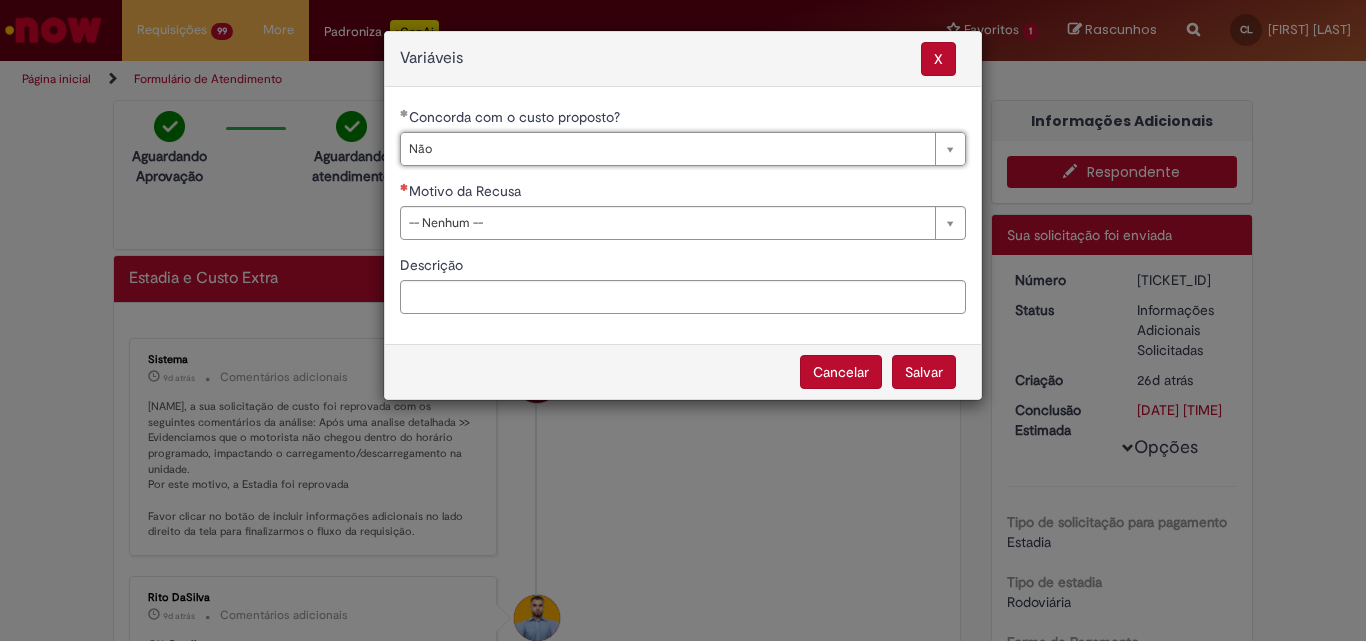 click on "**********" at bounding box center [683, 218] 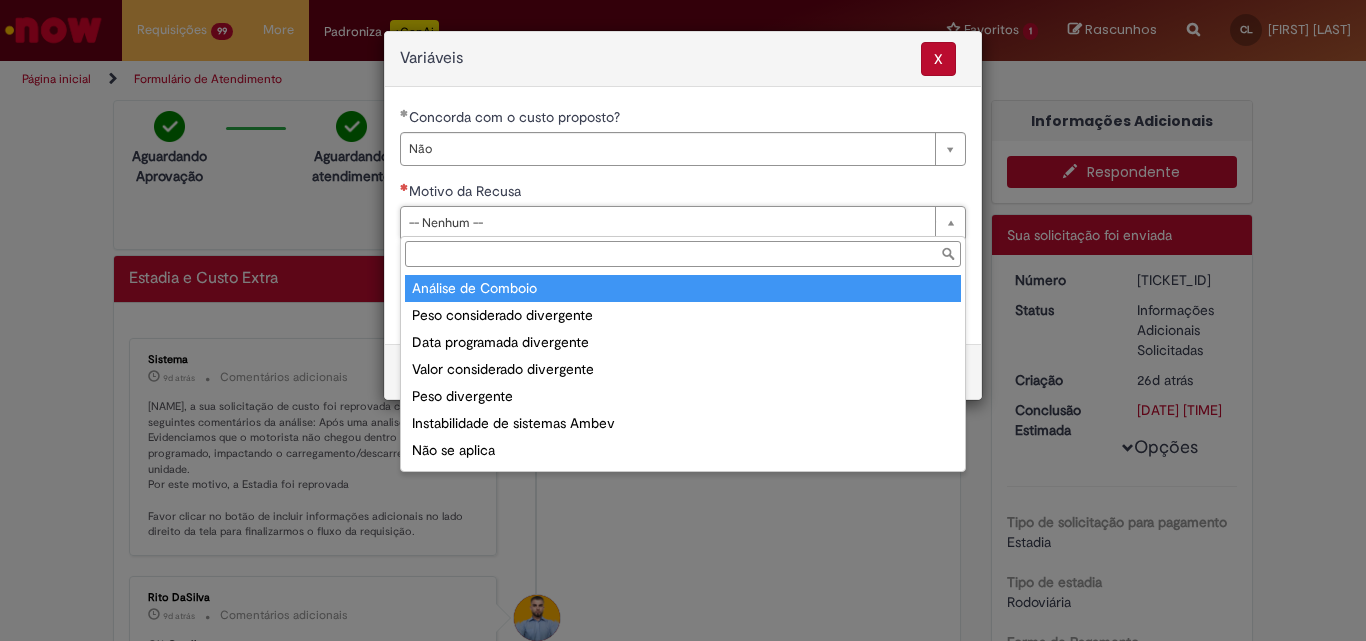 scroll, scrollTop: 78, scrollLeft: 0, axis: vertical 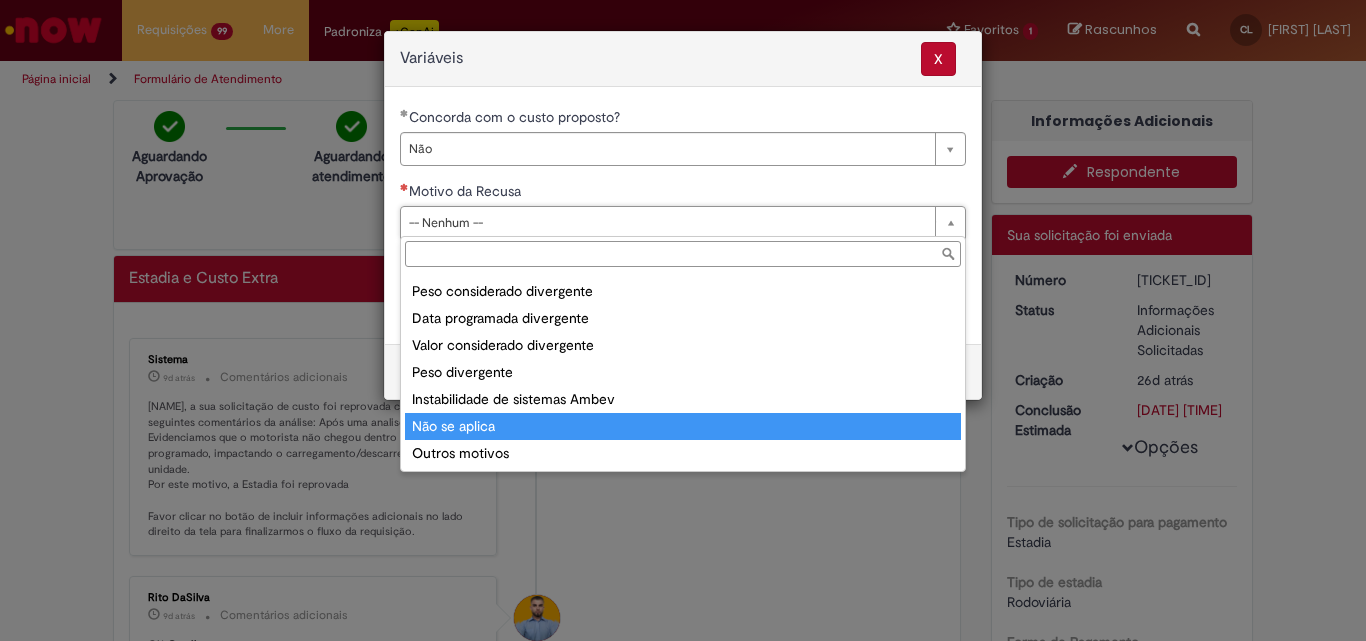 type on "**********" 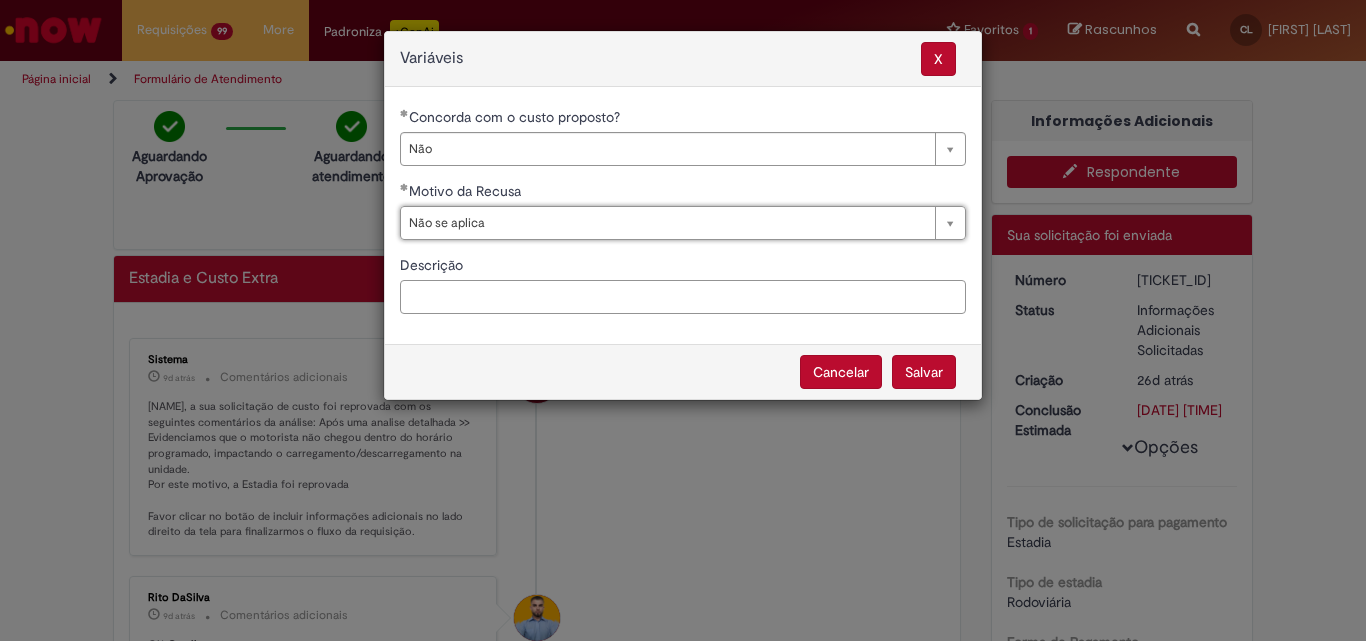 click on "Descrição" at bounding box center [683, 297] 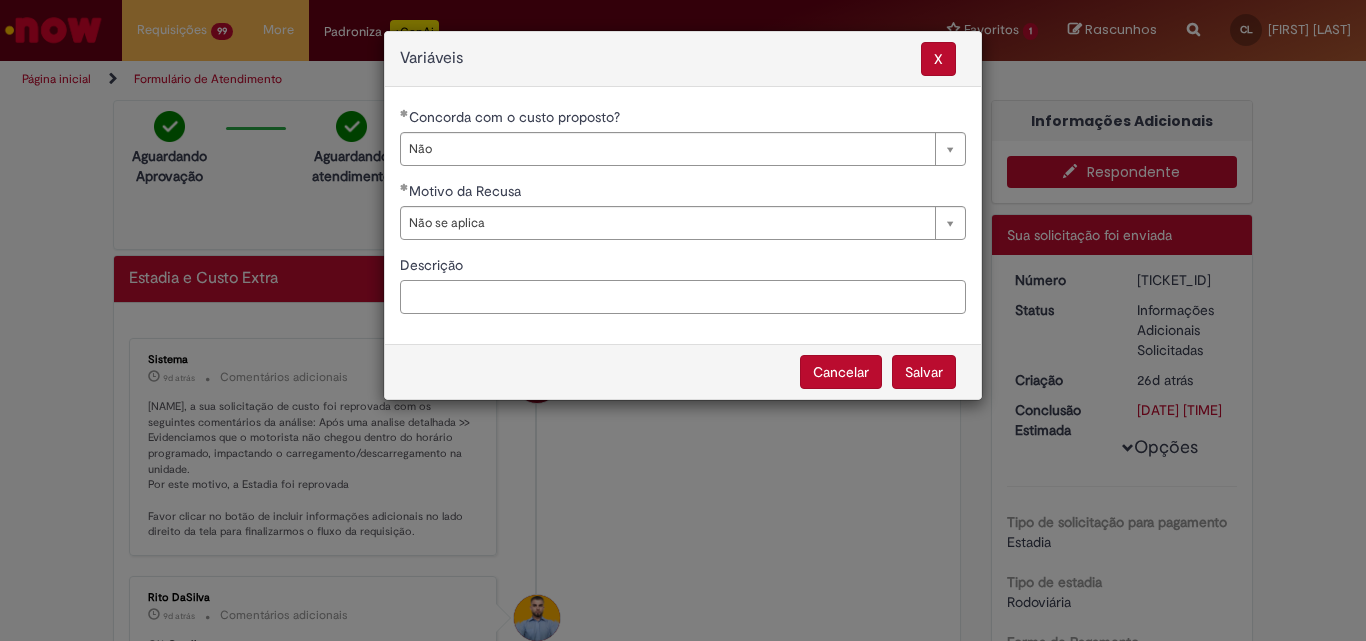click on "Descrição" at bounding box center (683, 297) 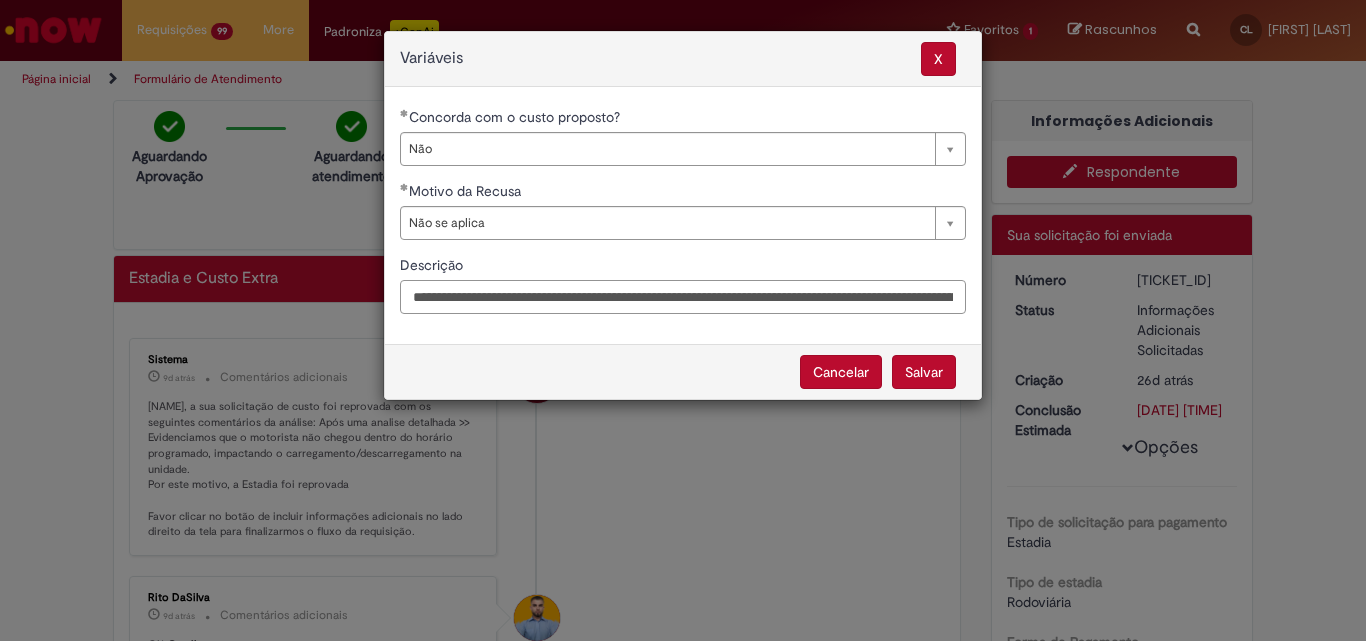 scroll, scrollTop: 0, scrollLeft: 267, axis: horizontal 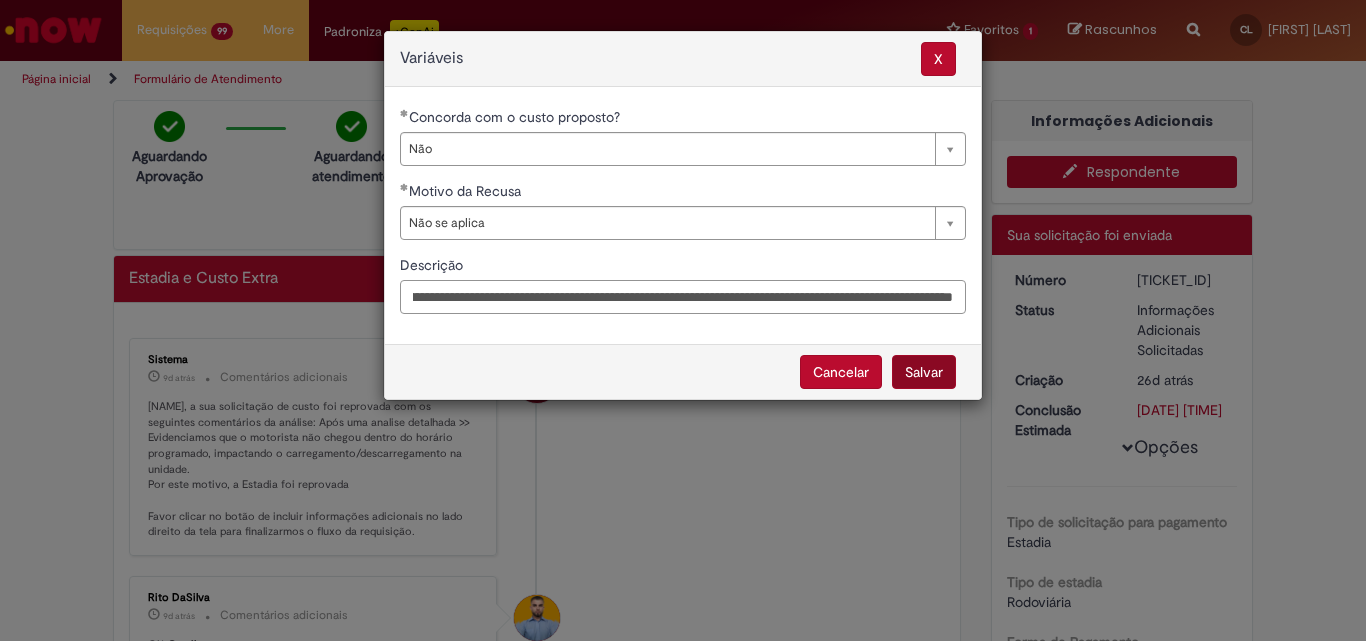 type on "**********" 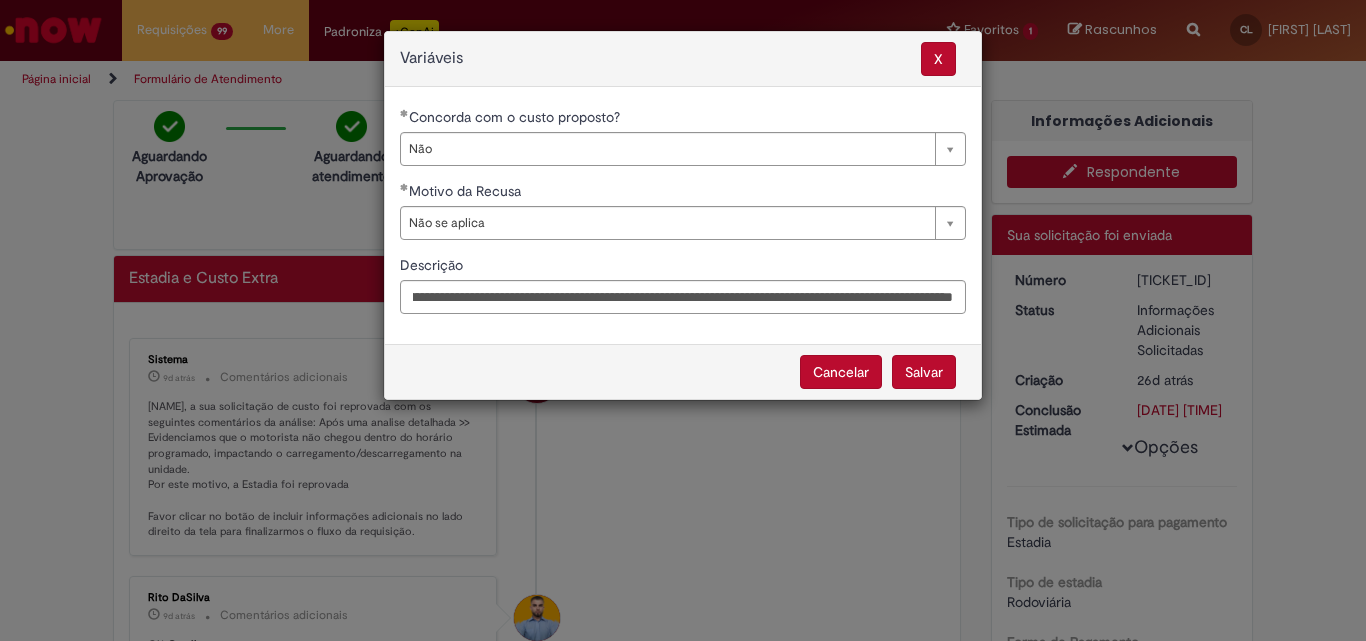 scroll, scrollTop: 0, scrollLeft: 0, axis: both 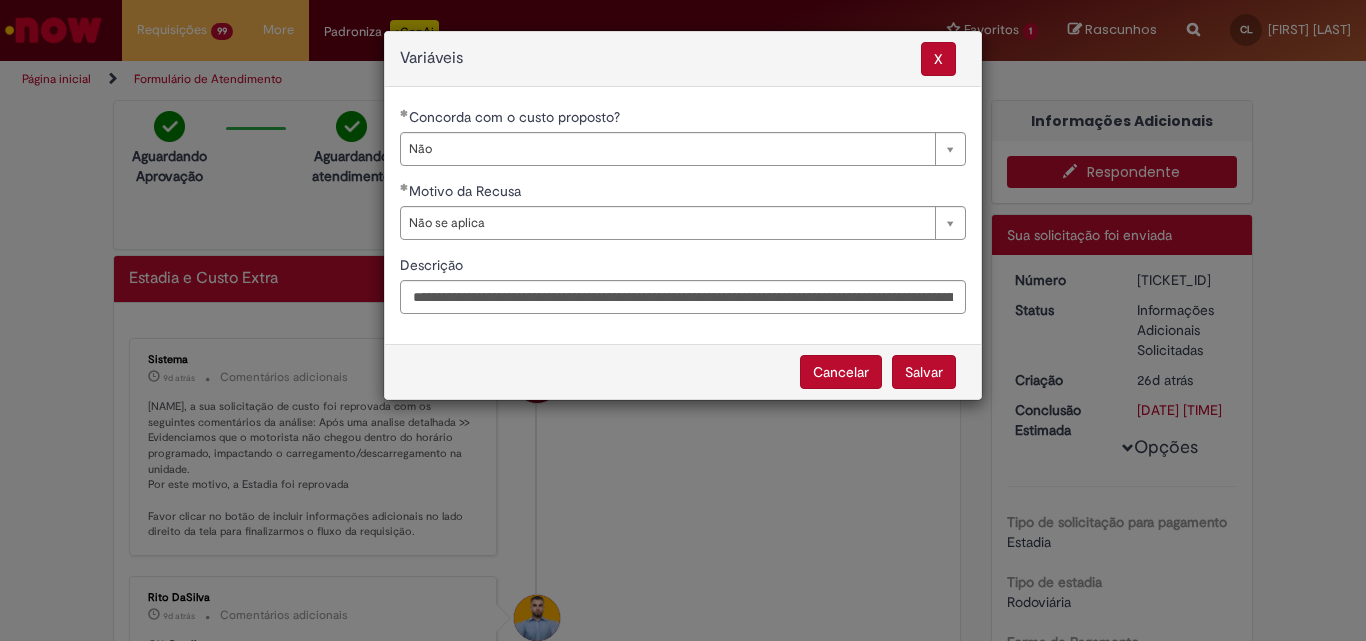 click on "Salvar" at bounding box center (924, 372) 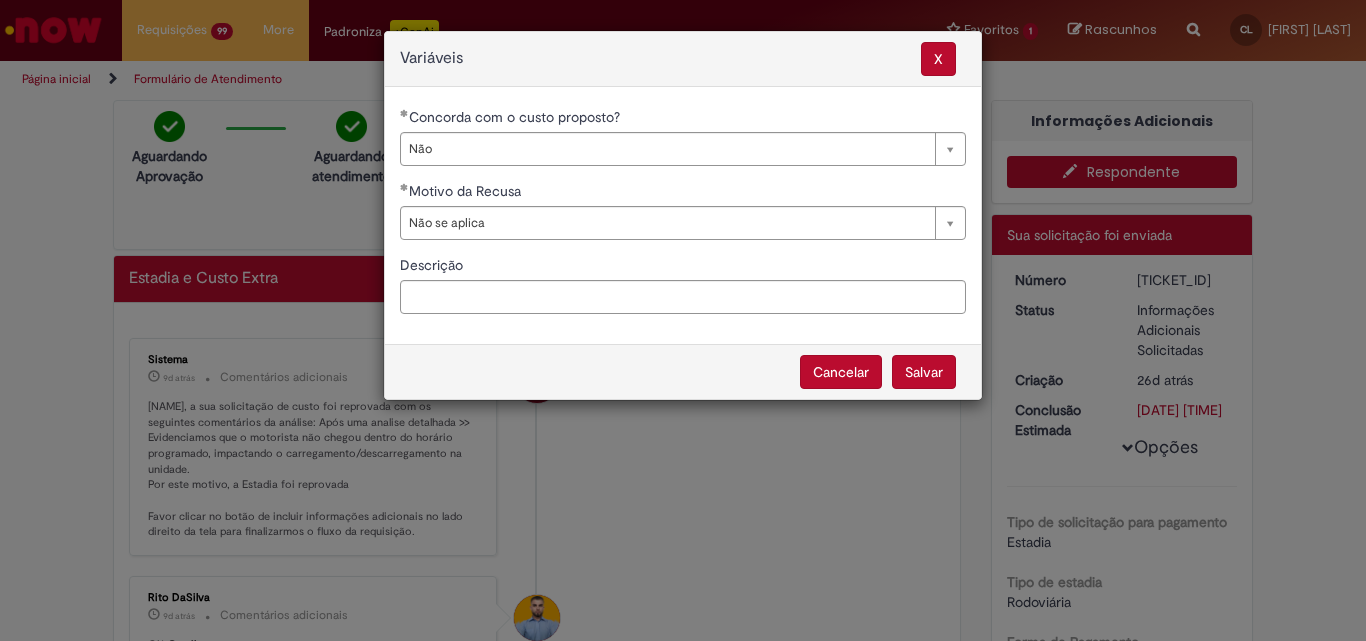 select on "**" 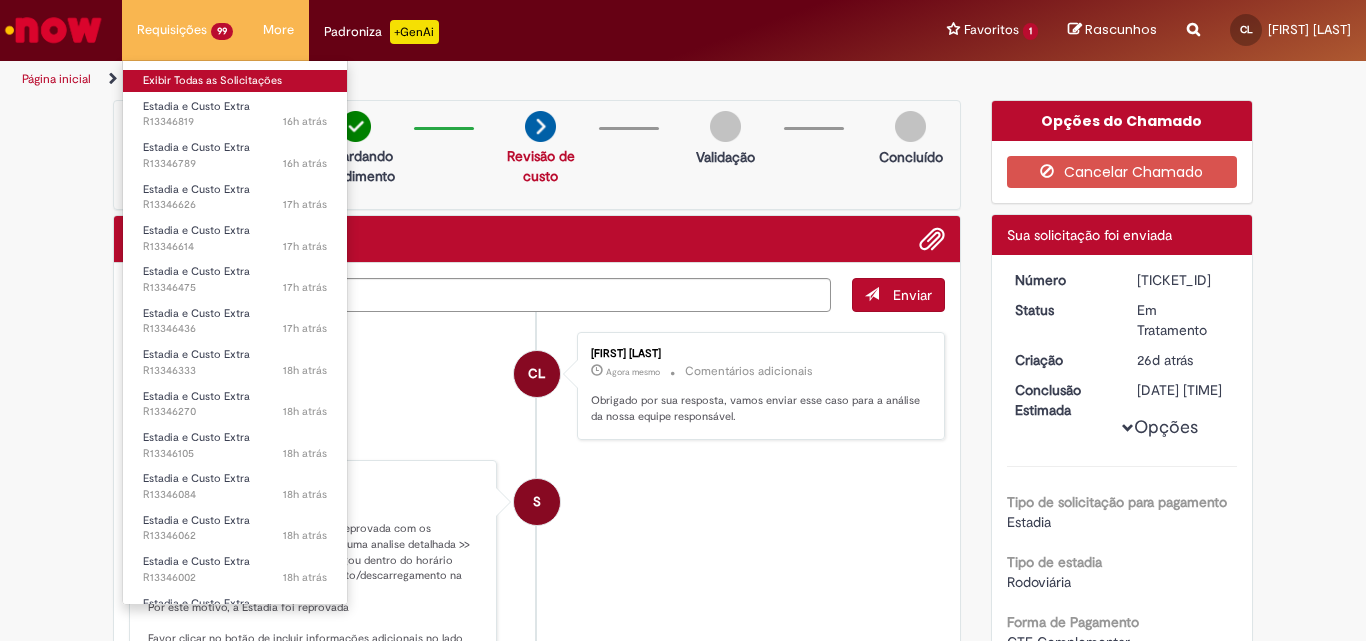 click on "Exibir Todas as Solicitações" at bounding box center [235, 81] 